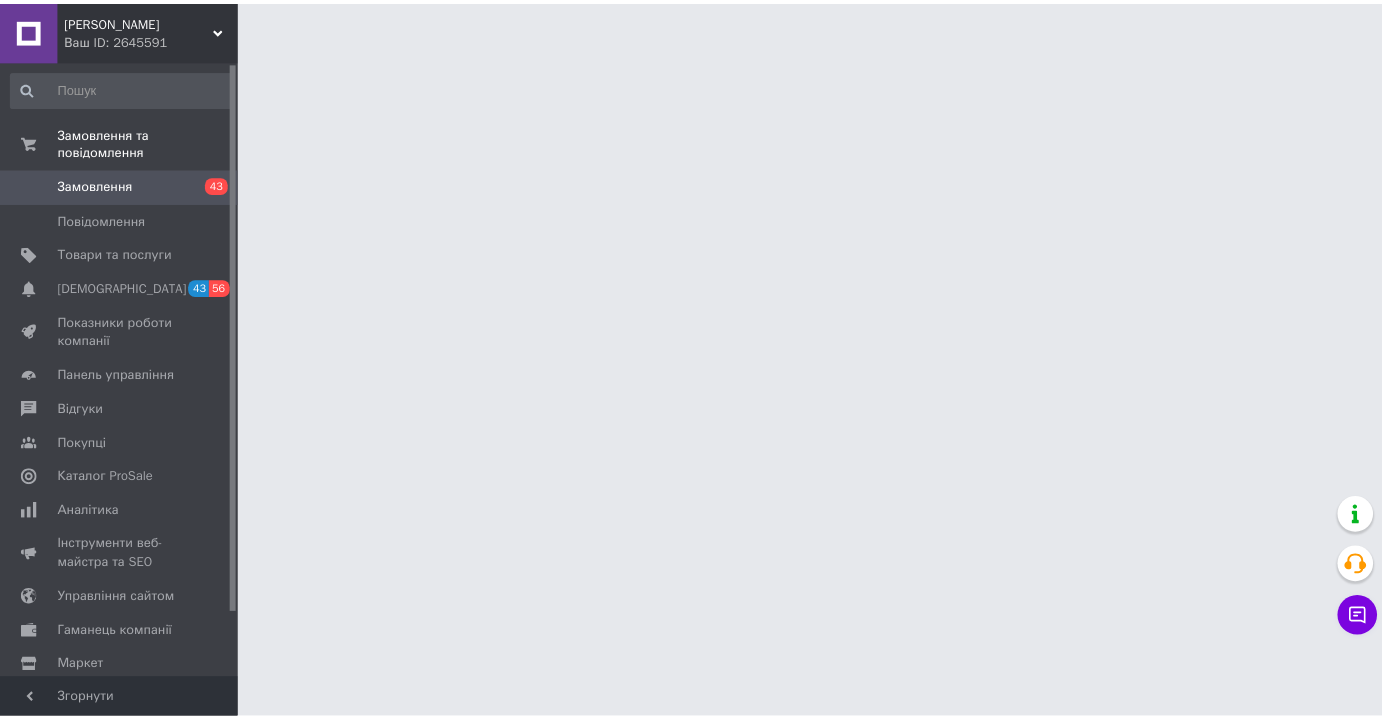 scroll, scrollTop: 0, scrollLeft: 0, axis: both 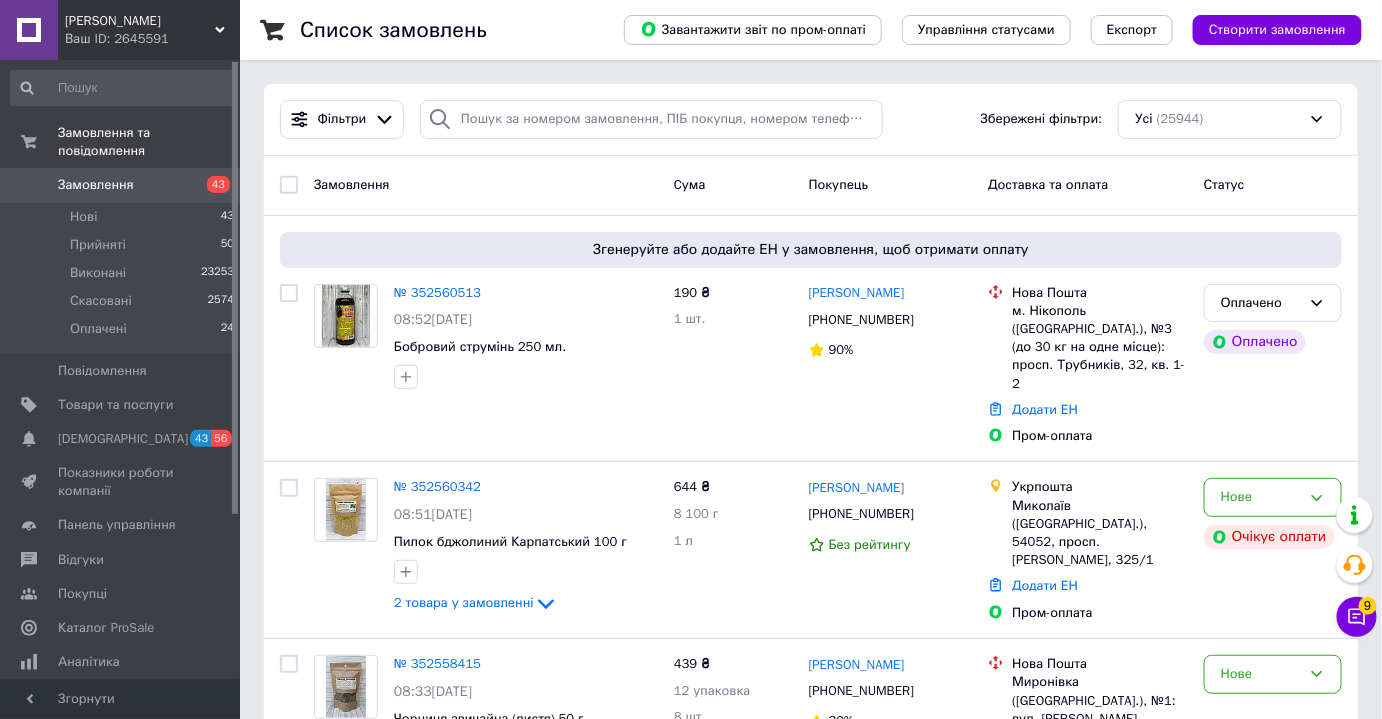 click on "Замовлення" at bounding box center (96, 185) 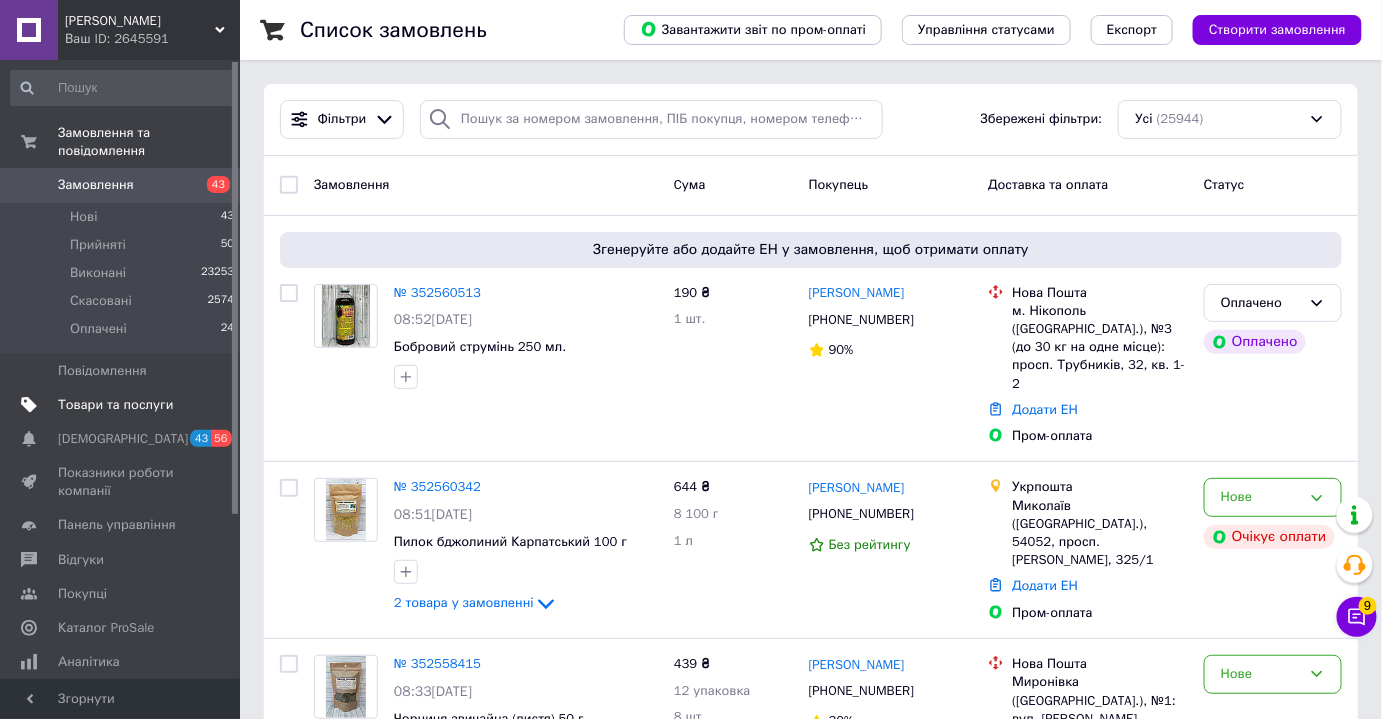 click on "Товари та послуги" at bounding box center (115, 405) 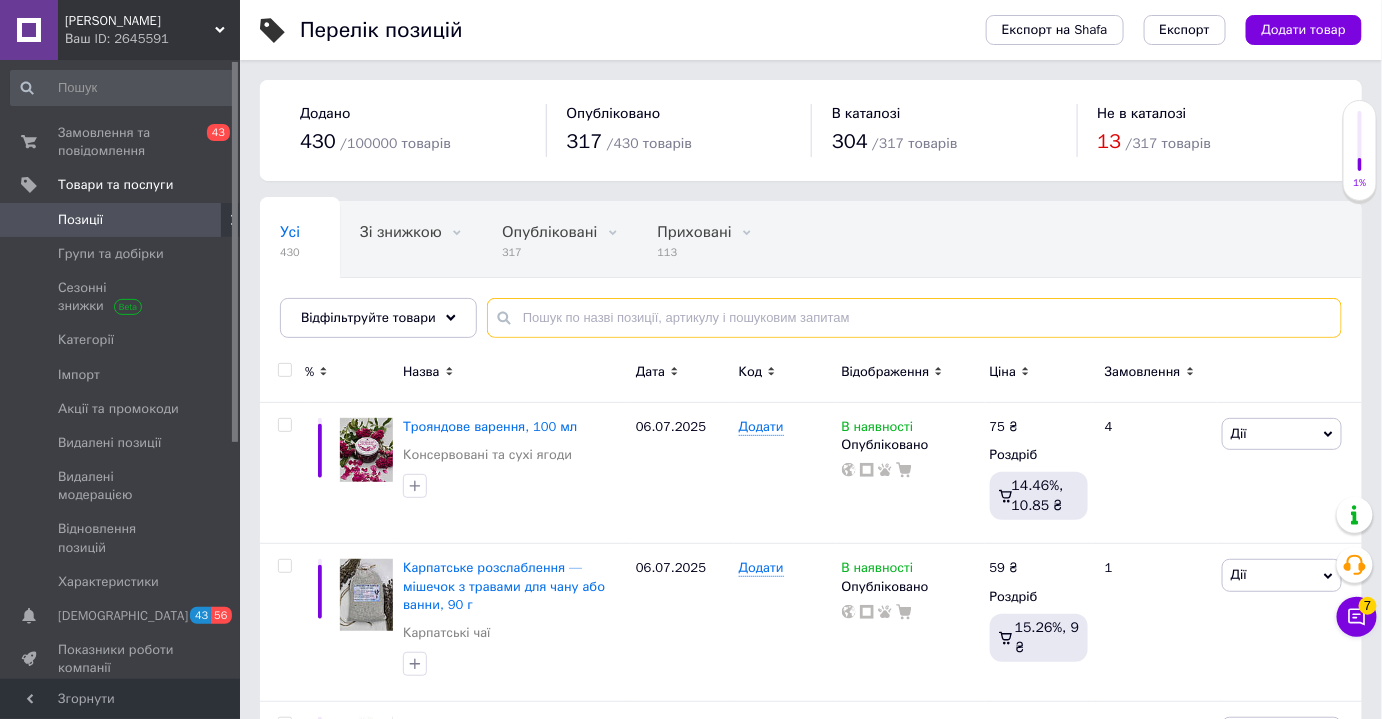 click at bounding box center (914, 318) 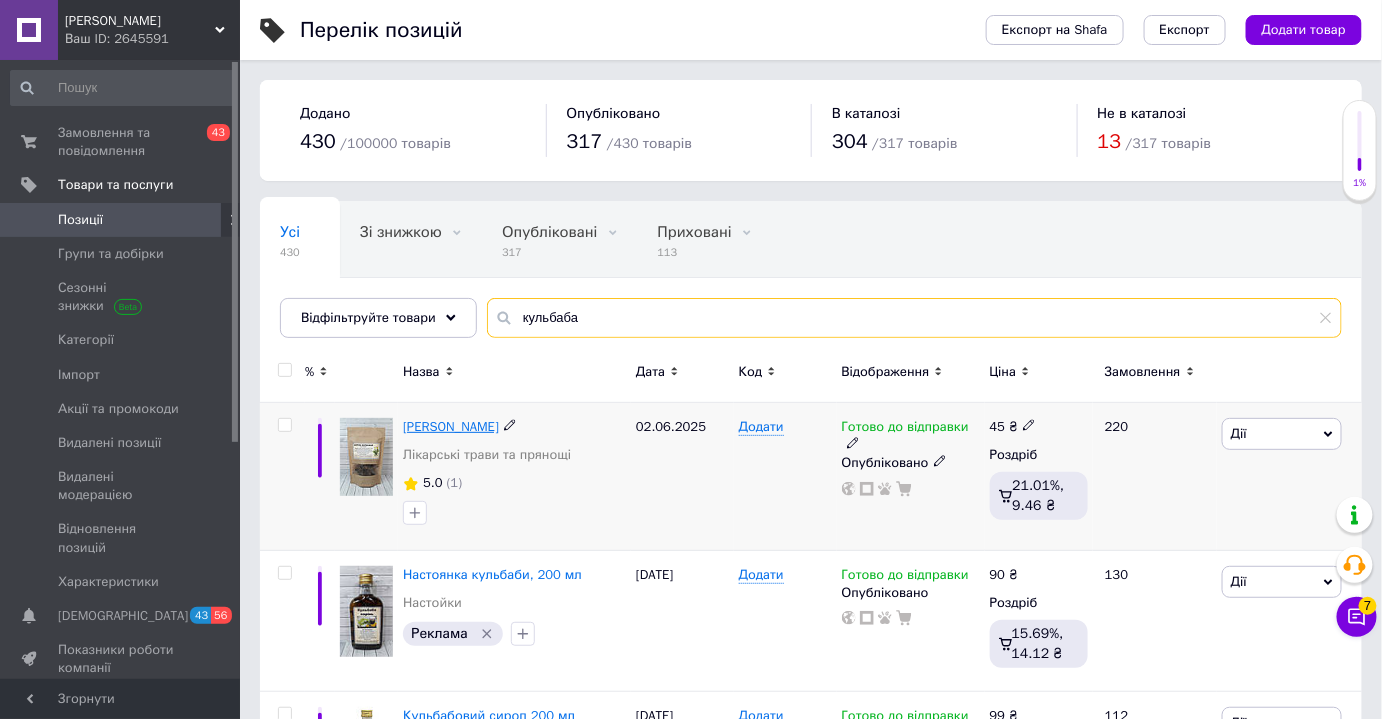 type on "кульбаба" 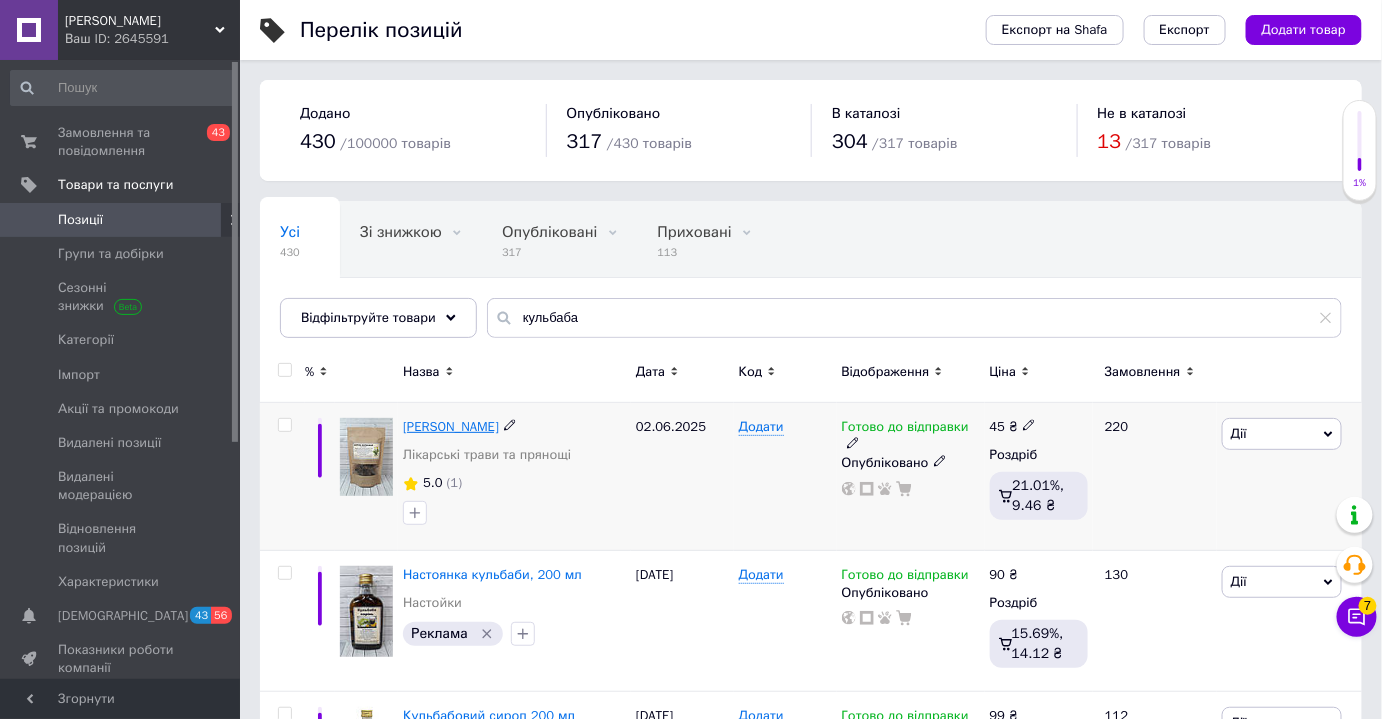 click on "[PERSON_NAME]" at bounding box center [451, 426] 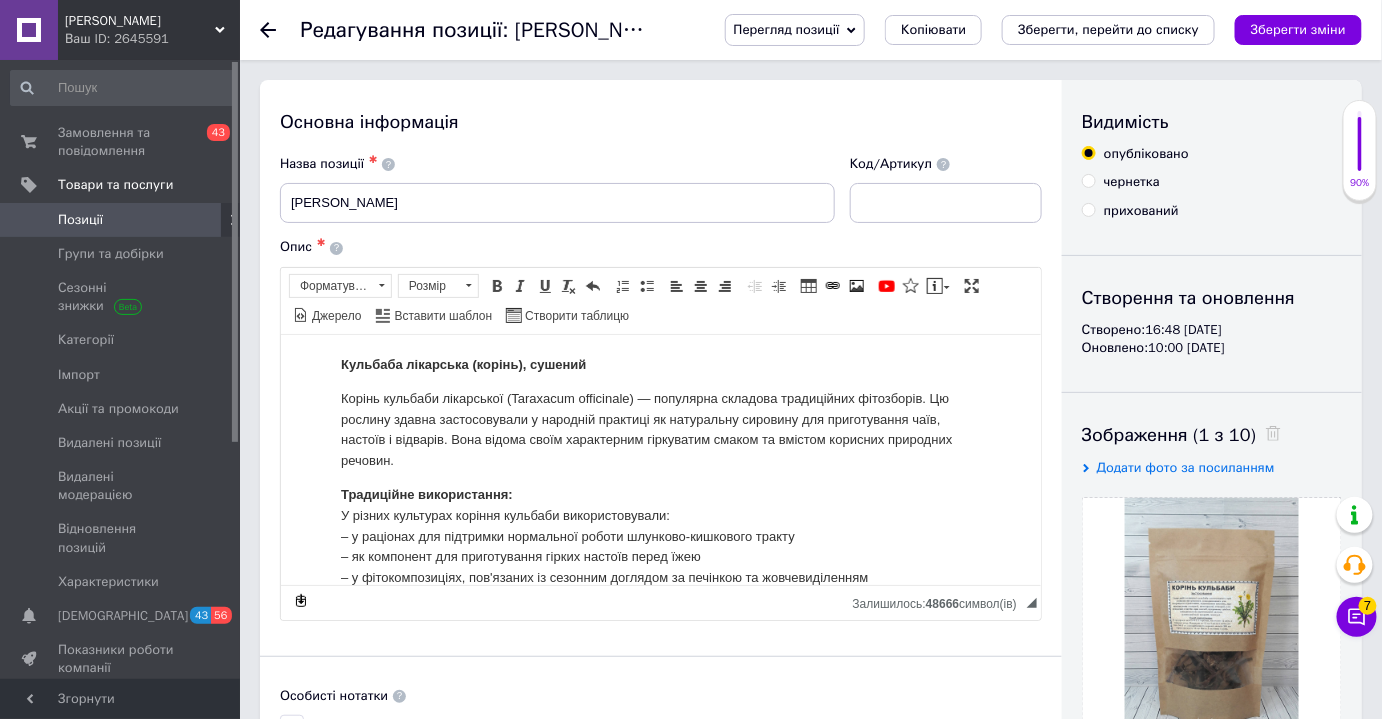 scroll, scrollTop: 0, scrollLeft: 0, axis: both 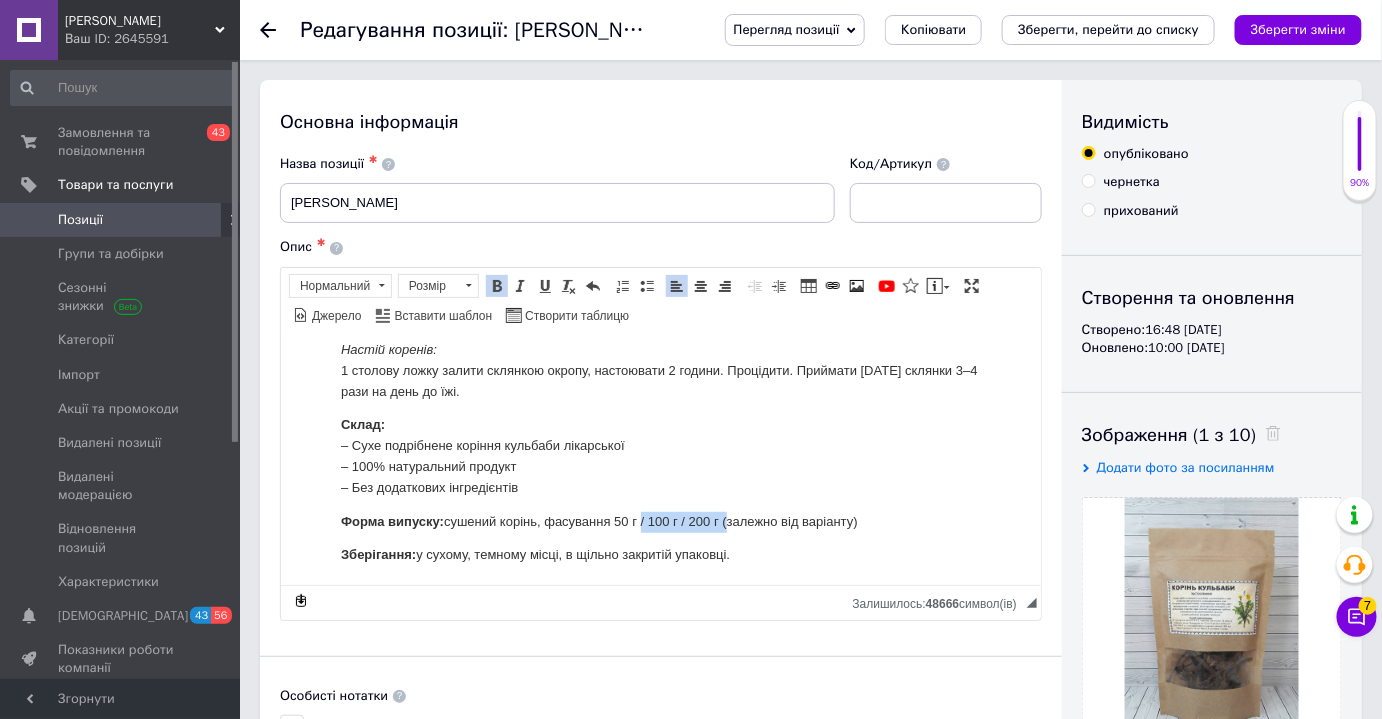 drag, startPoint x: 723, startPoint y: 522, endPoint x: 640, endPoint y: 522, distance: 83 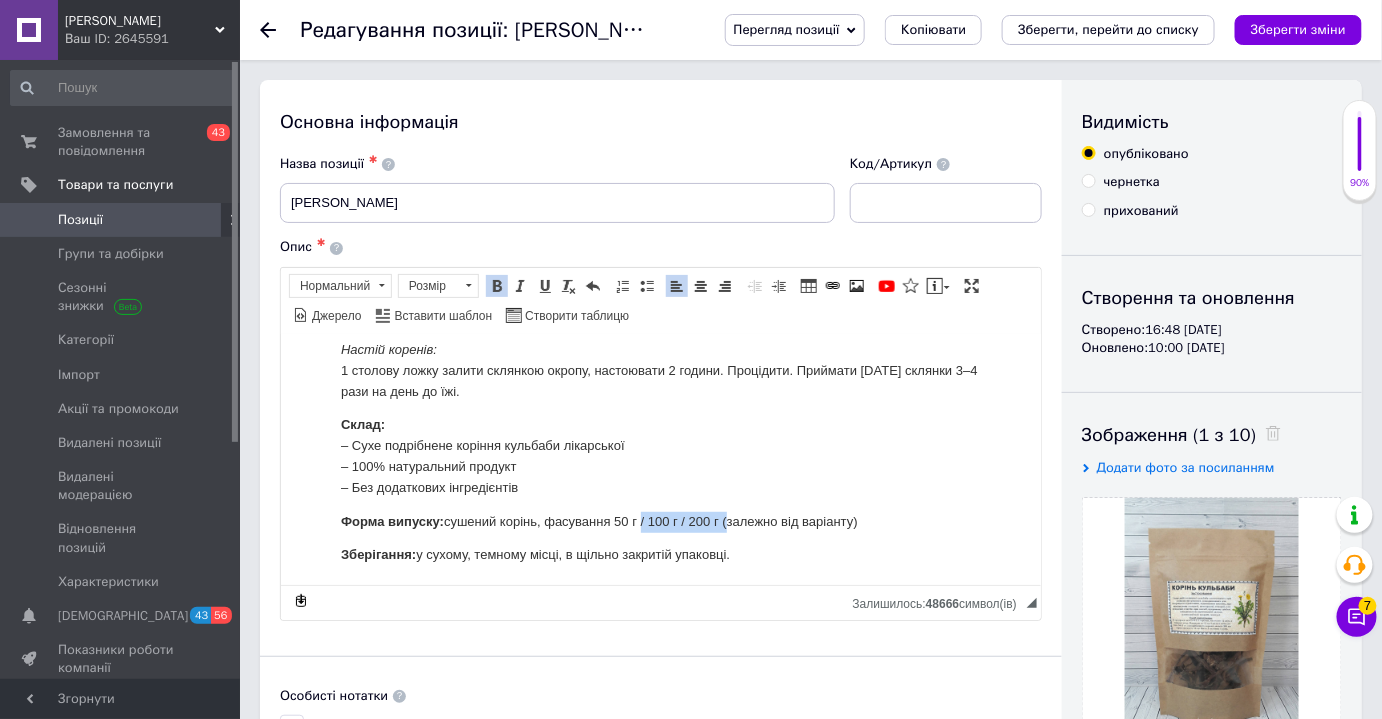 click on "Форма випуску:  сушений корінь, фасування 50 г / 100 г / 200 г (залежно від варіанту)" at bounding box center (660, 521) 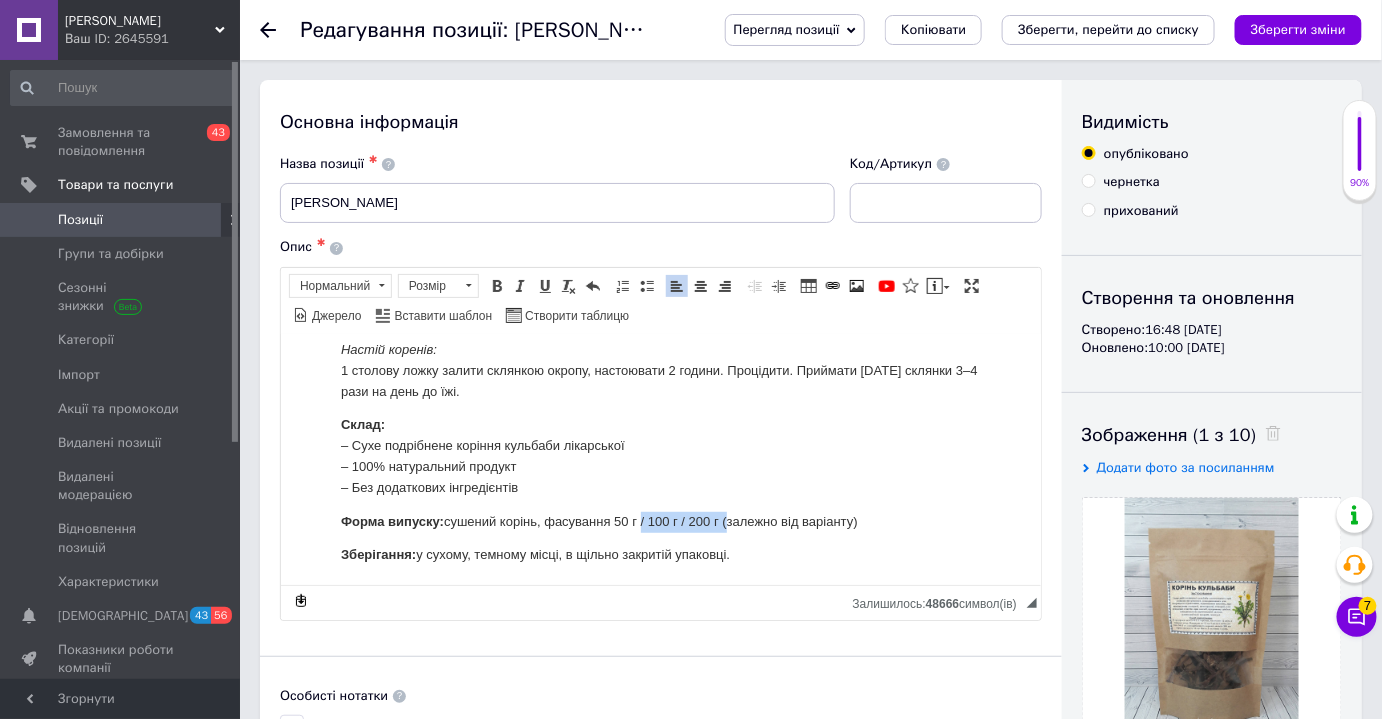 type 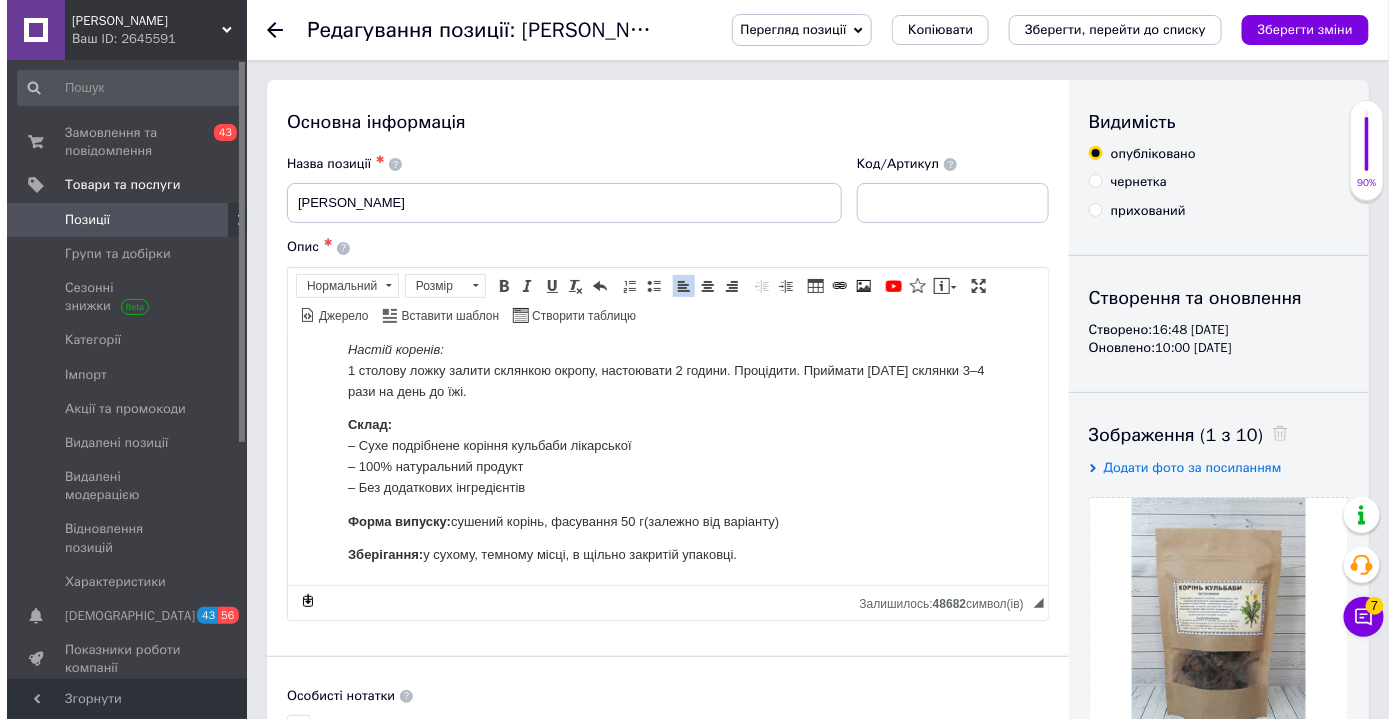 scroll, scrollTop: 0, scrollLeft: 0, axis: both 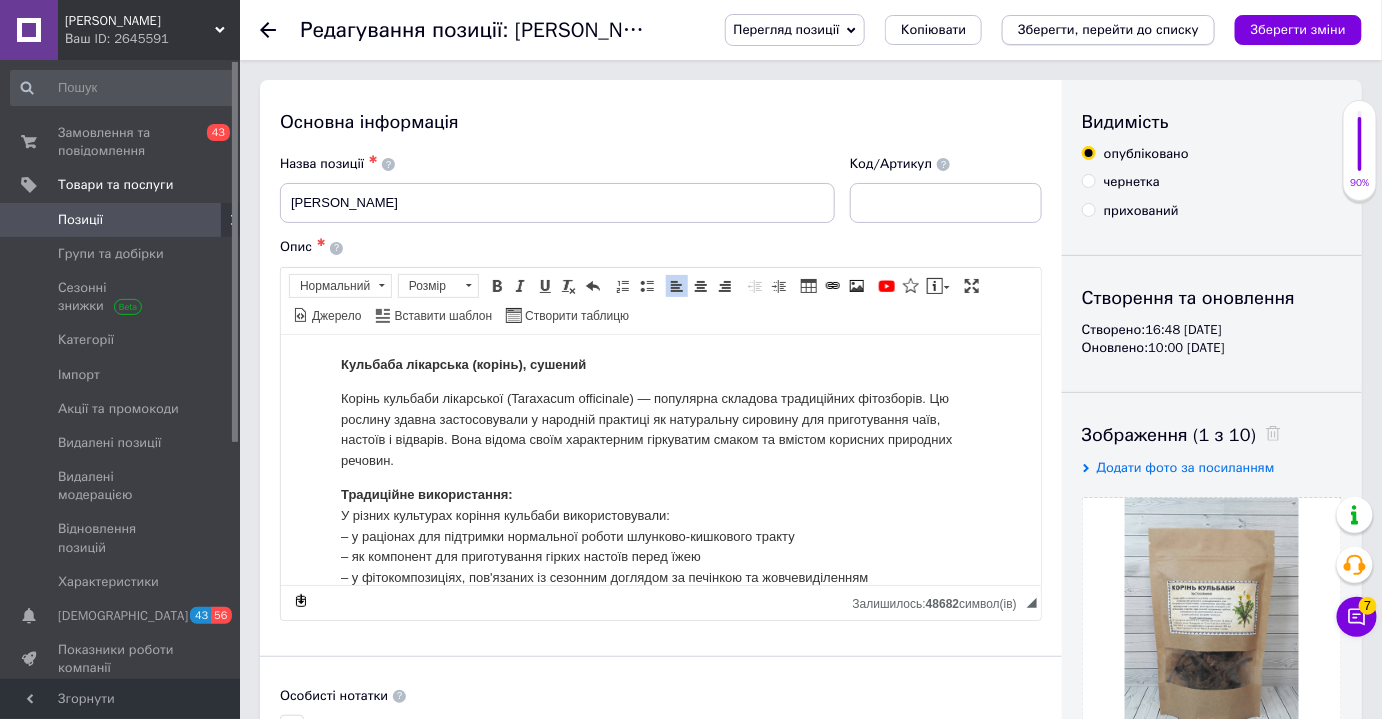 click on "Зберегти, перейти до списку" at bounding box center (1108, 29) 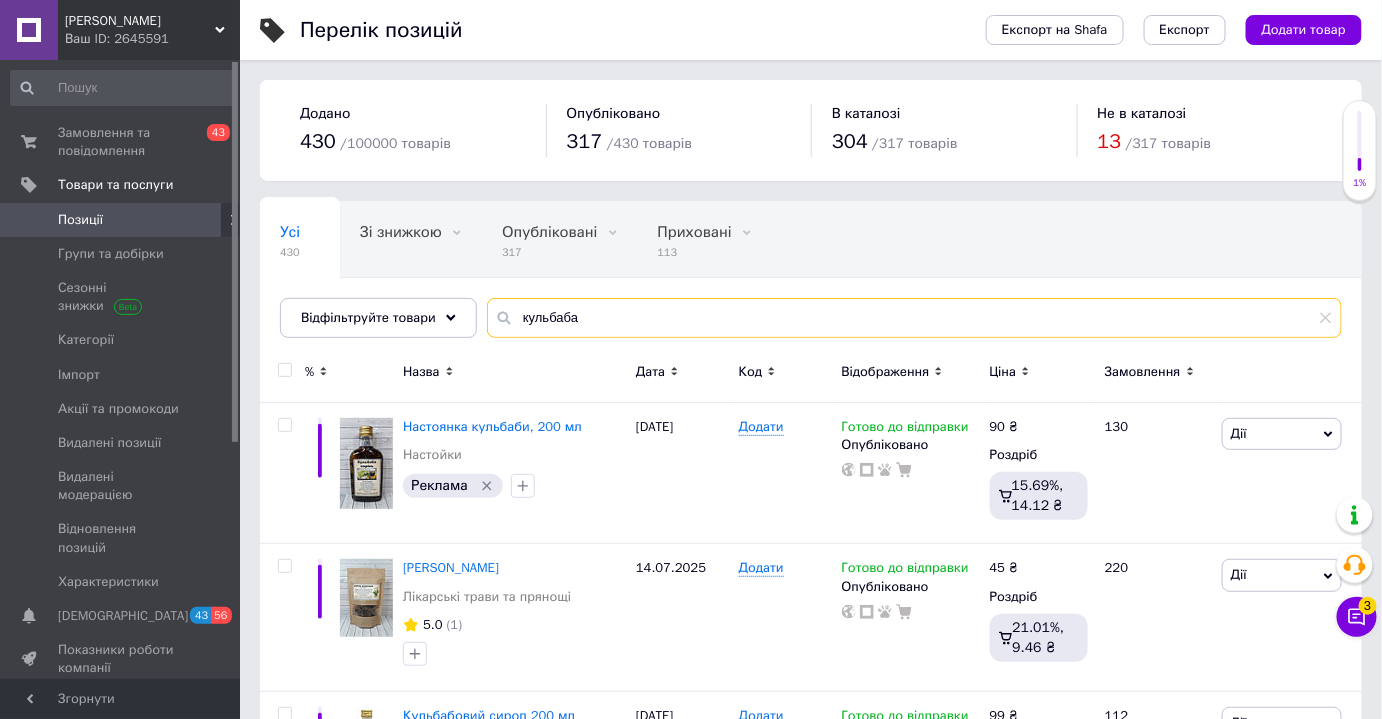 drag, startPoint x: 584, startPoint y: 323, endPoint x: 431, endPoint y: 290, distance: 156.51837 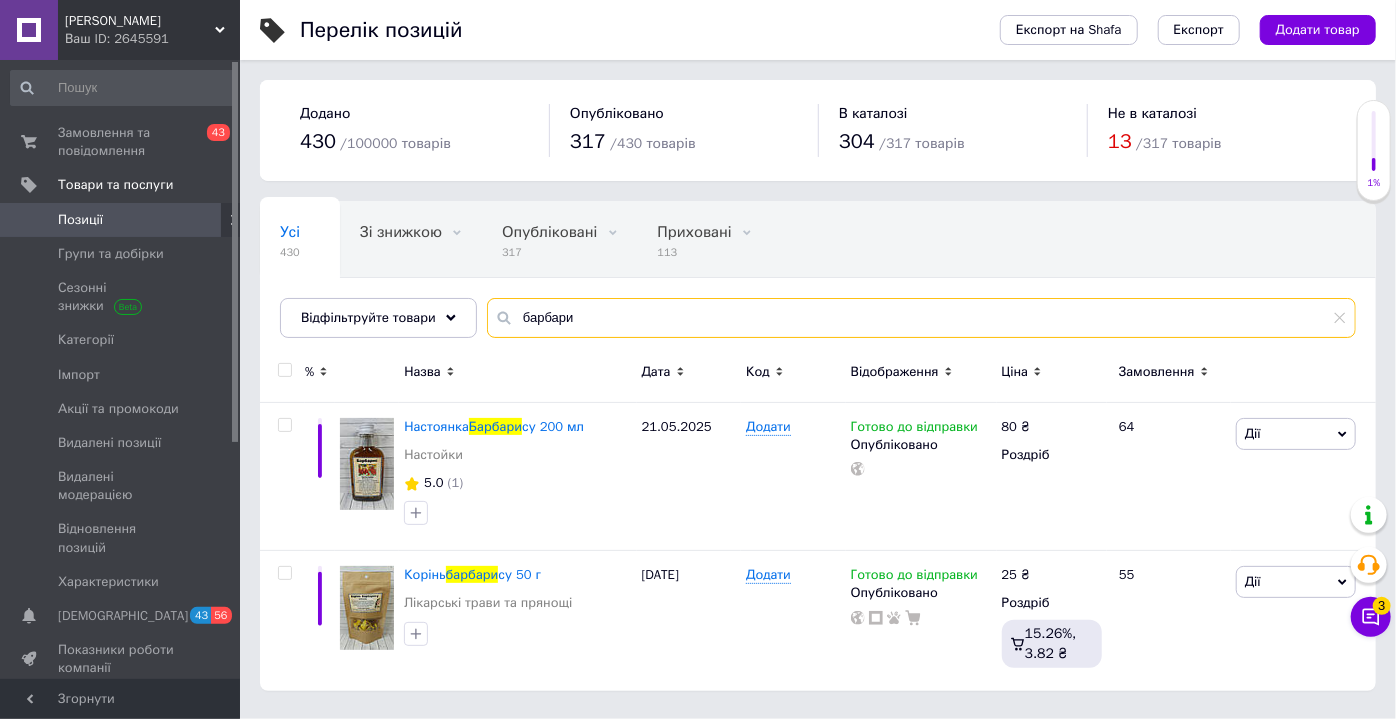 type on "барбари" 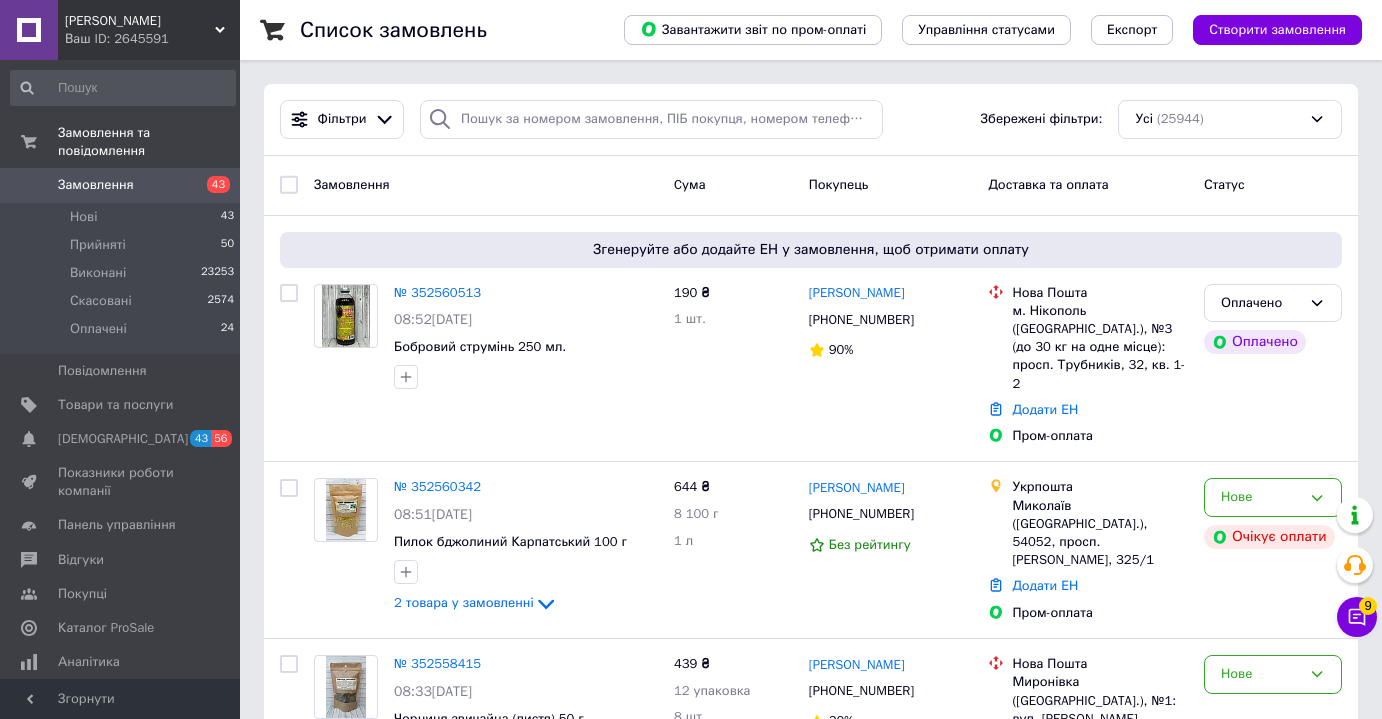 scroll, scrollTop: 0, scrollLeft: 0, axis: both 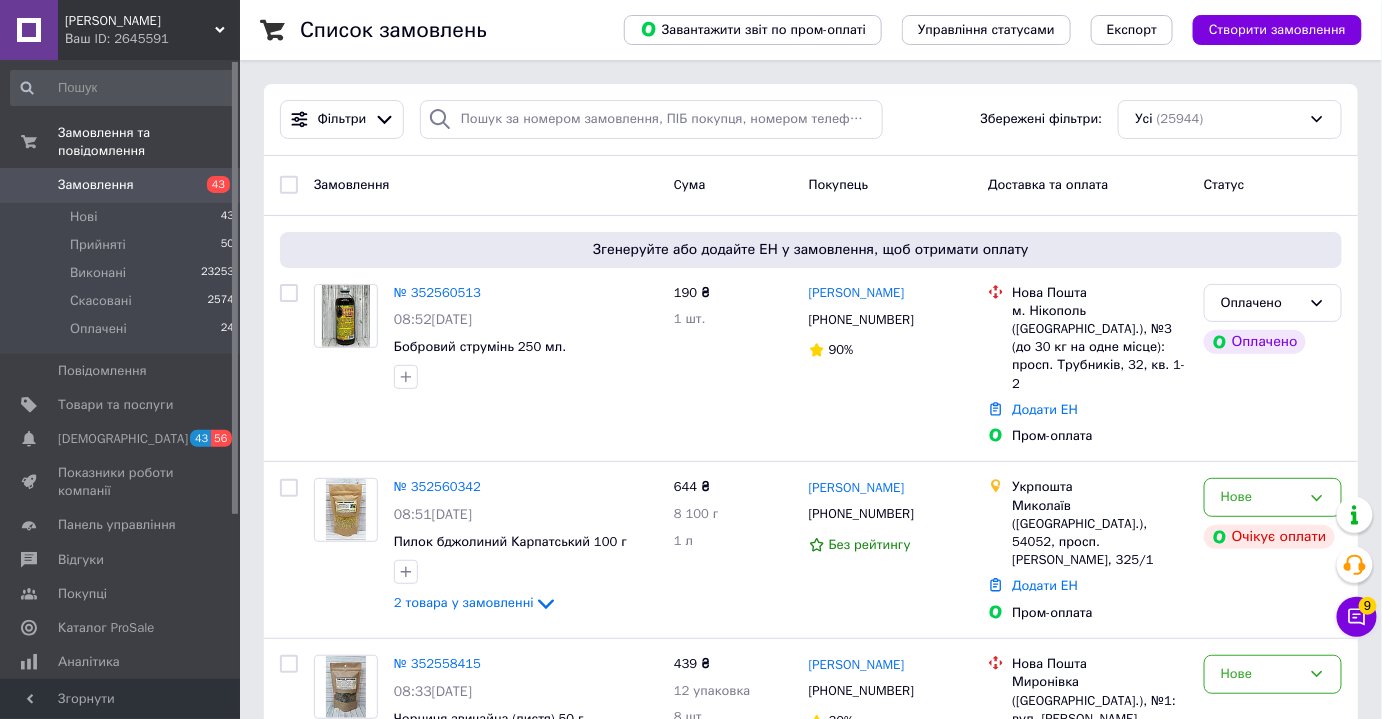 click on "Замовлення" at bounding box center [96, 185] 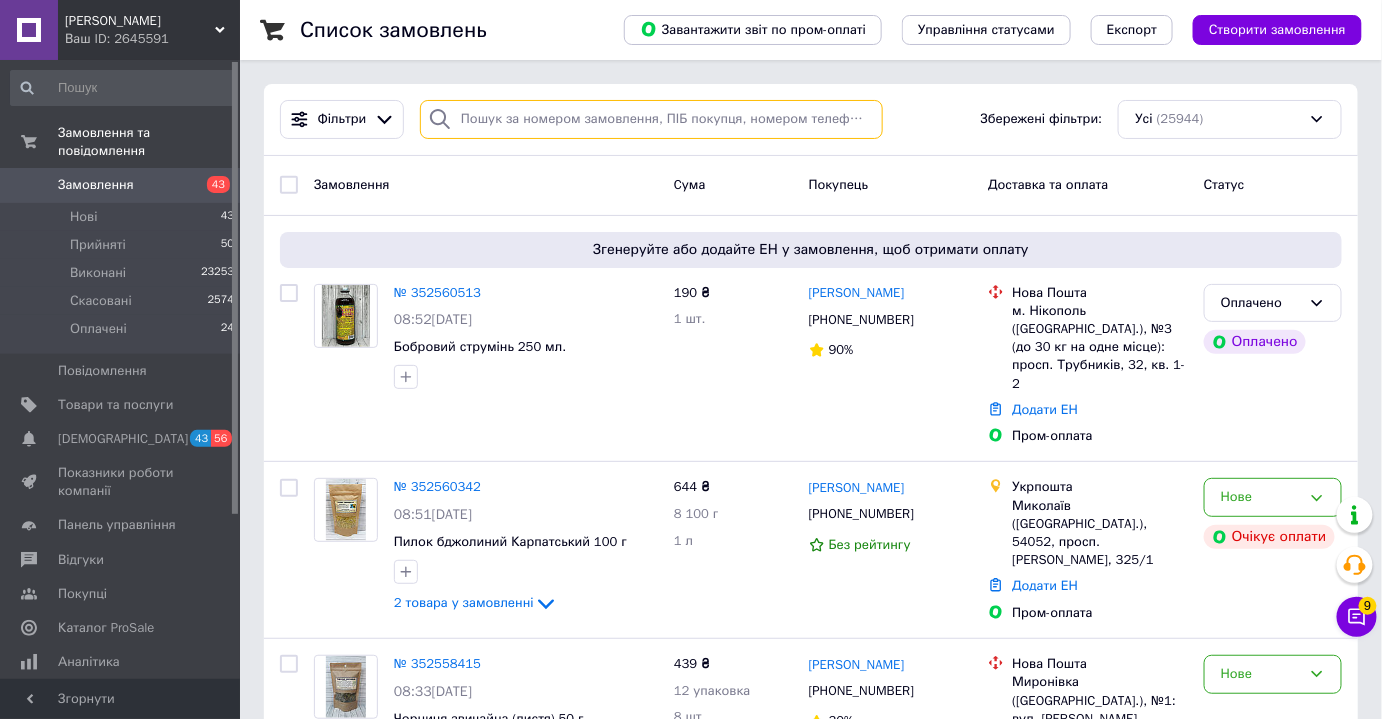 click at bounding box center [651, 119] 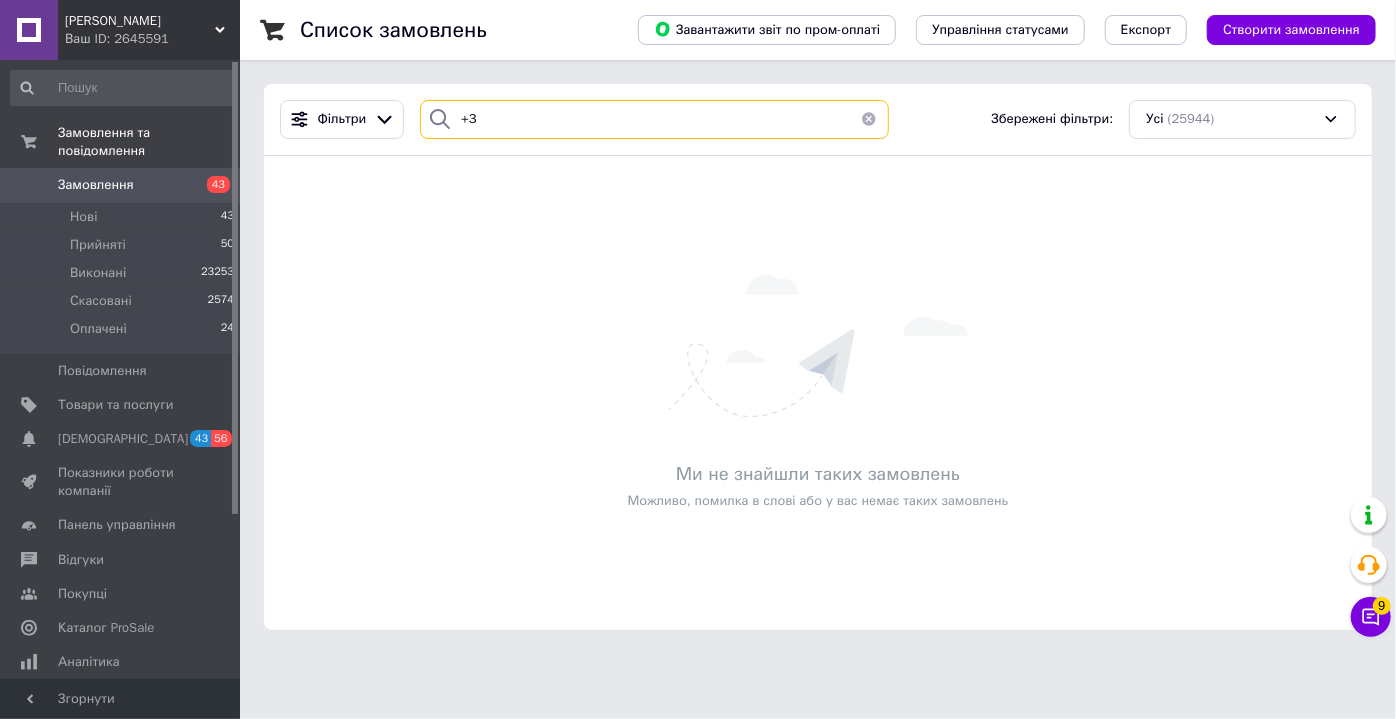 type on "+" 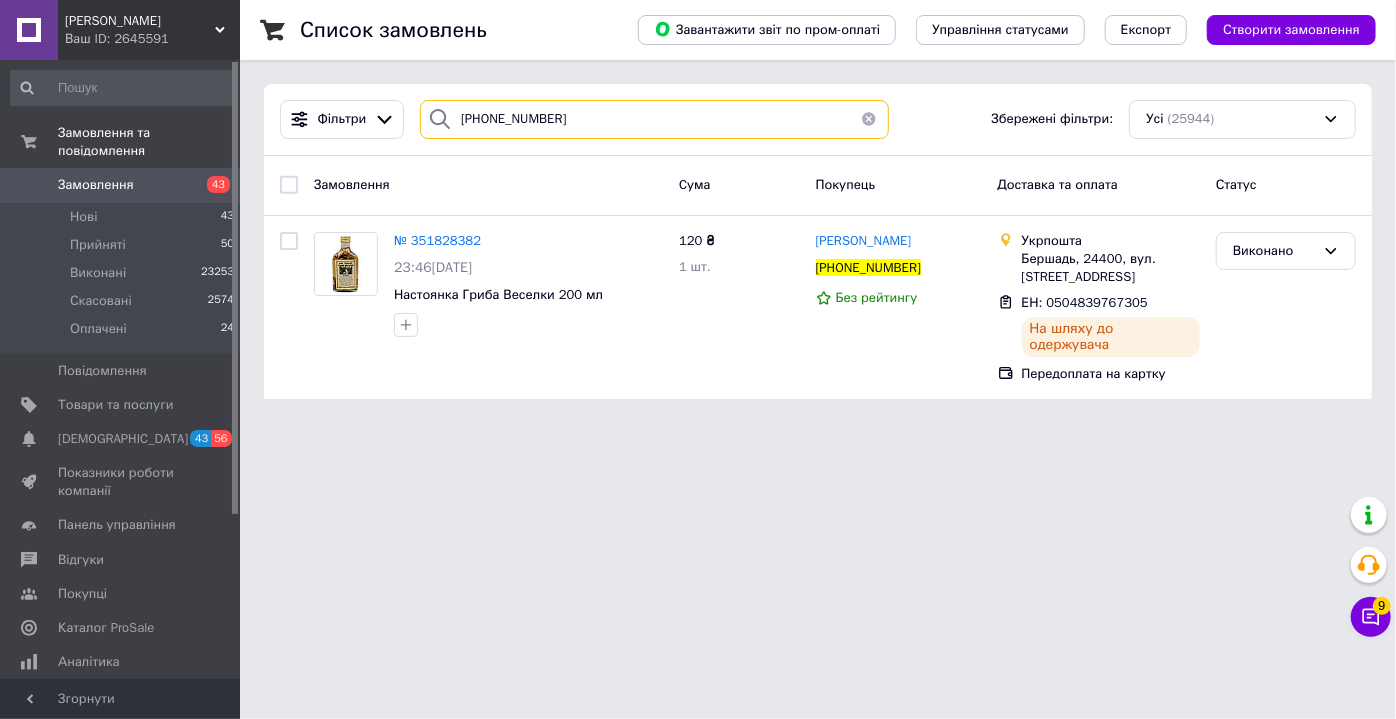 type on "[PHONE_NUMBER]" 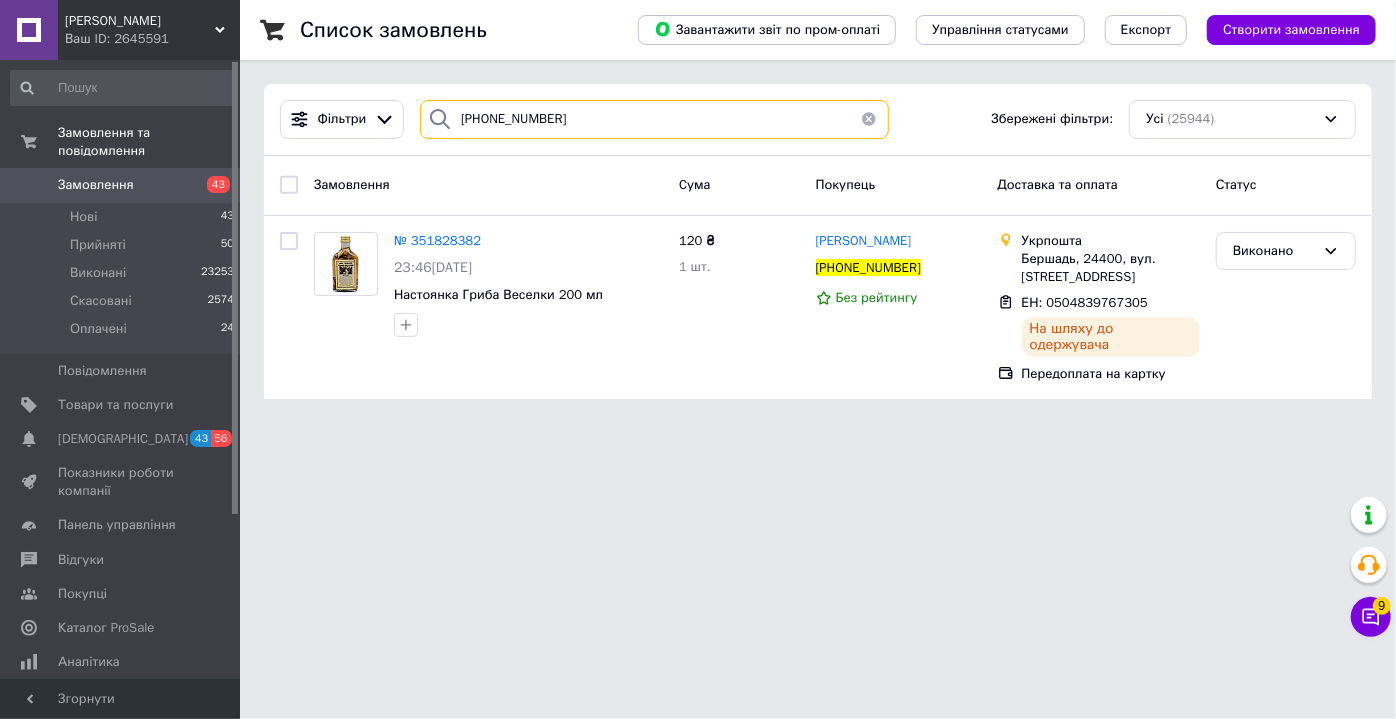 drag, startPoint x: 569, startPoint y: 123, endPoint x: 403, endPoint y: 128, distance: 166.07529 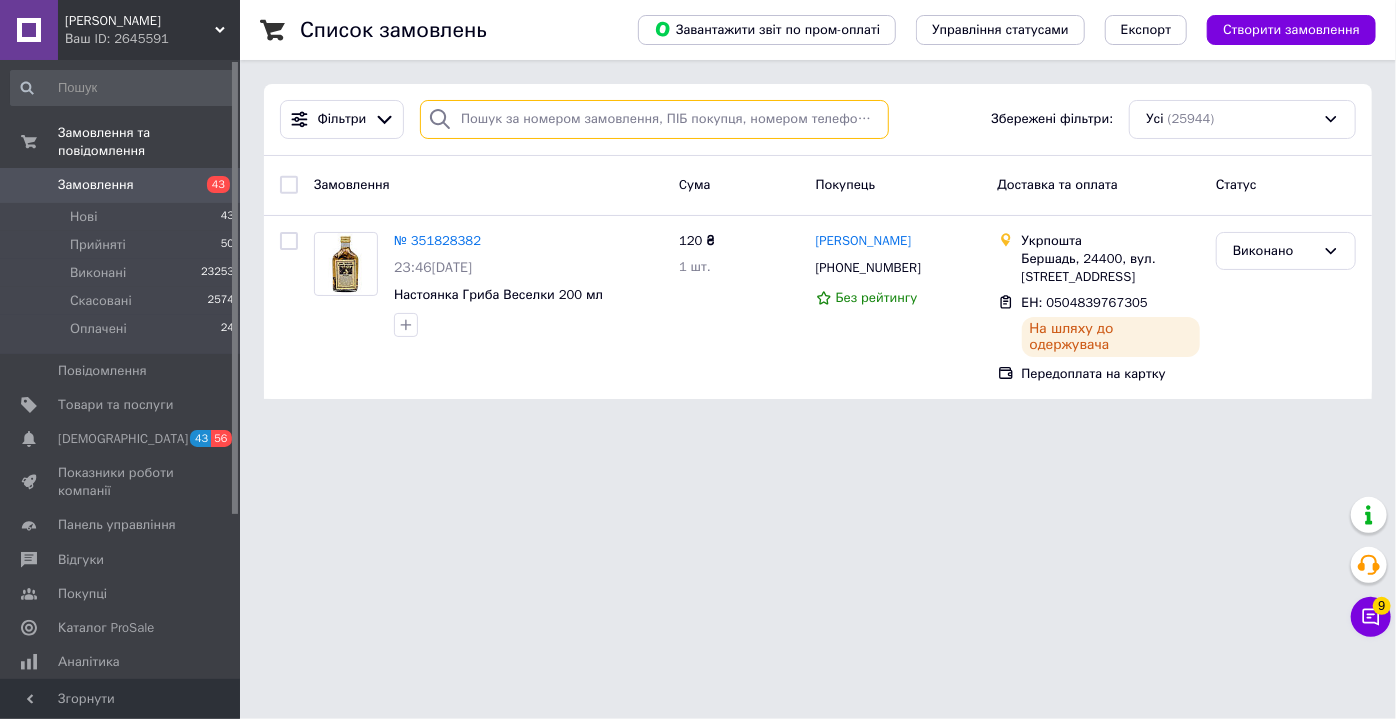 paste on "[PHONE_NUMBER]" 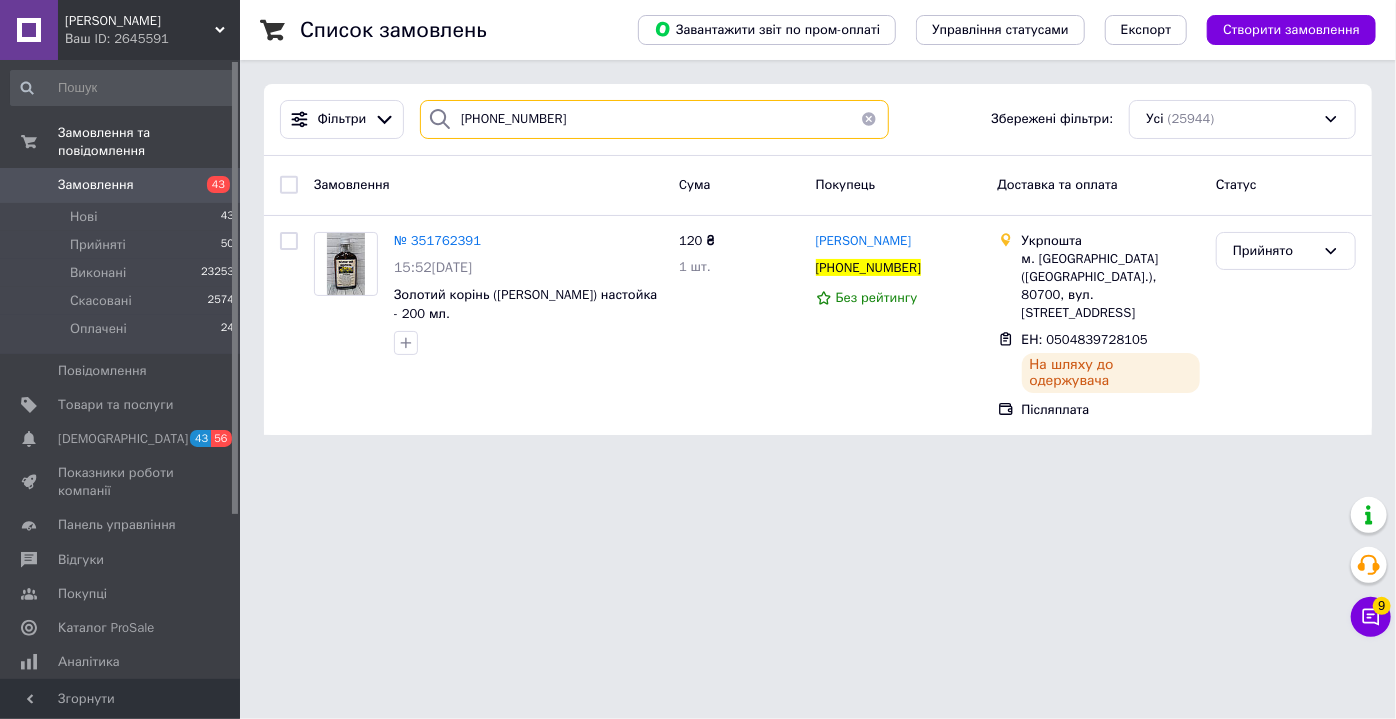 type on "[PHONE_NUMBER]" 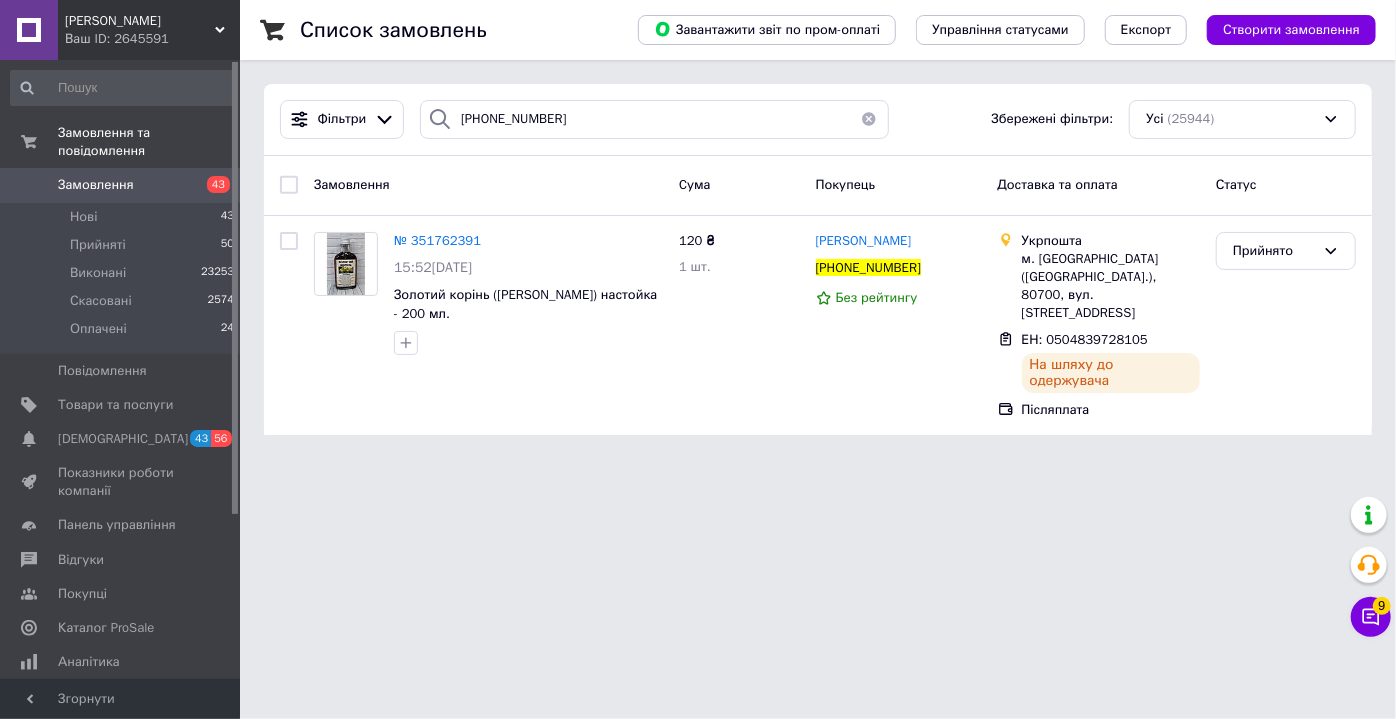 click at bounding box center (869, 119) 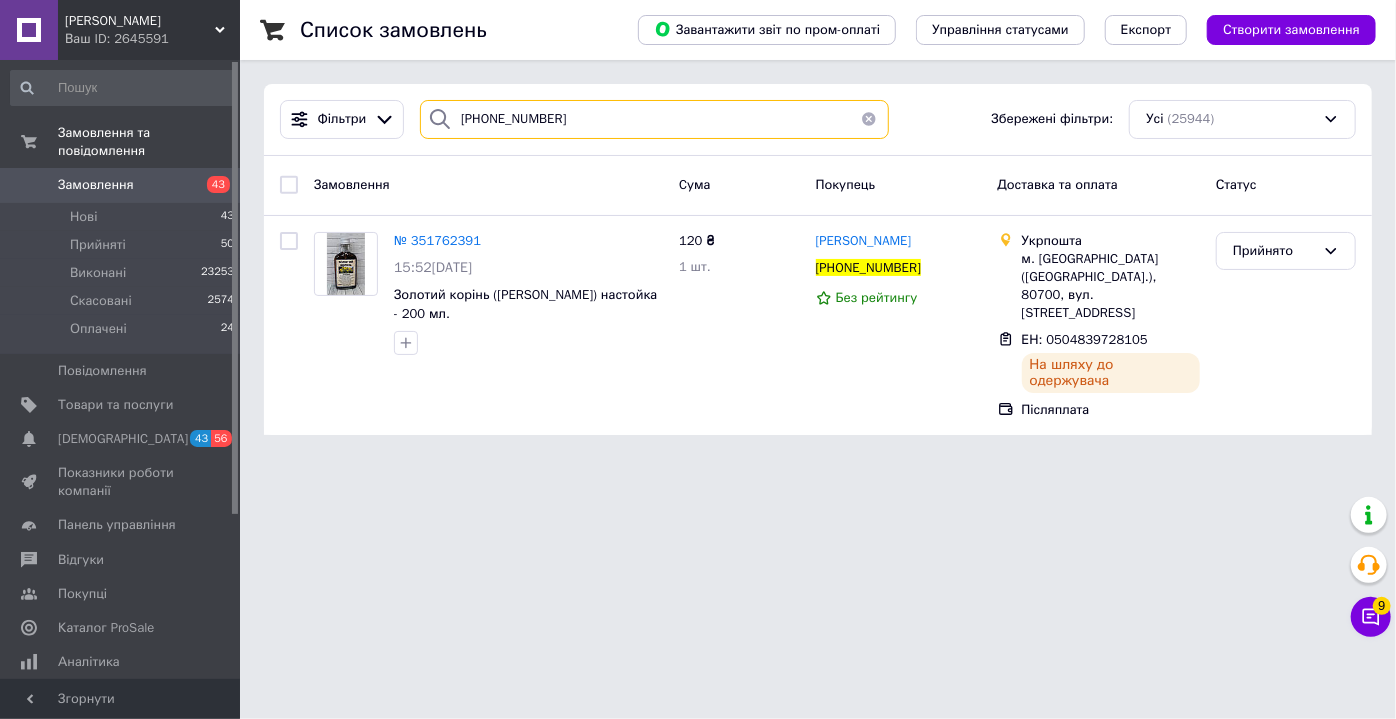 type 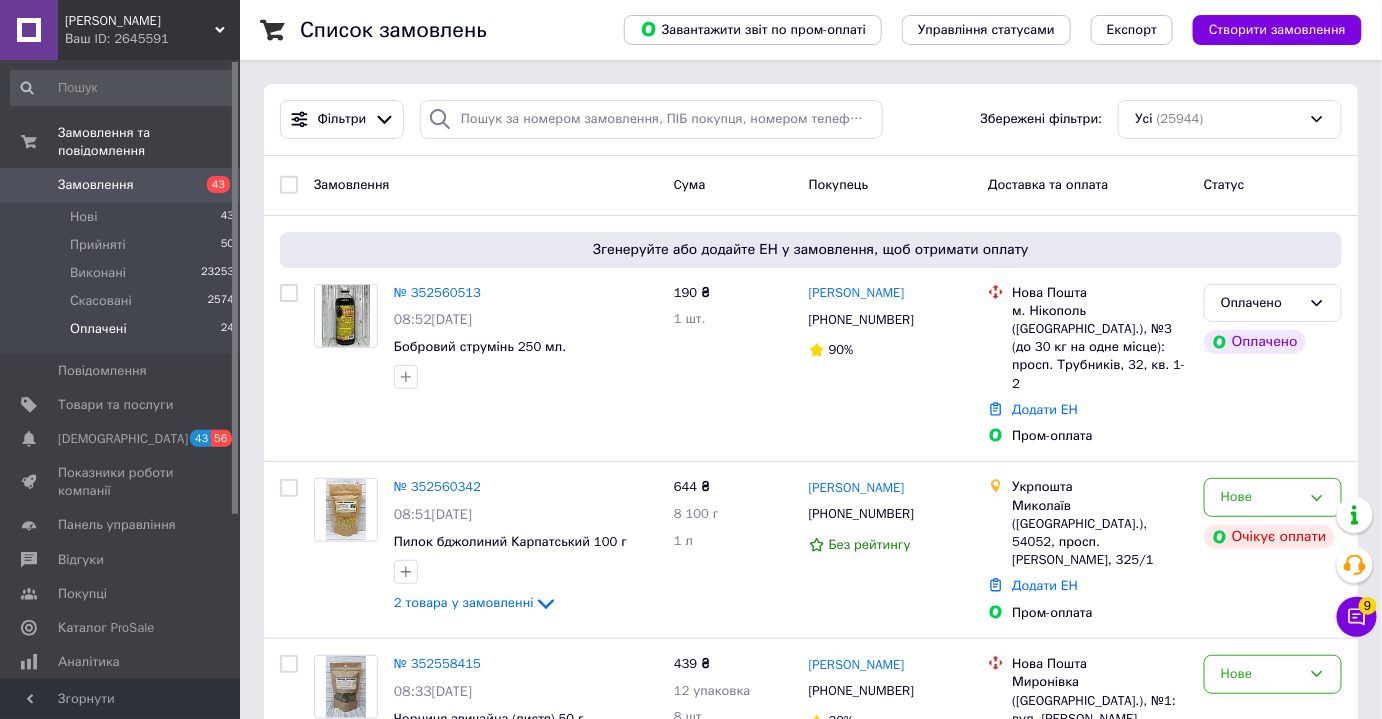 click on "Оплачені 24" at bounding box center [123, 334] 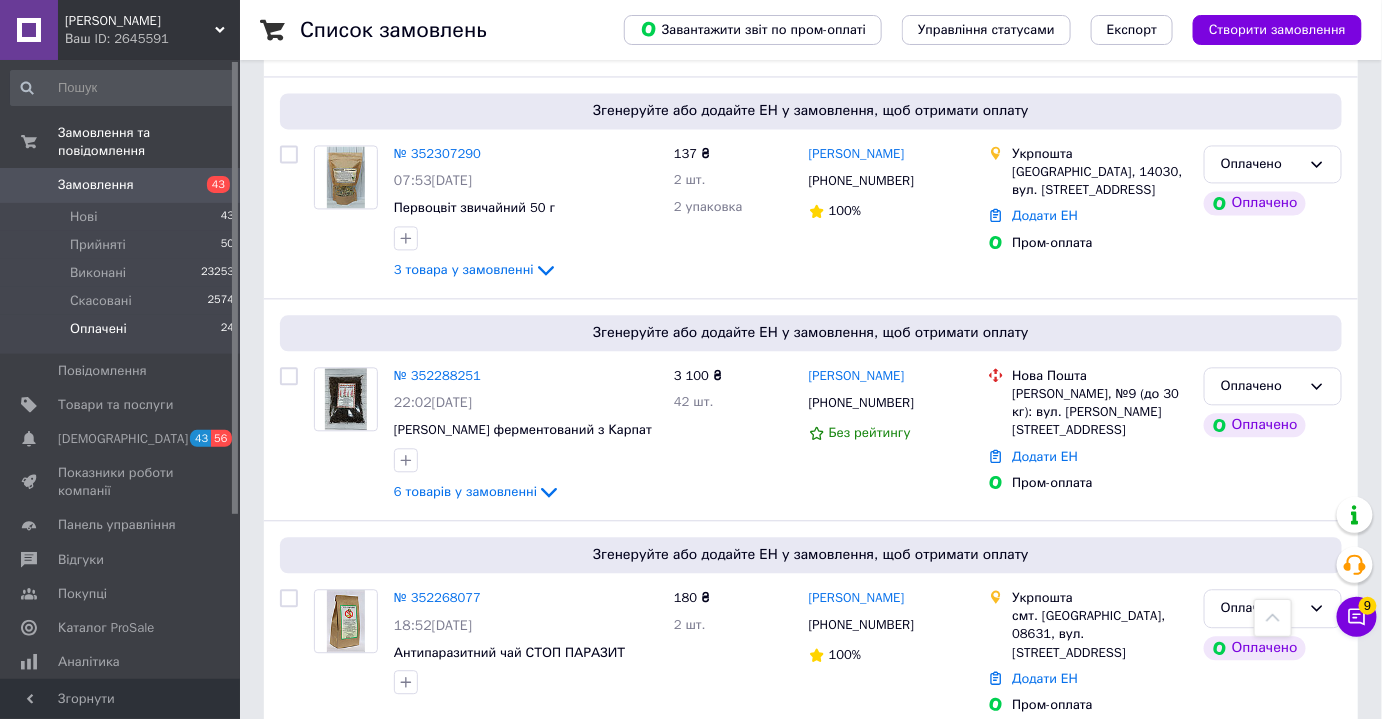 scroll, scrollTop: 4117, scrollLeft: 0, axis: vertical 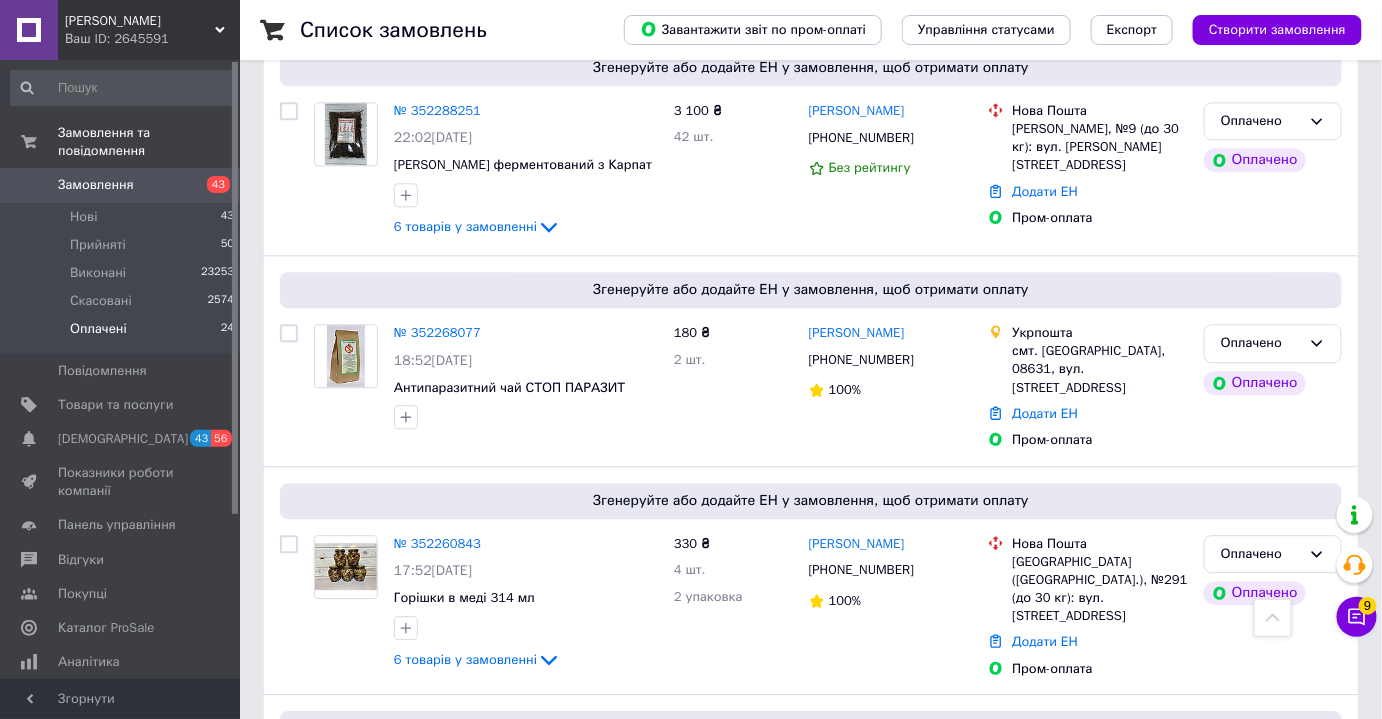 click on "2" at bounding box center [327, 950] 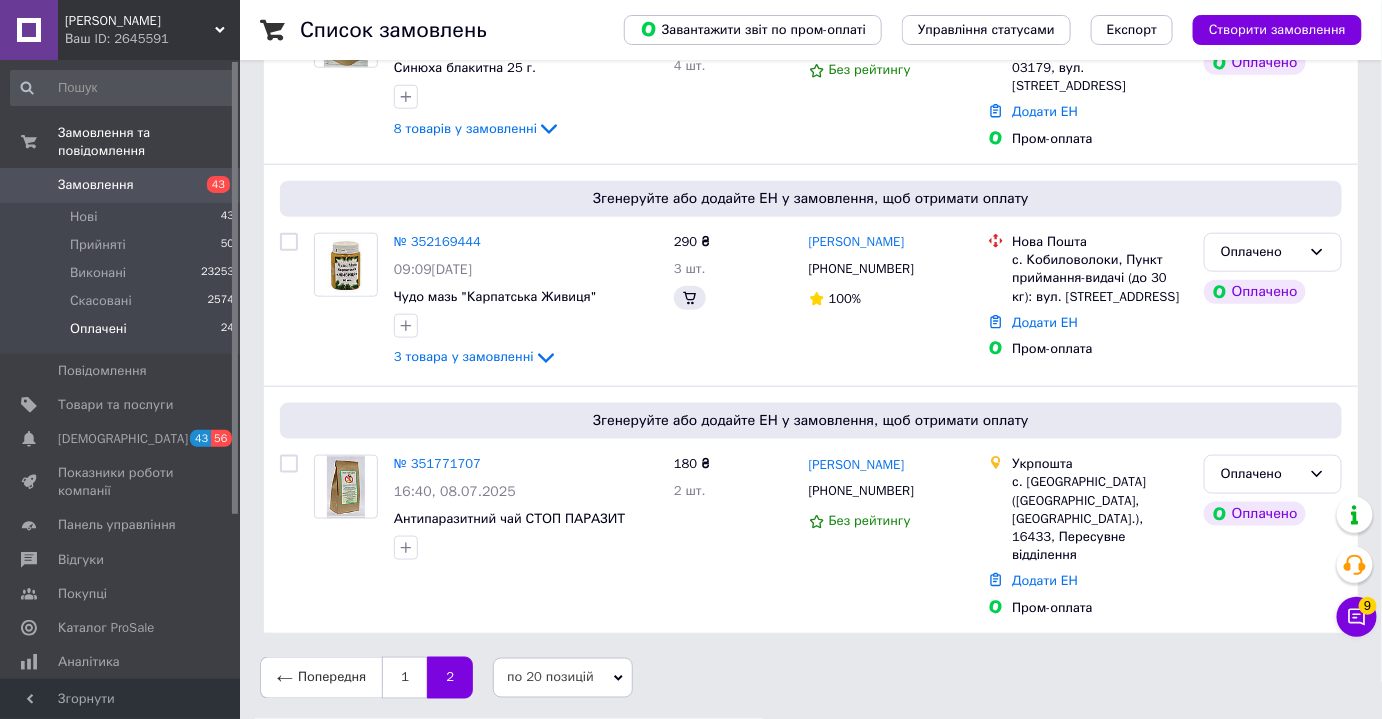 scroll, scrollTop: 0, scrollLeft: 0, axis: both 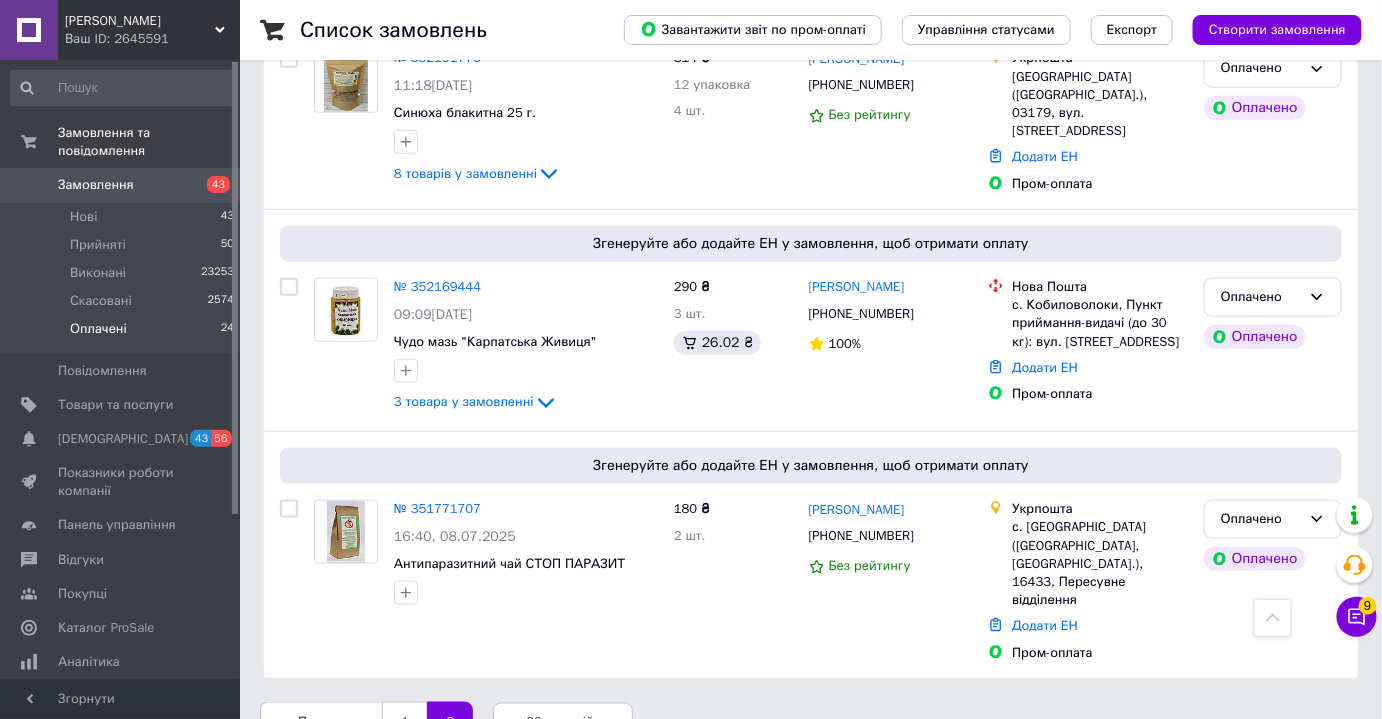 click on "1" at bounding box center [404, 723] 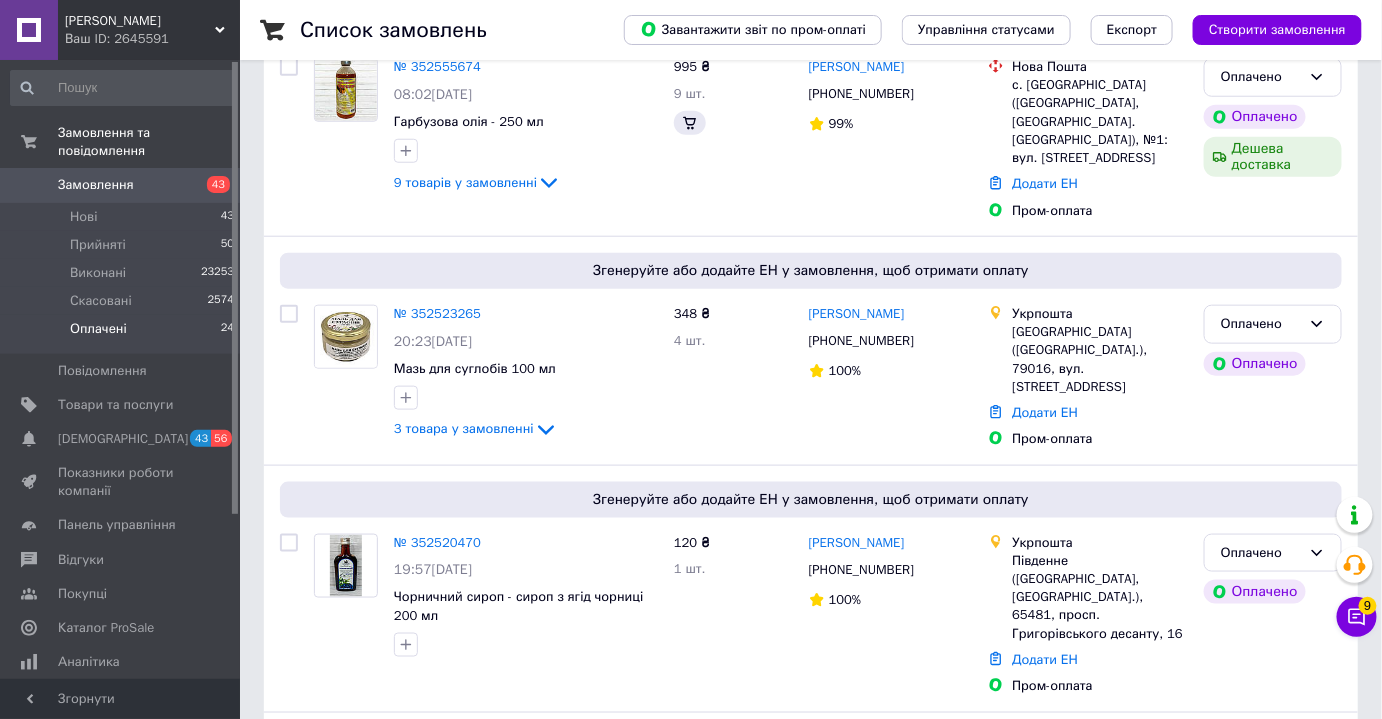 scroll, scrollTop: 0, scrollLeft: 0, axis: both 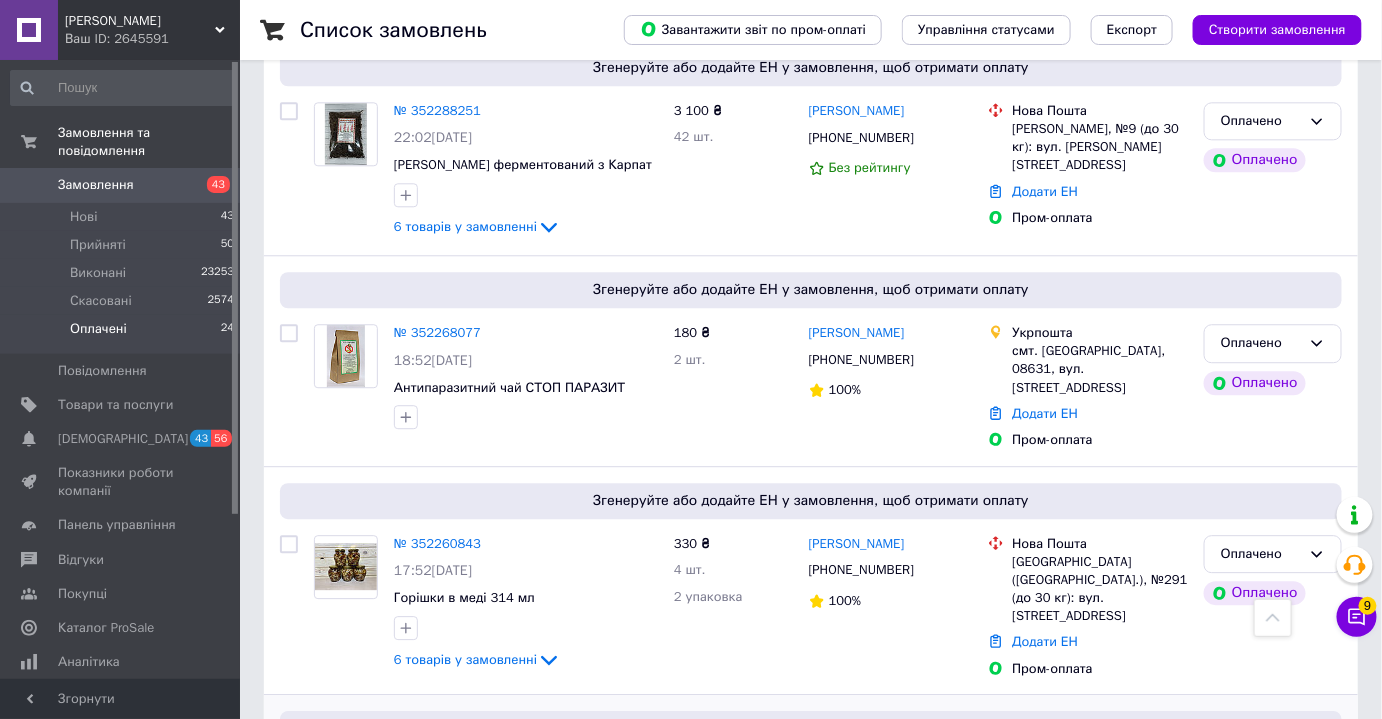 click 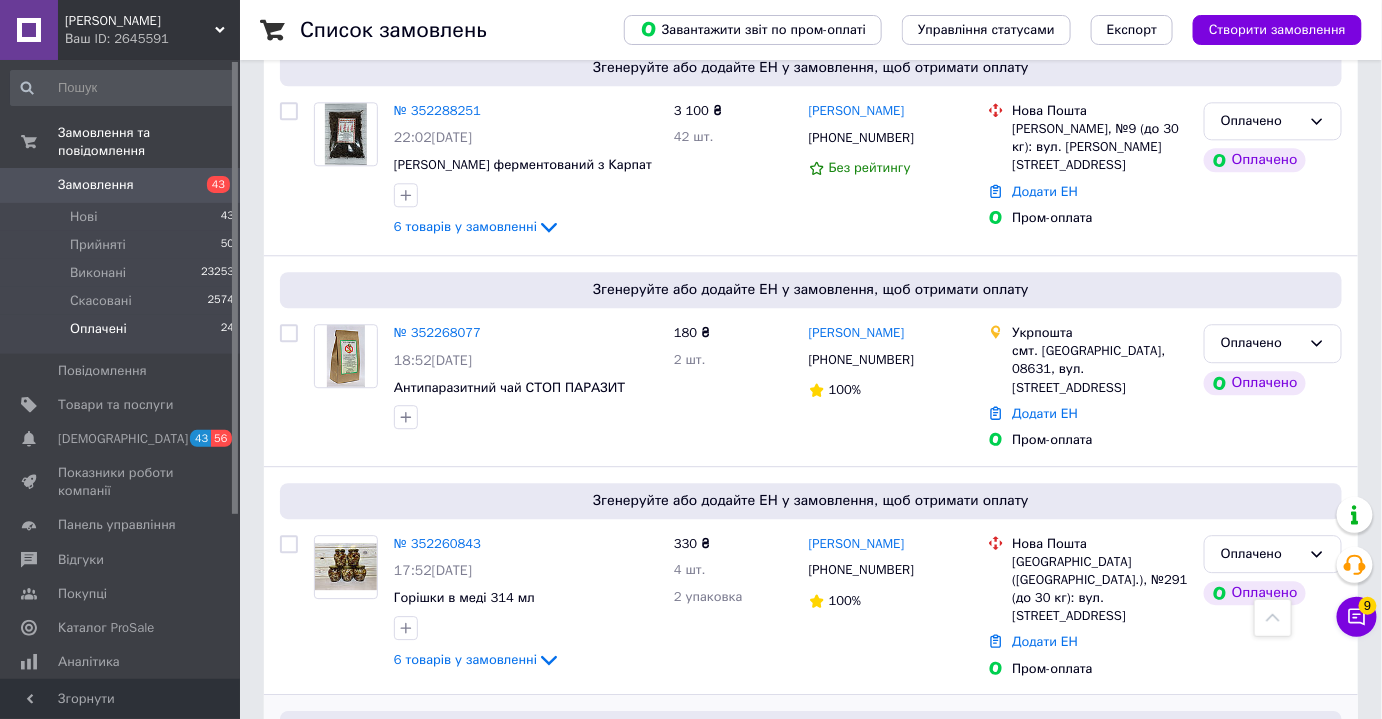 click on "№ 352221533" at bounding box center [437, 771] 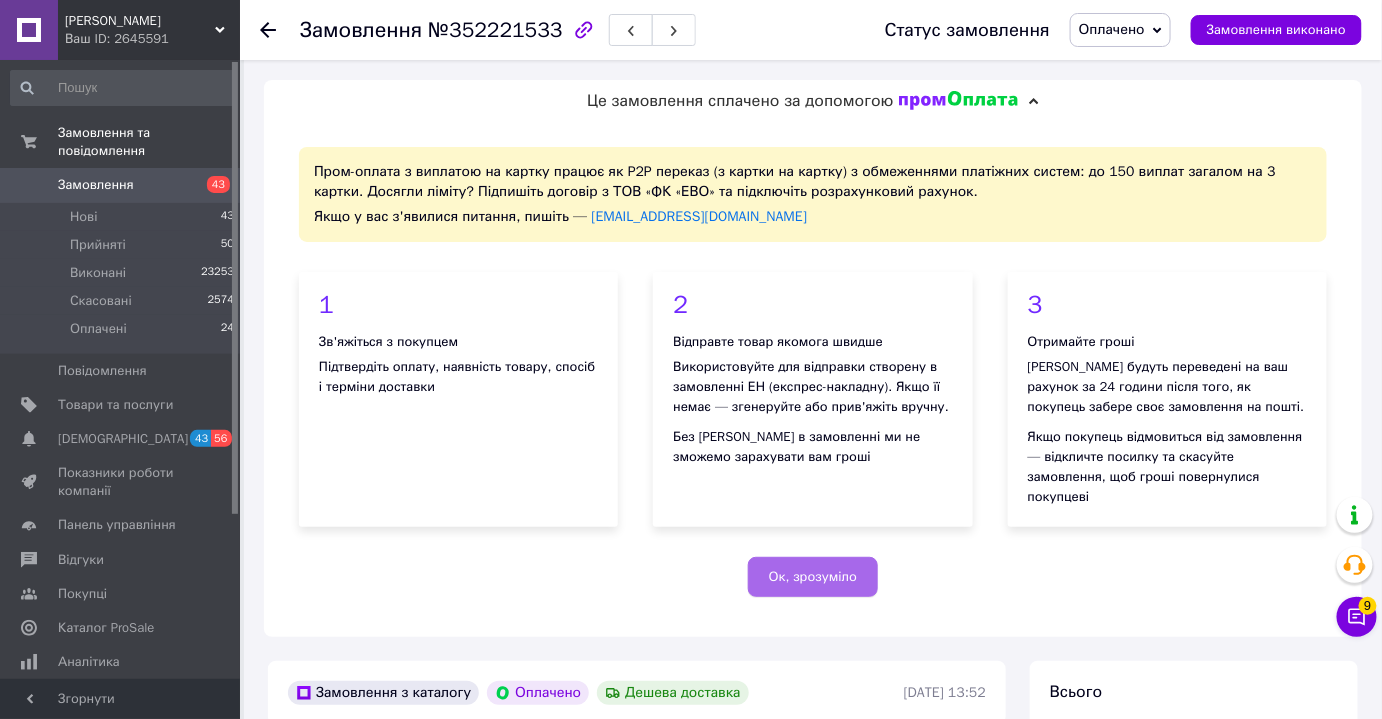 click on "Ок, зрозуміло" at bounding box center (813, 577) 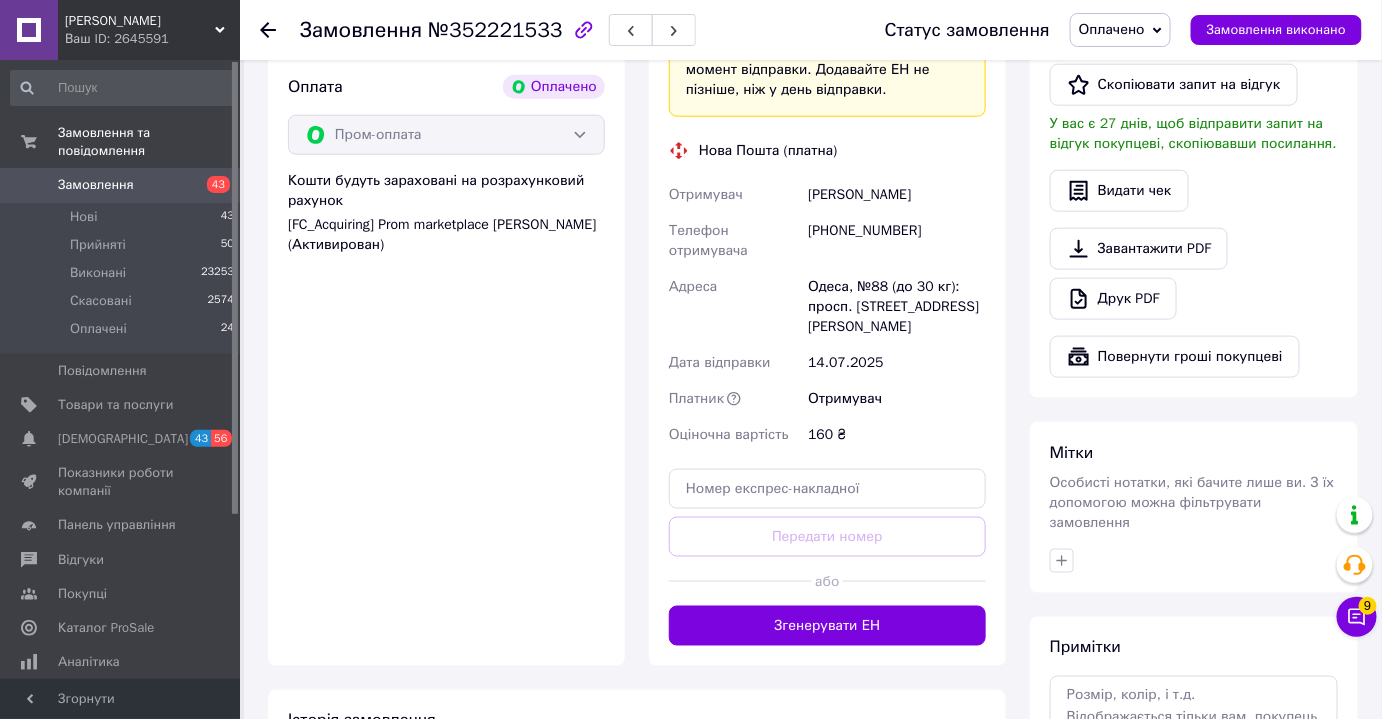 scroll, scrollTop: 640, scrollLeft: 0, axis: vertical 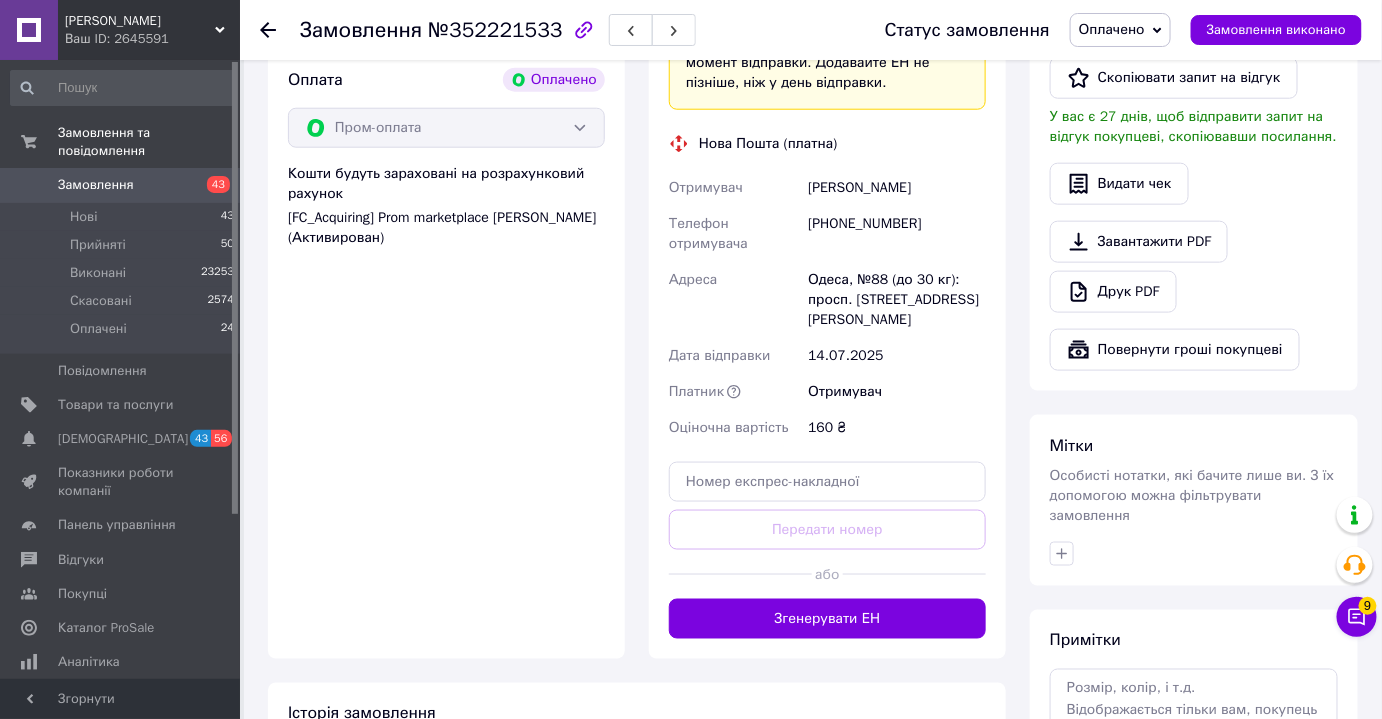 click on "[PHONE_NUMBER]" at bounding box center [897, 234] 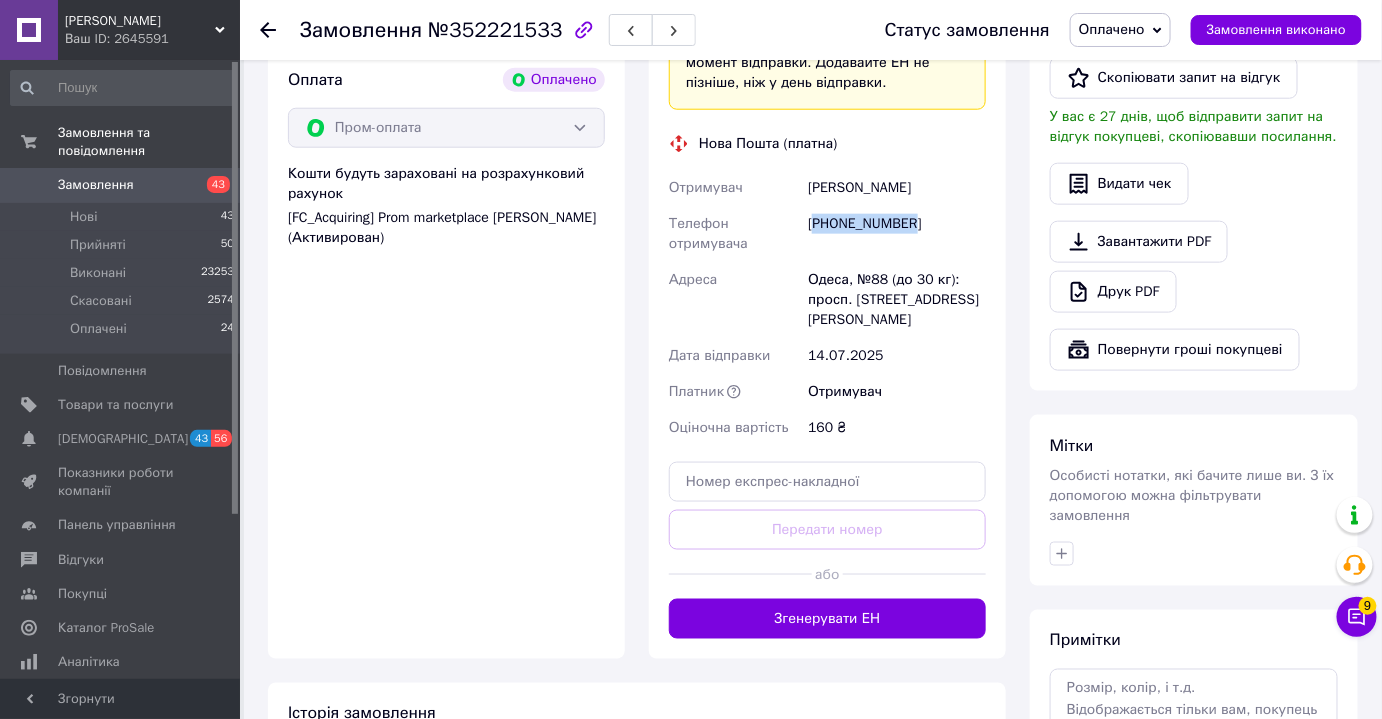 click on "[PHONE_NUMBER]" at bounding box center (897, 234) 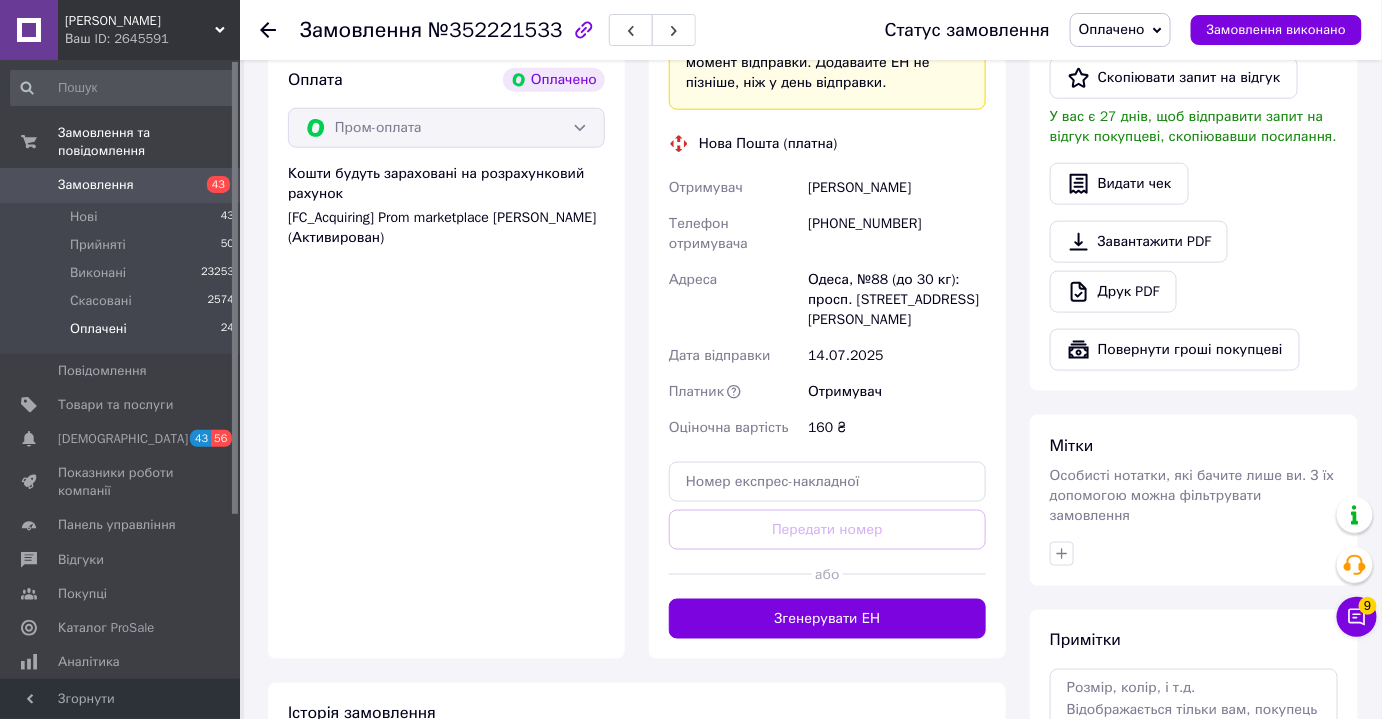 click on "Оплачені" at bounding box center [98, 329] 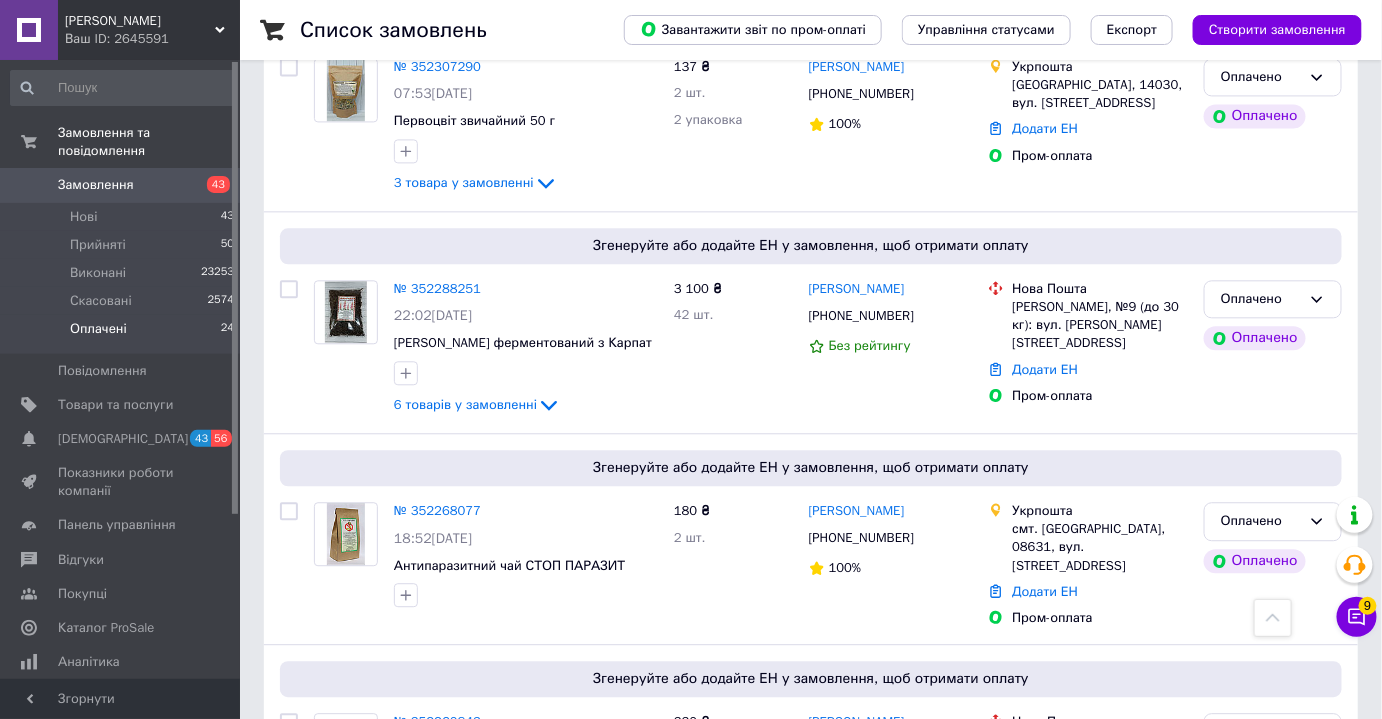 scroll, scrollTop: 4117, scrollLeft: 0, axis: vertical 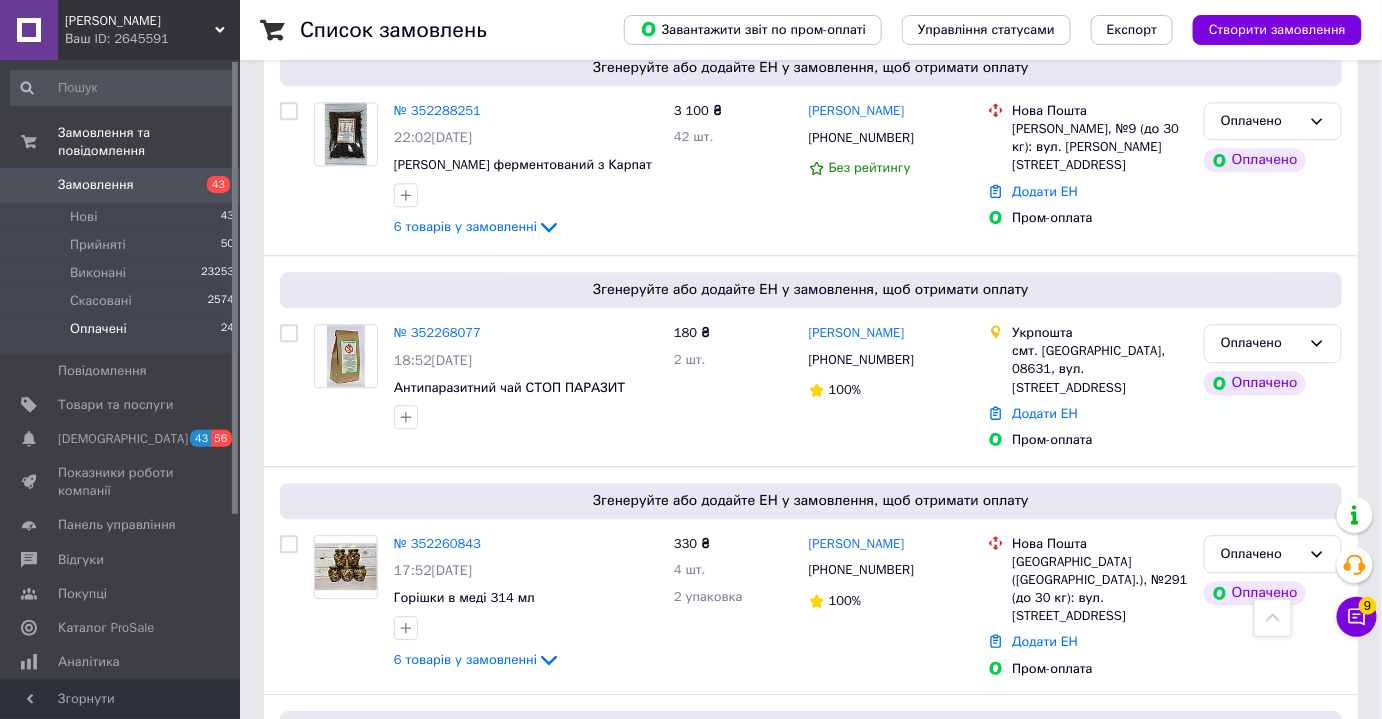 click on "Замовлення" at bounding box center [96, 185] 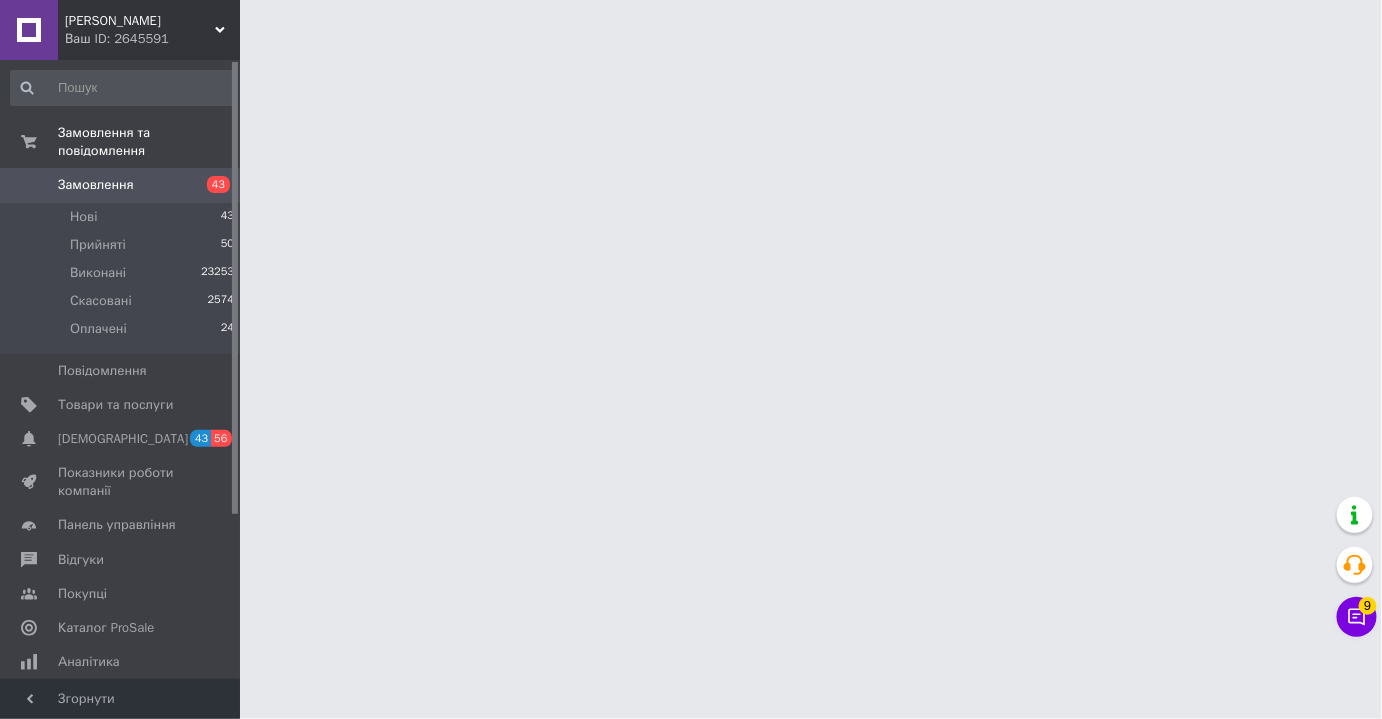 scroll, scrollTop: 0, scrollLeft: 0, axis: both 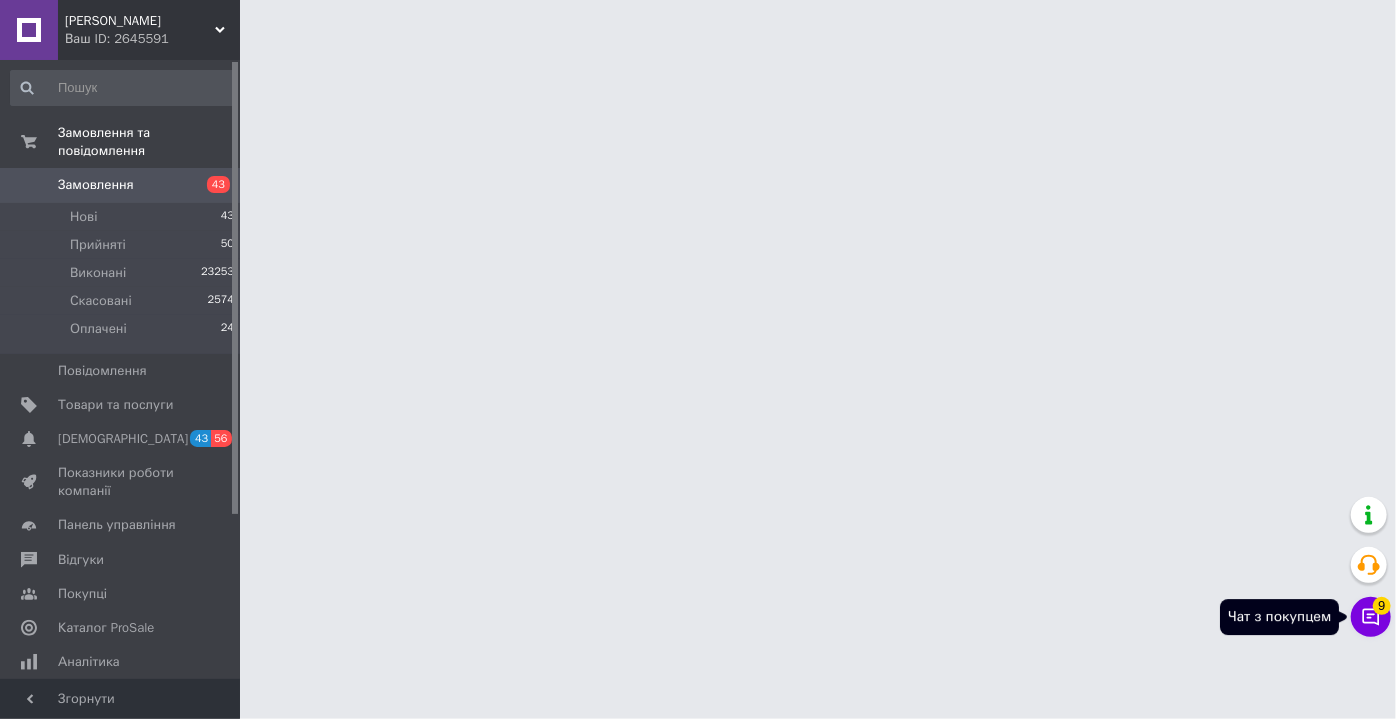 click 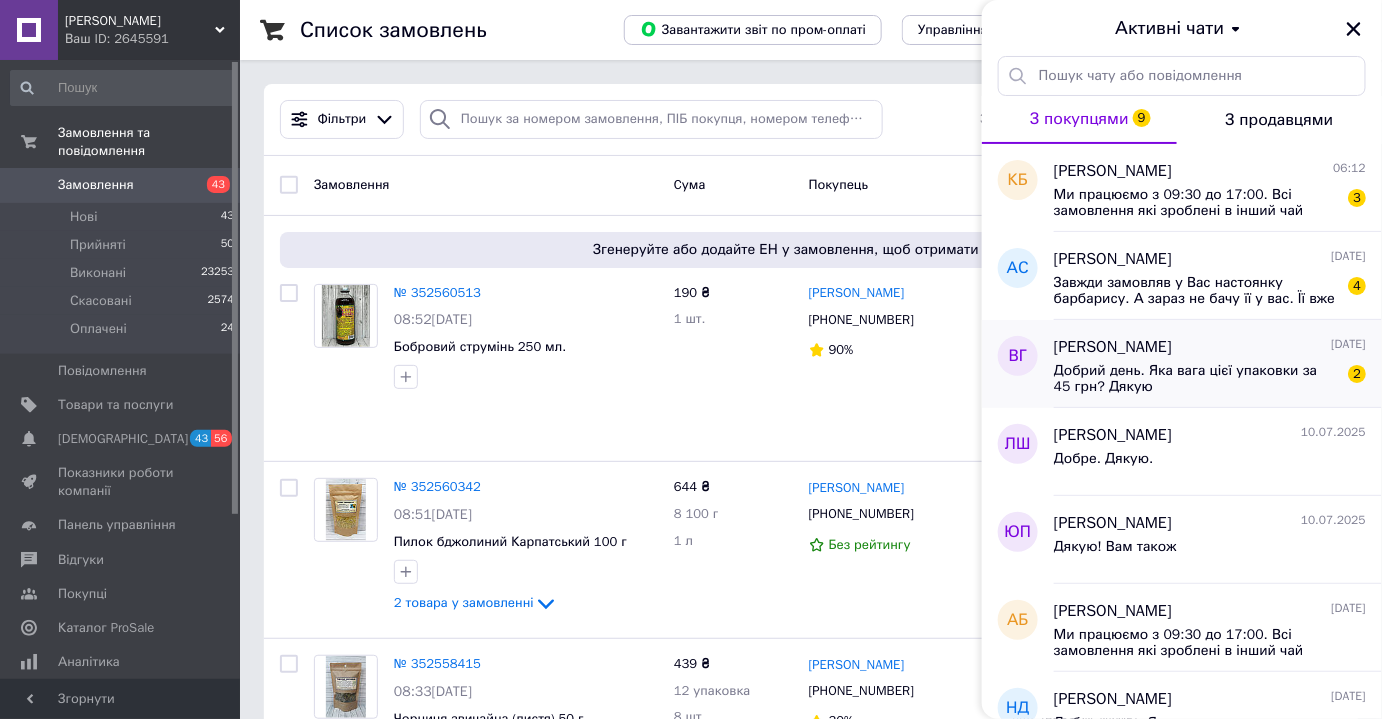click on "Добрий день.
Яка вага цієї упаковки за 45 грн? Дякую" at bounding box center [1196, 379] 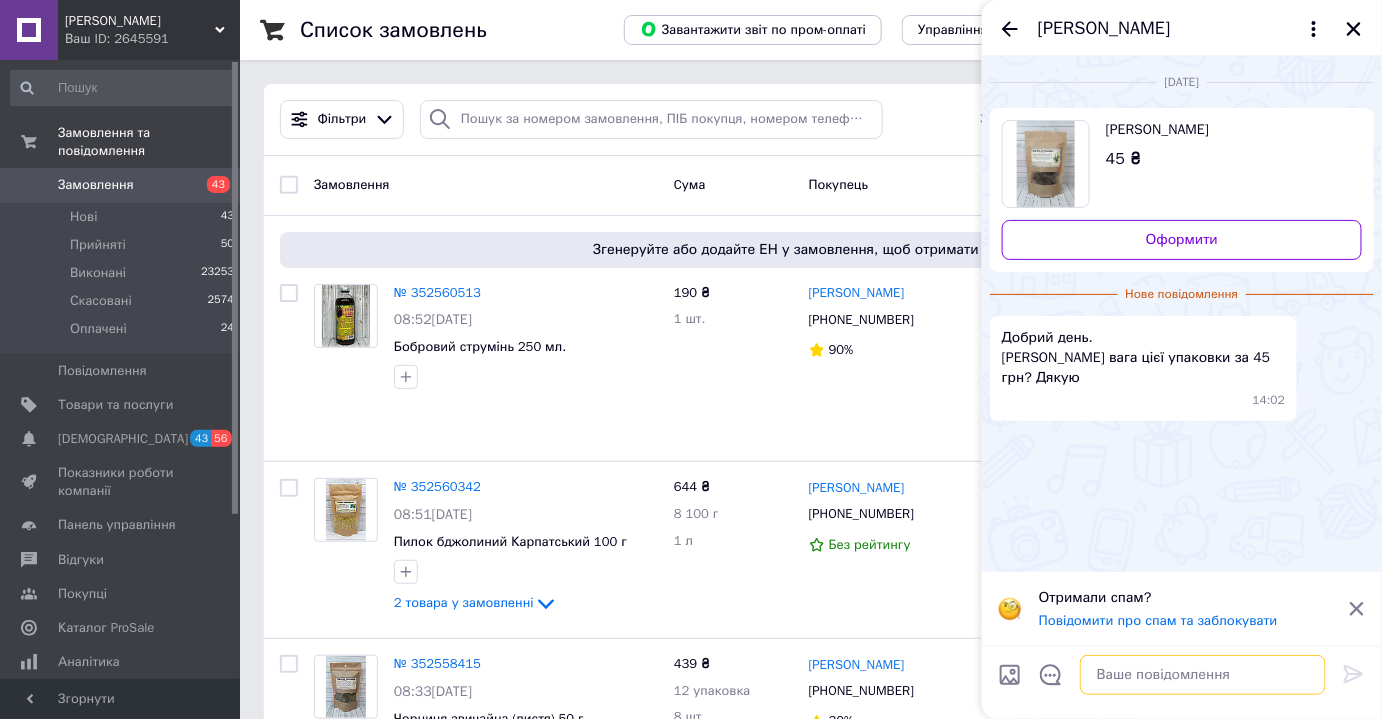 click at bounding box center (1203, 675) 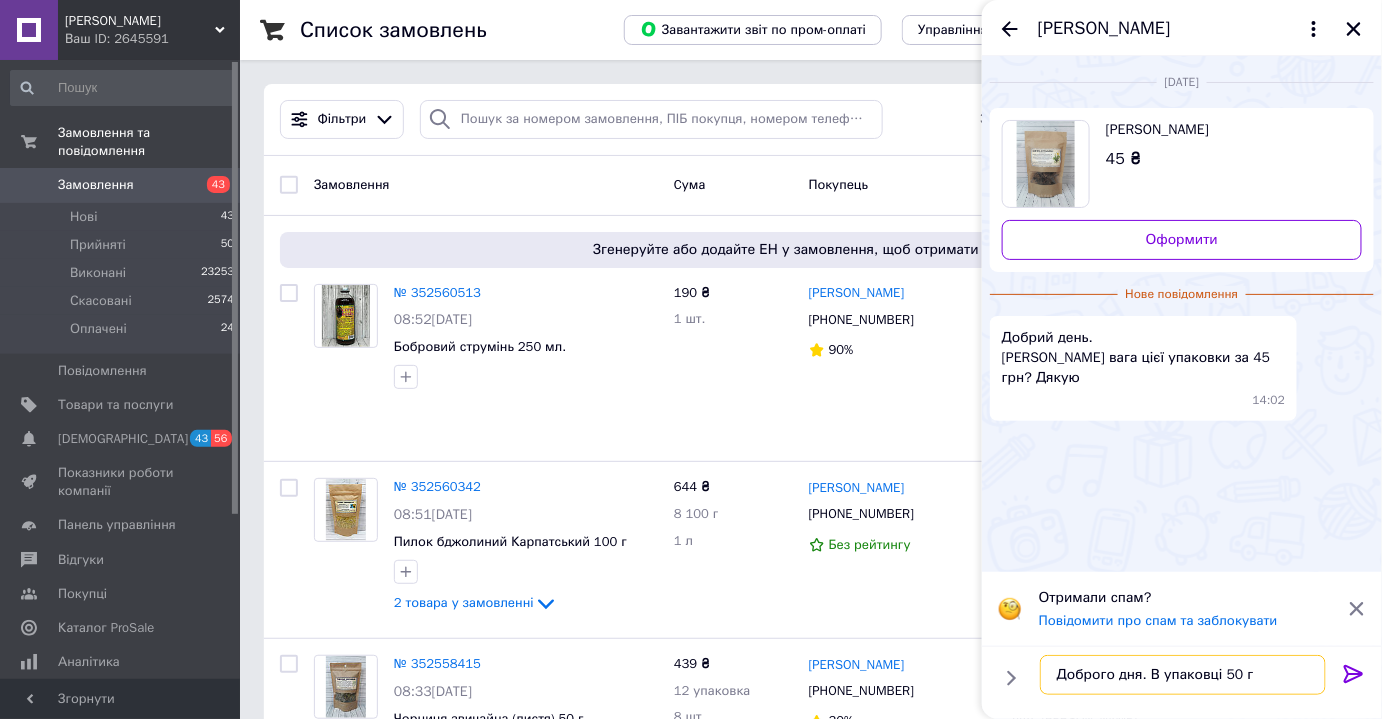 type on "Доброго дня. В упаковці 50 г" 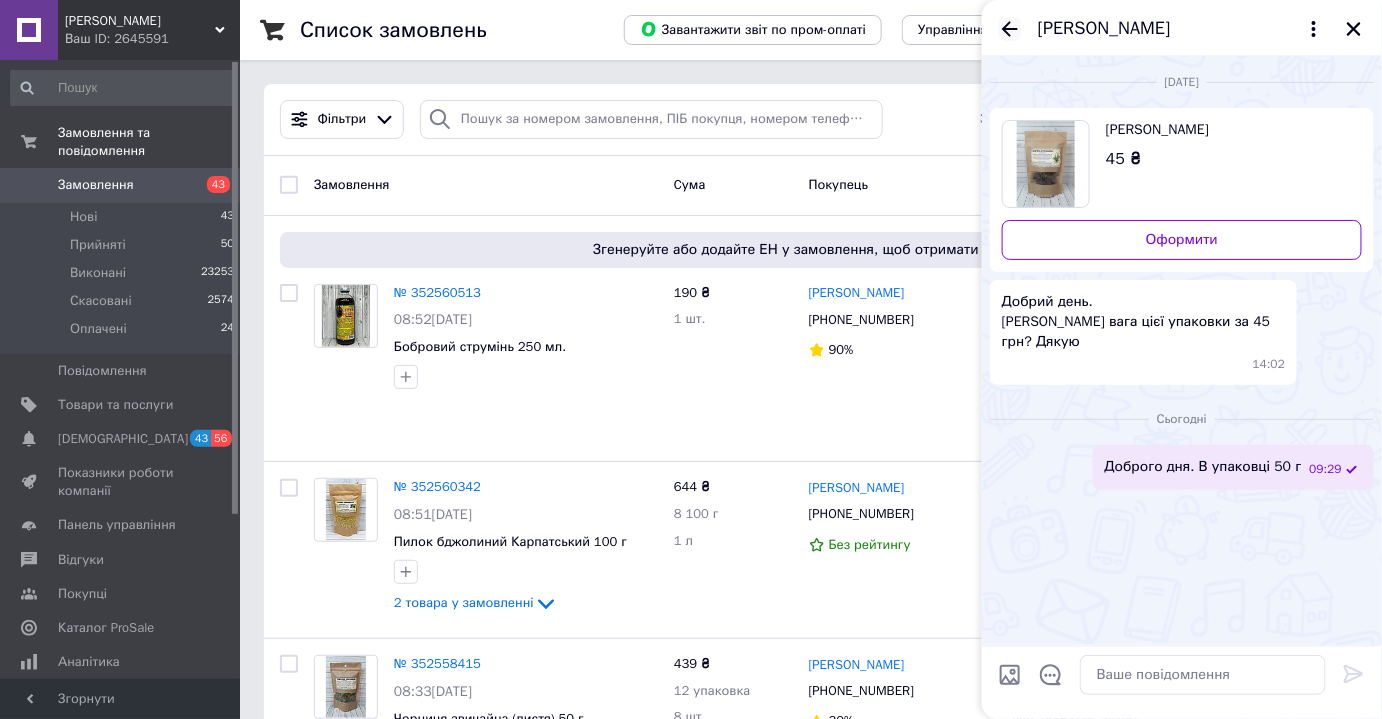 click 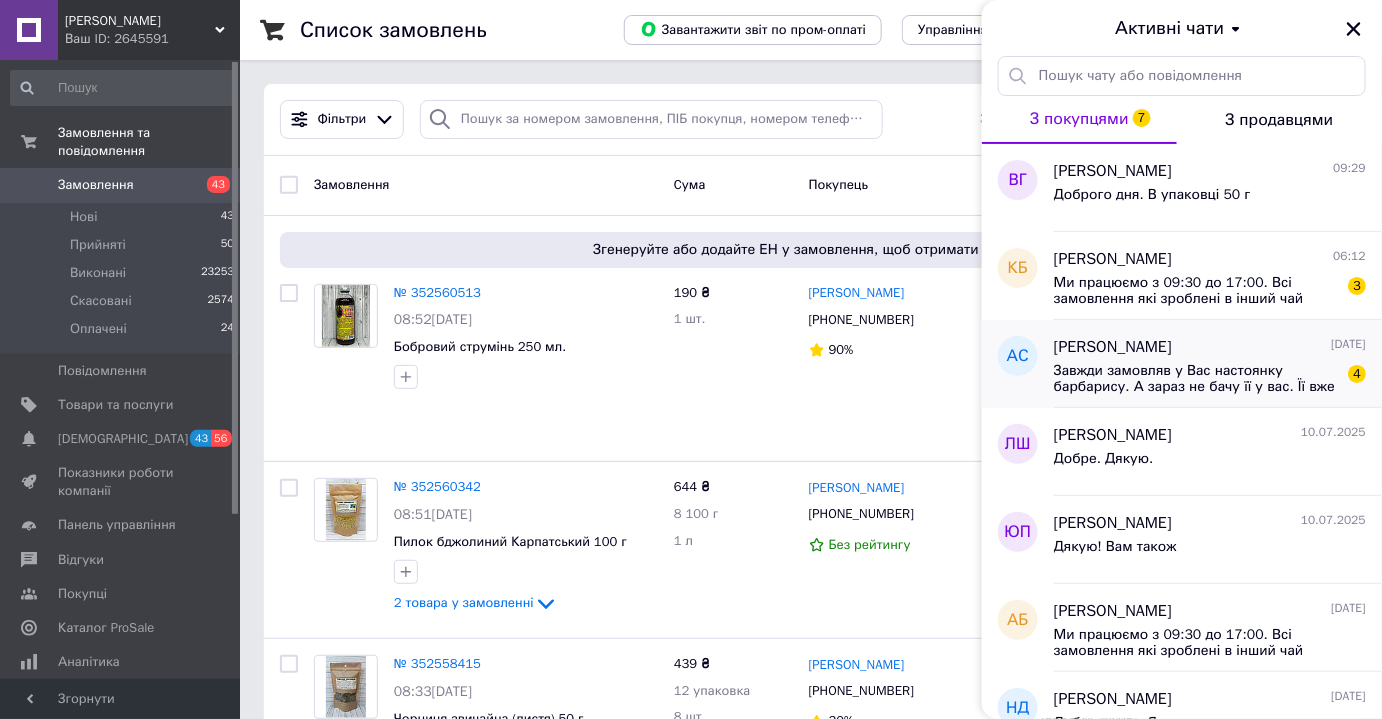 click on "[PERSON_NAME] [DATE] Завжди замовляв у Вас настоянку барбарису. А зараз не бачу її у вас. Її вже не виготовляють? 4" at bounding box center (1218, 364) 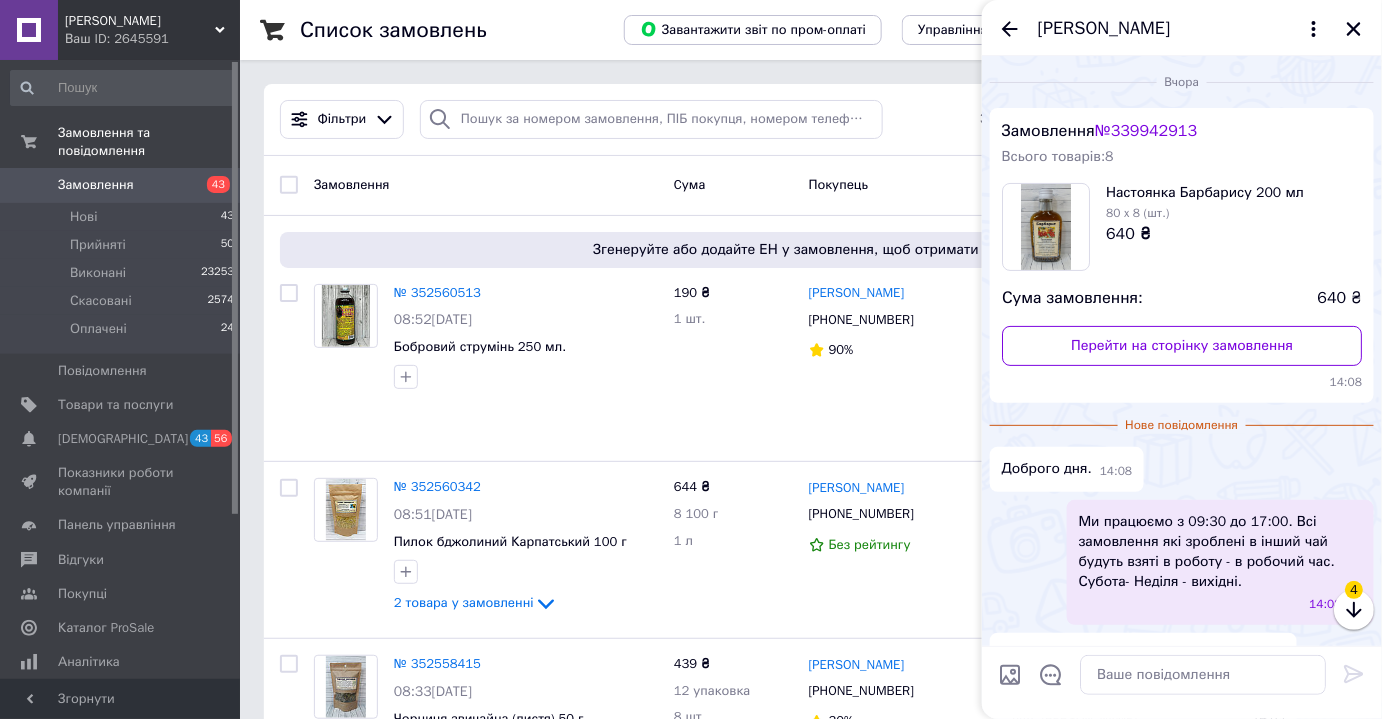 scroll, scrollTop: 173, scrollLeft: 0, axis: vertical 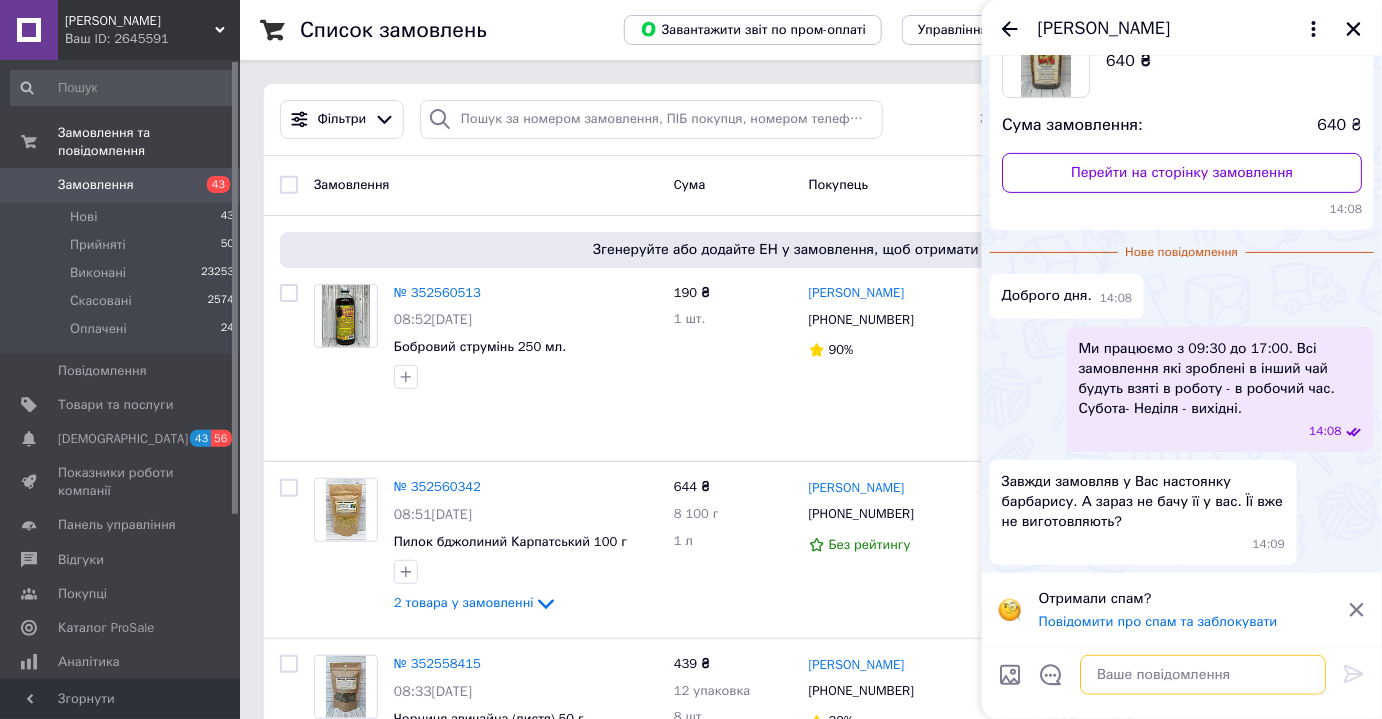 click at bounding box center (1203, 675) 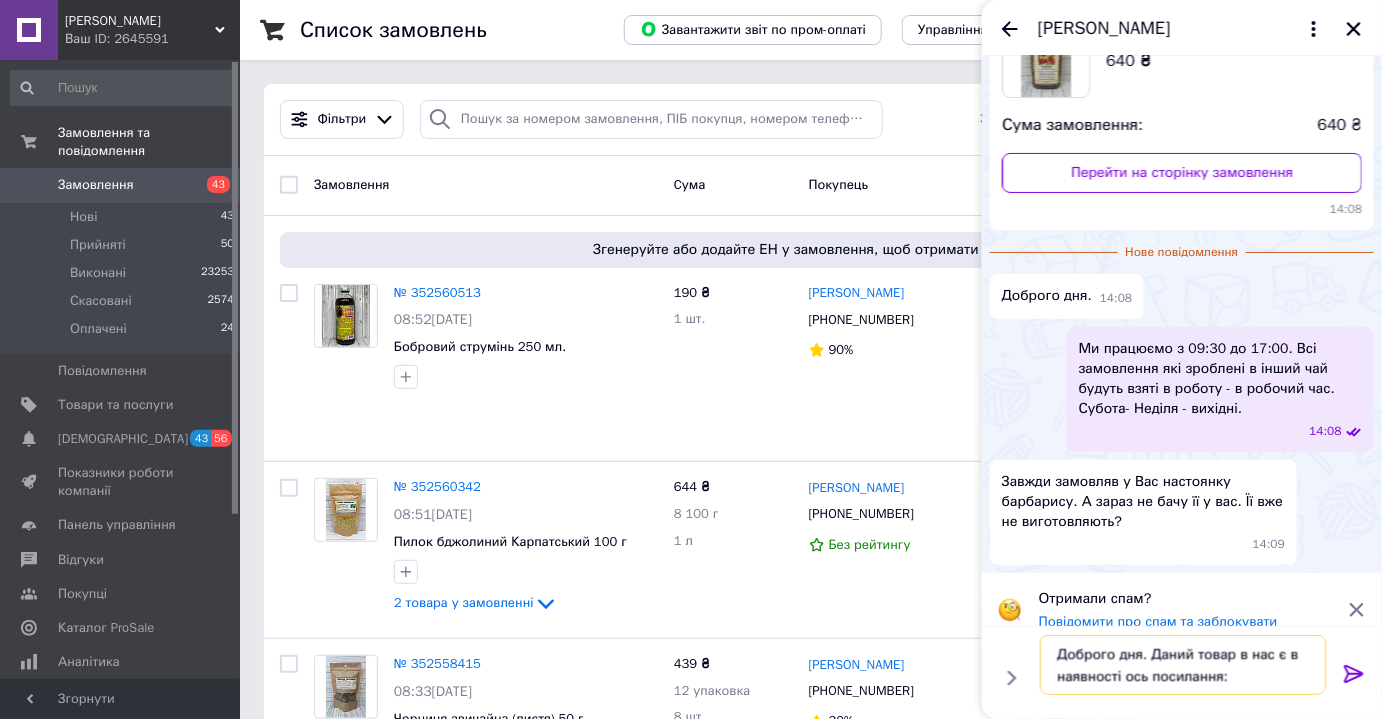 paste on "[URL][DOMAIN_NAME]" 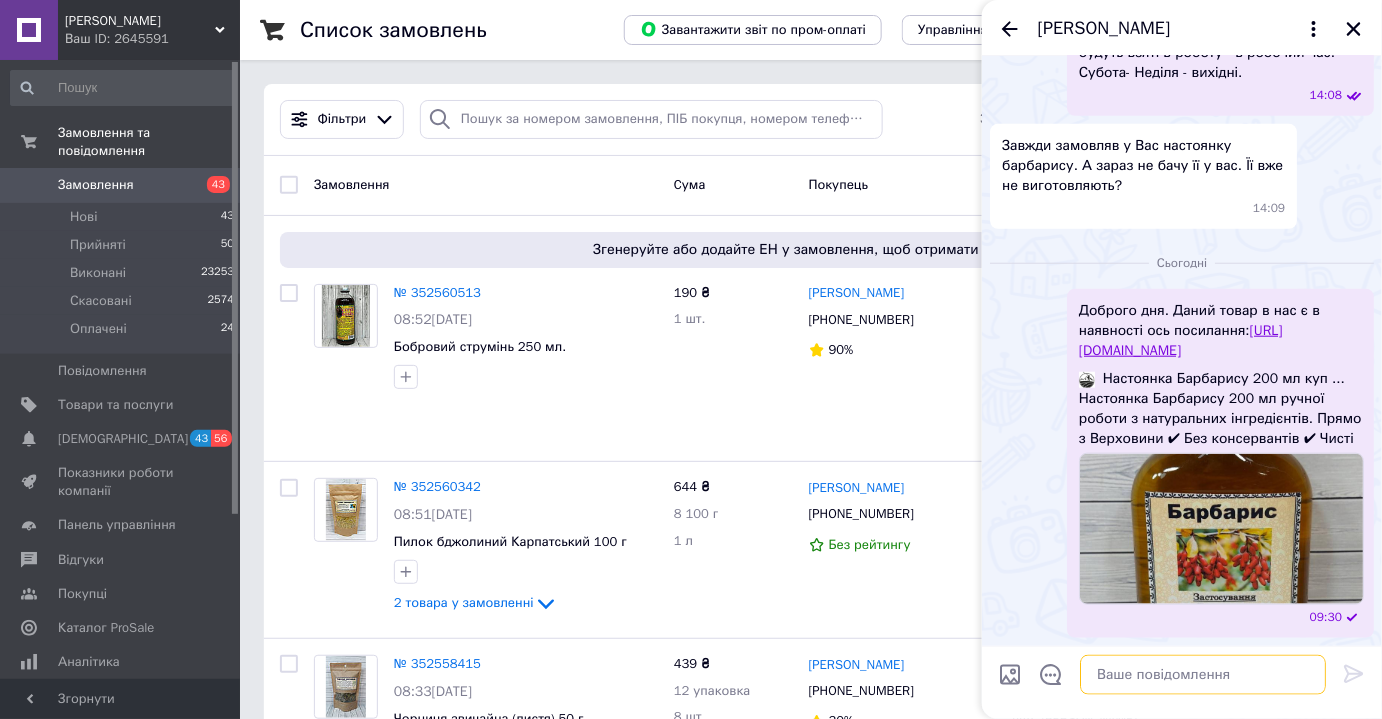 scroll, scrollTop: 492, scrollLeft: 0, axis: vertical 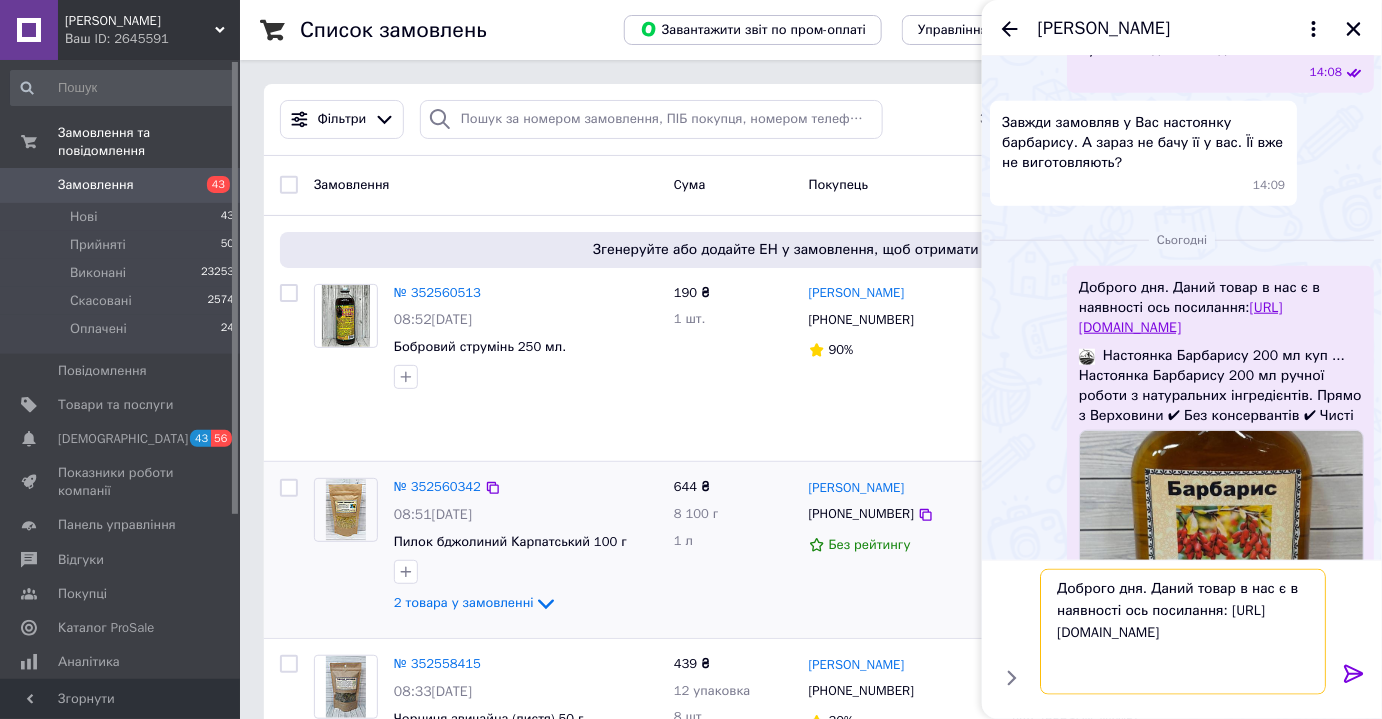 drag, startPoint x: 1265, startPoint y: 652, endPoint x: 980, endPoint y: 495, distance: 325.38284 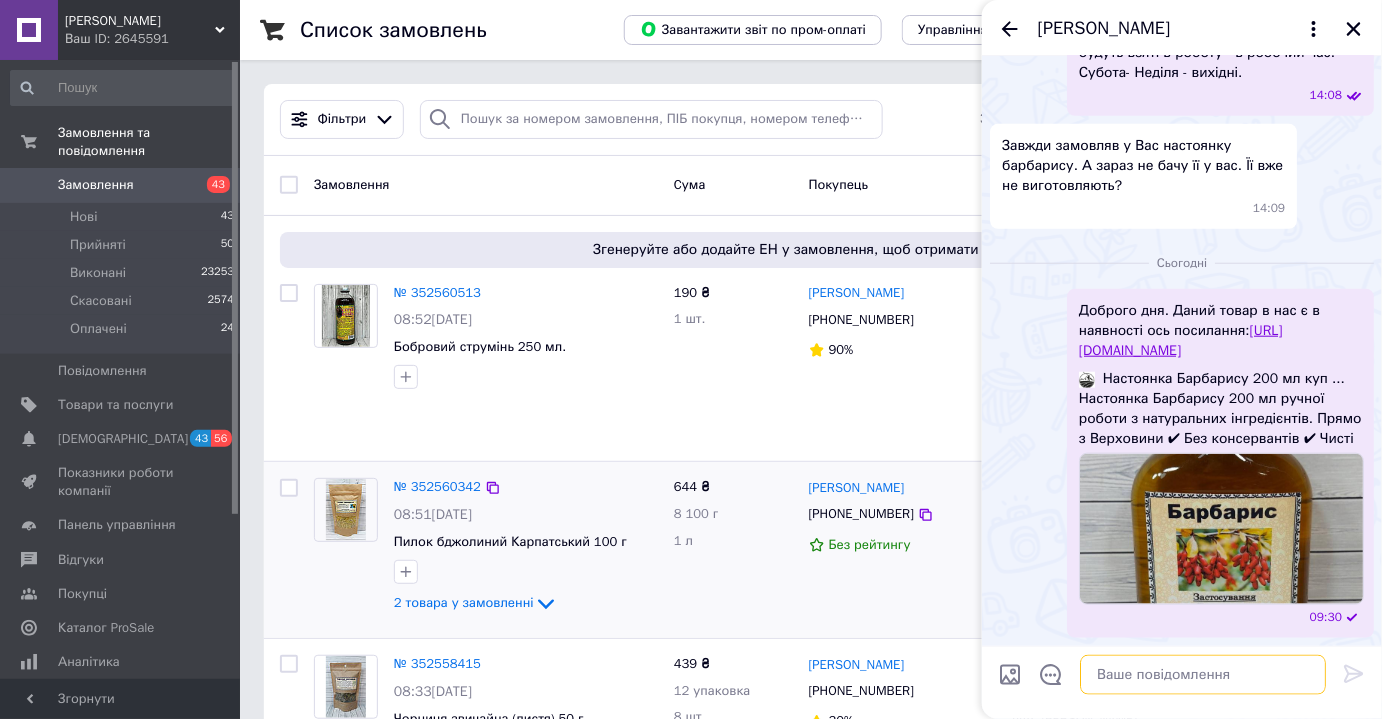 scroll, scrollTop: 492, scrollLeft: 0, axis: vertical 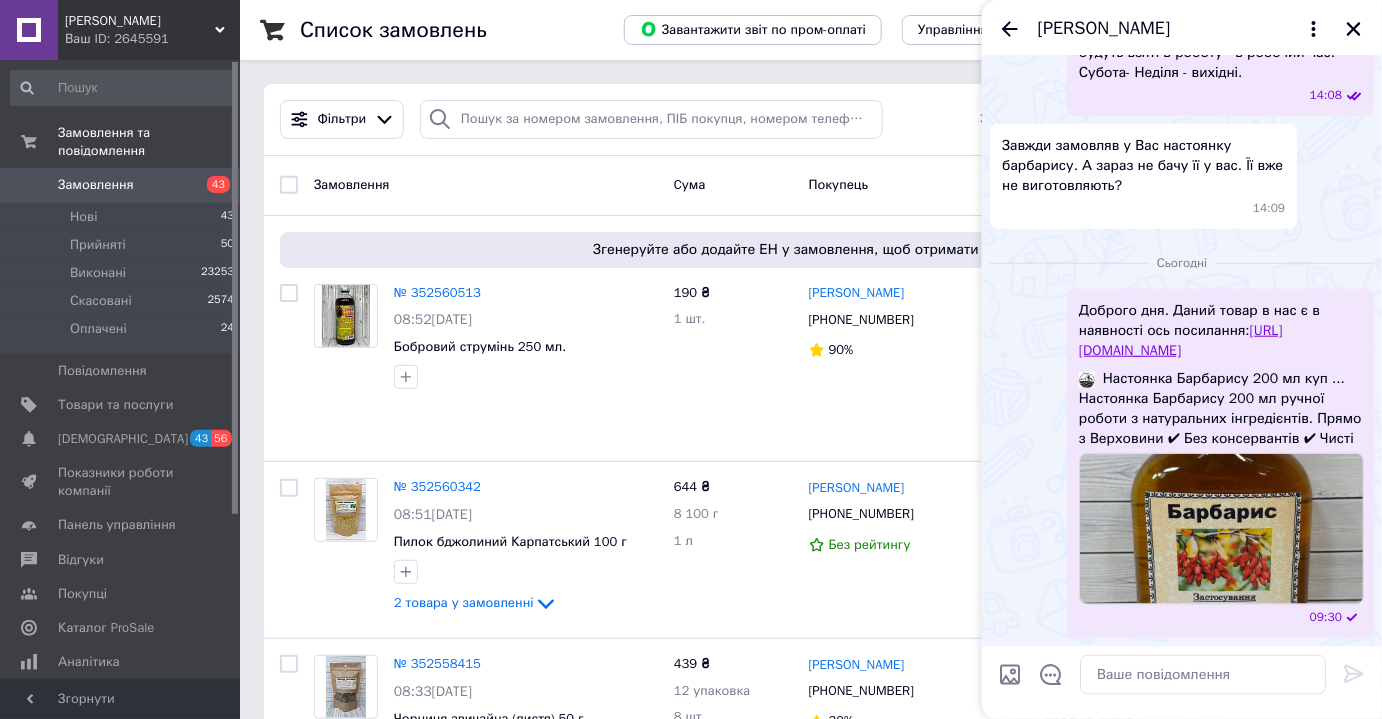 click on "Сьогодні" at bounding box center (1182, 263) 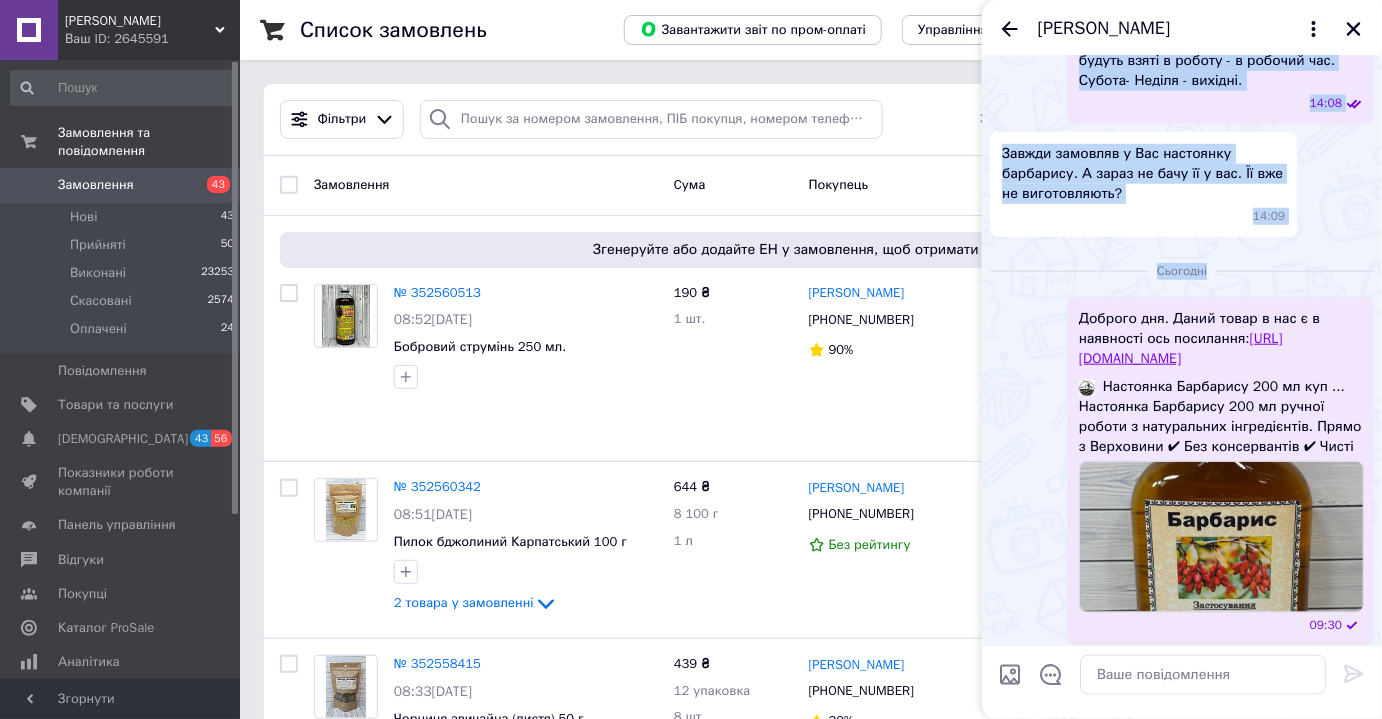 scroll, scrollTop: 492, scrollLeft: 0, axis: vertical 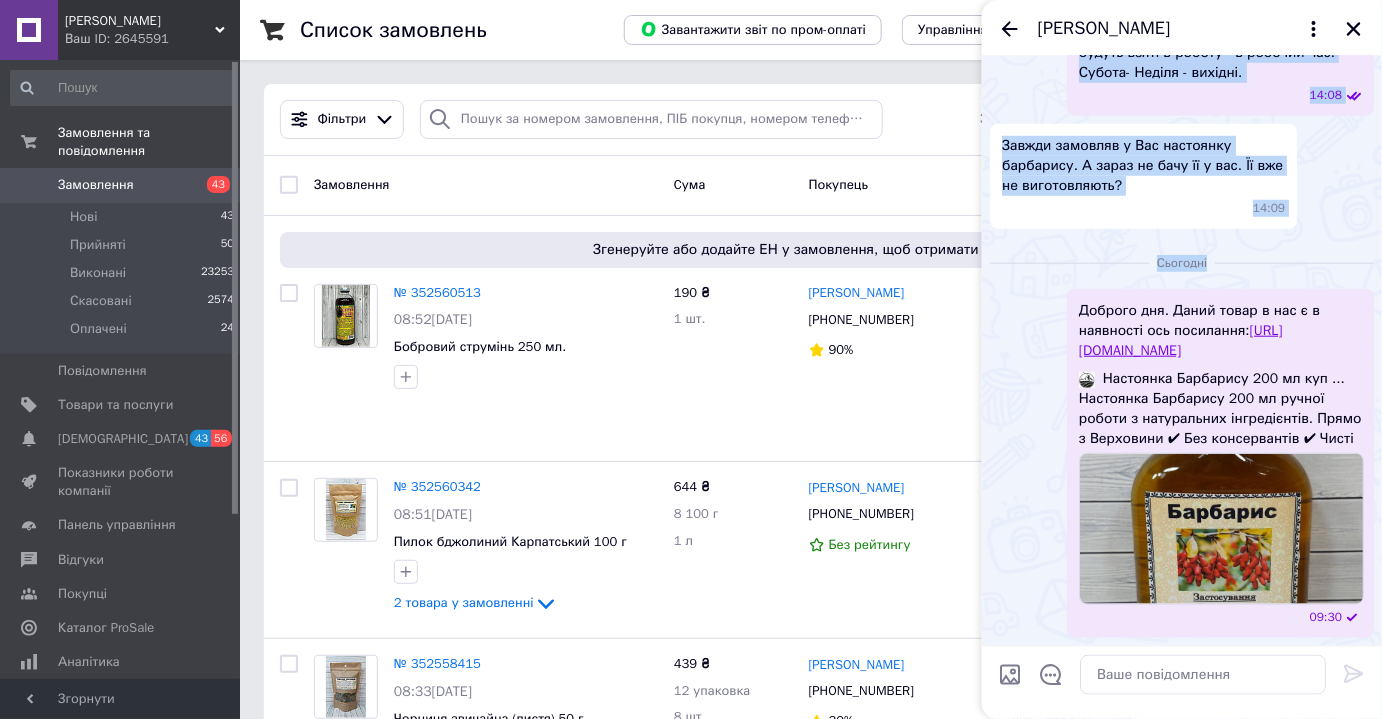 drag, startPoint x: 1272, startPoint y: 245, endPoint x: 1174, endPoint y: 762, distance: 526.20624 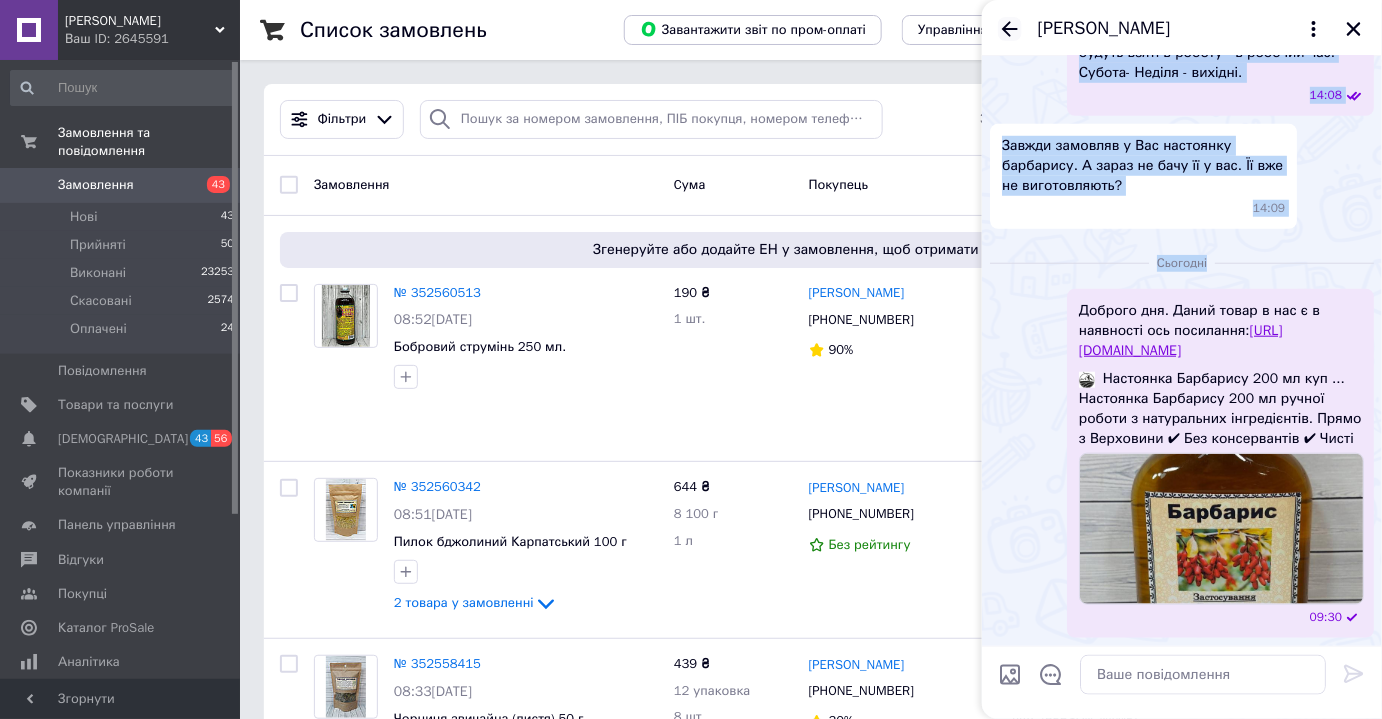 click 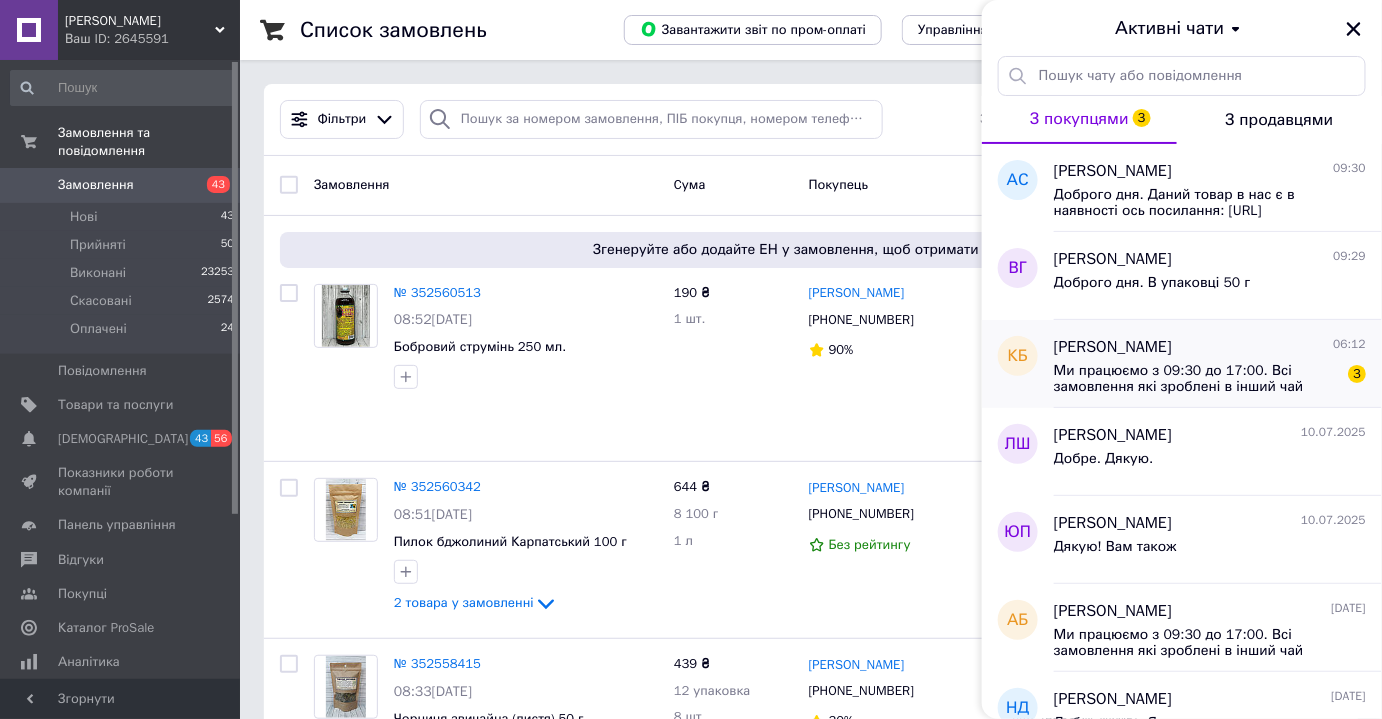 click on "Ми працюємо з 09:30 до 17:00. Всі замовлення які зроблені в інший чай будуть взяті в роботу - в робочий час. Субота- Неділя - вихідні." at bounding box center [1196, 379] 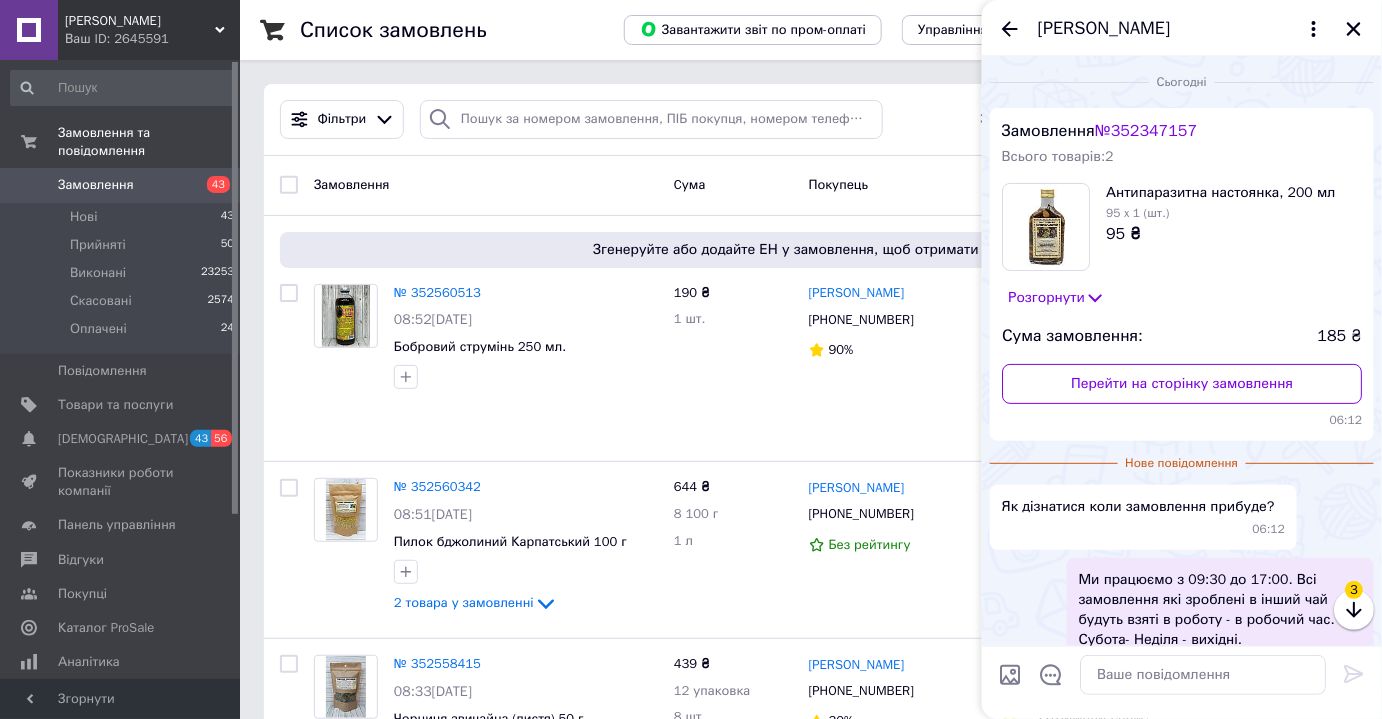 scroll, scrollTop: 118, scrollLeft: 0, axis: vertical 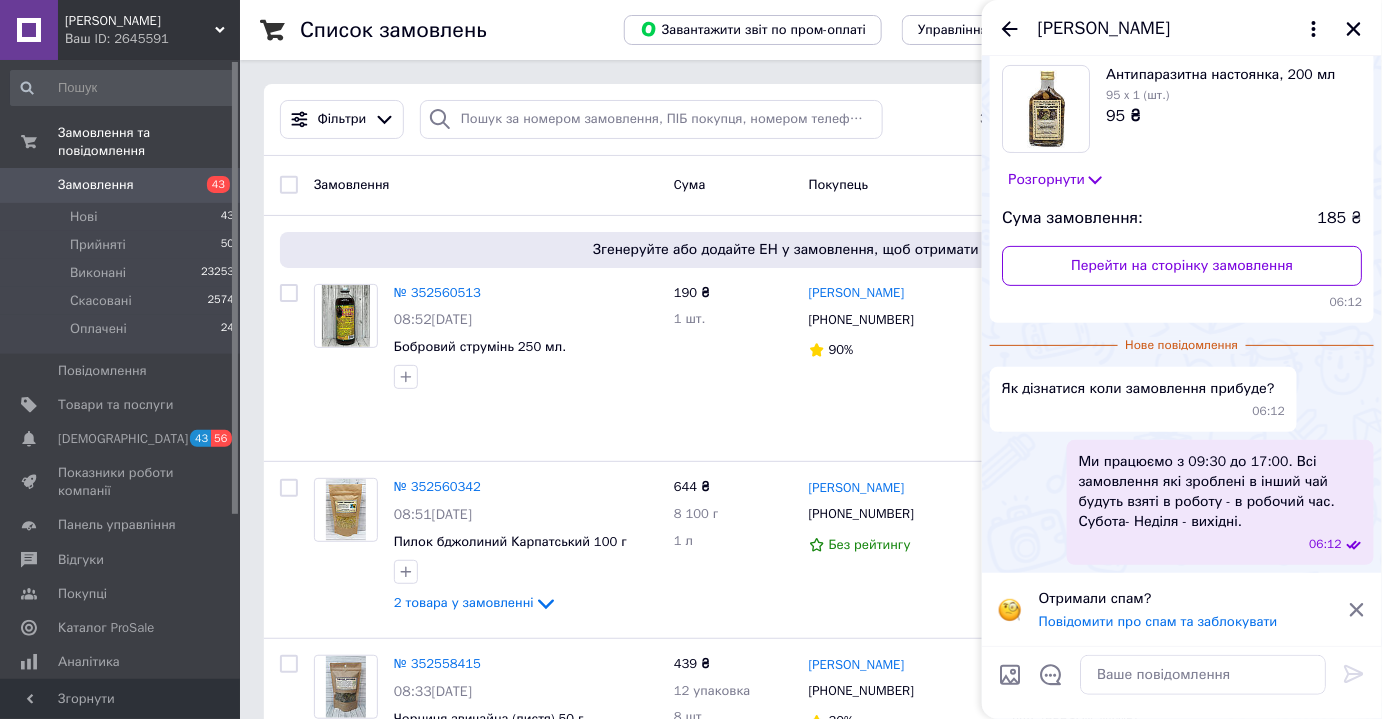drag, startPoint x: 1077, startPoint y: 407, endPoint x: 1144, endPoint y: 424, distance: 69.12308 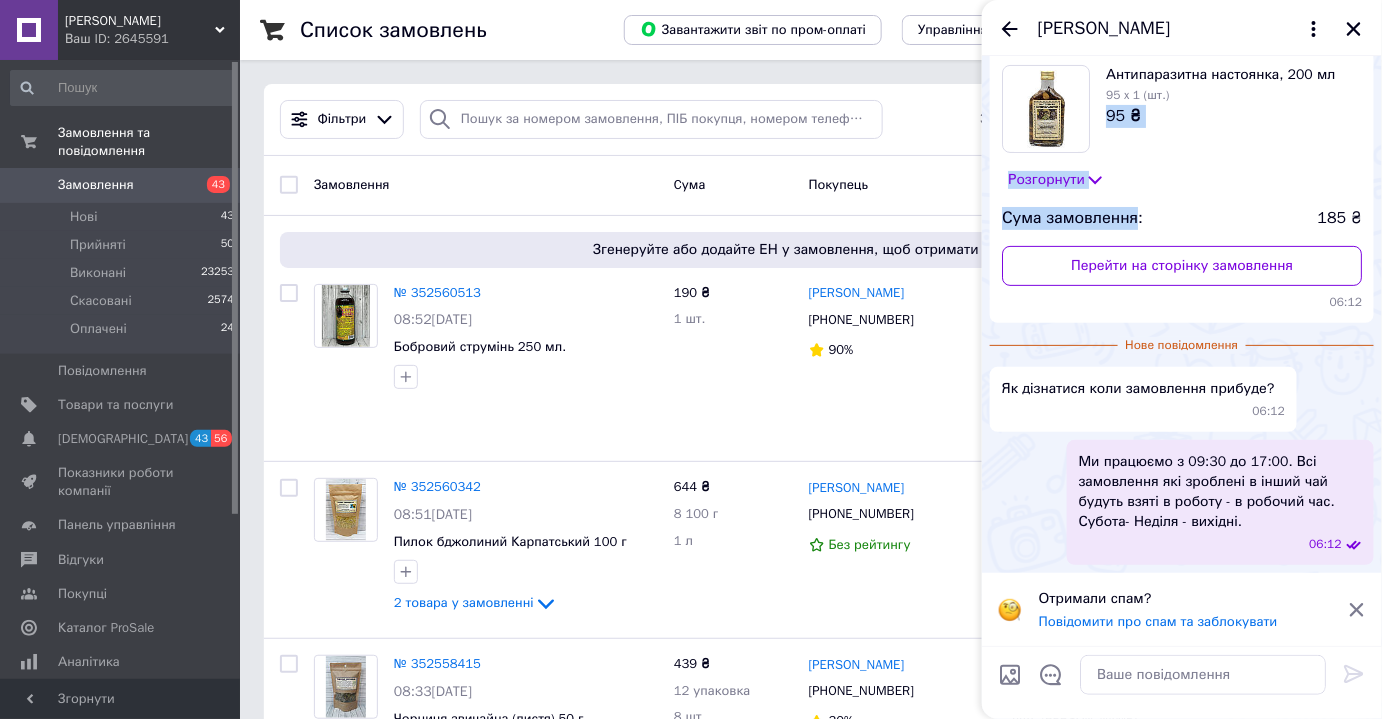 scroll, scrollTop: 0, scrollLeft: 0, axis: both 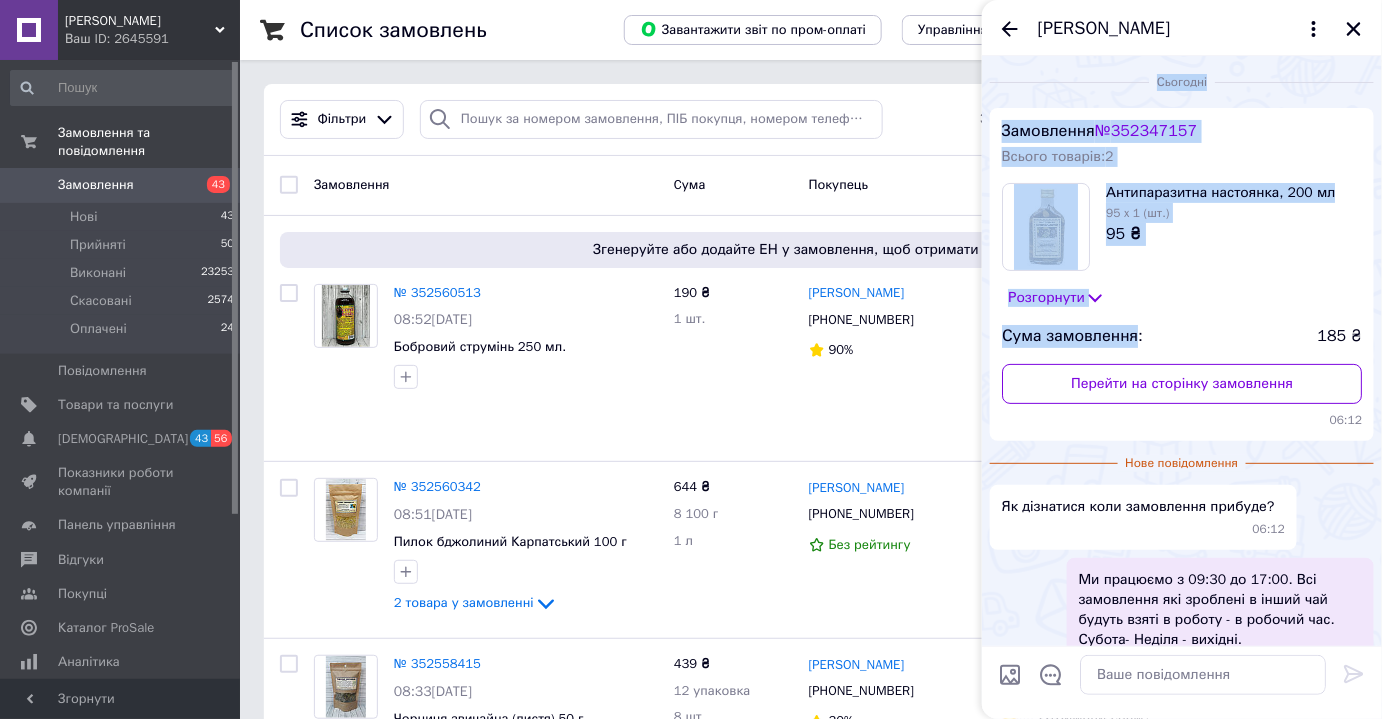 drag, startPoint x: 1125, startPoint y: 226, endPoint x: 1099, endPoint y: 43, distance: 184.83777 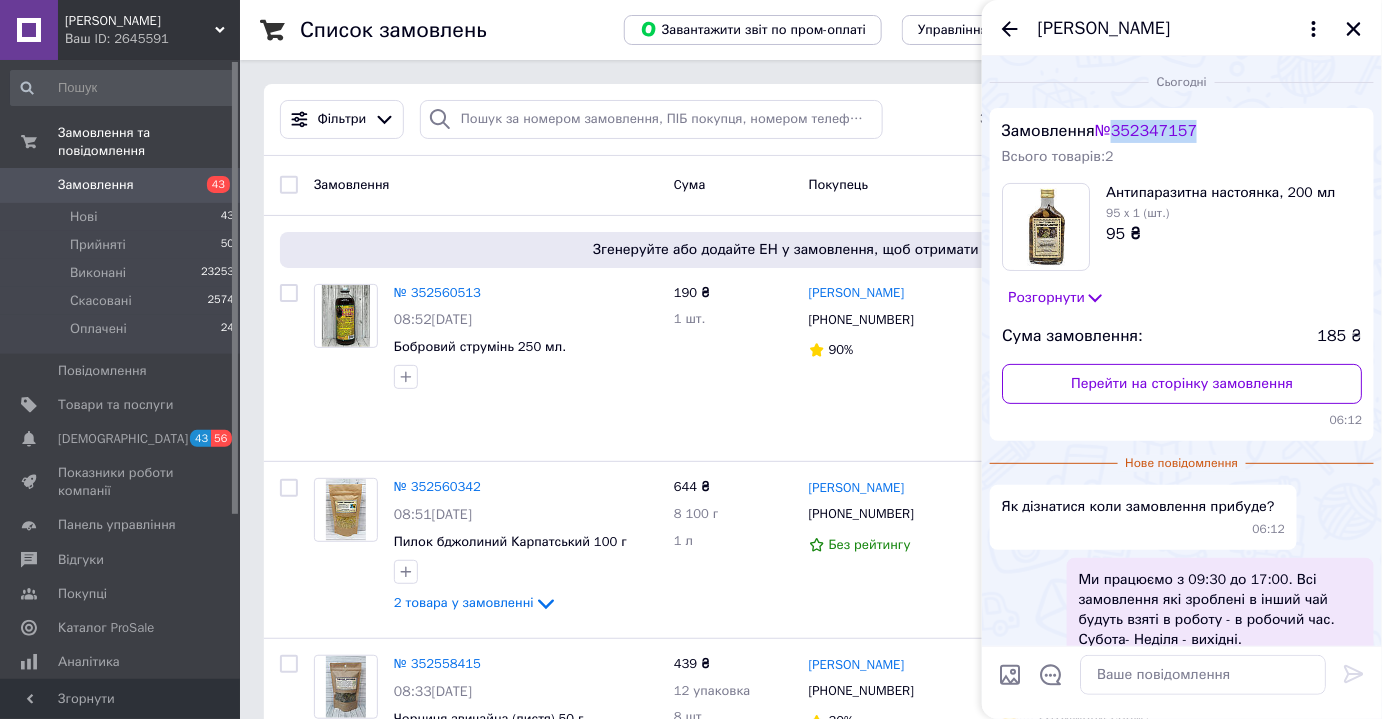 drag, startPoint x: 1210, startPoint y: 131, endPoint x: 1126, endPoint y: 135, distance: 84.095184 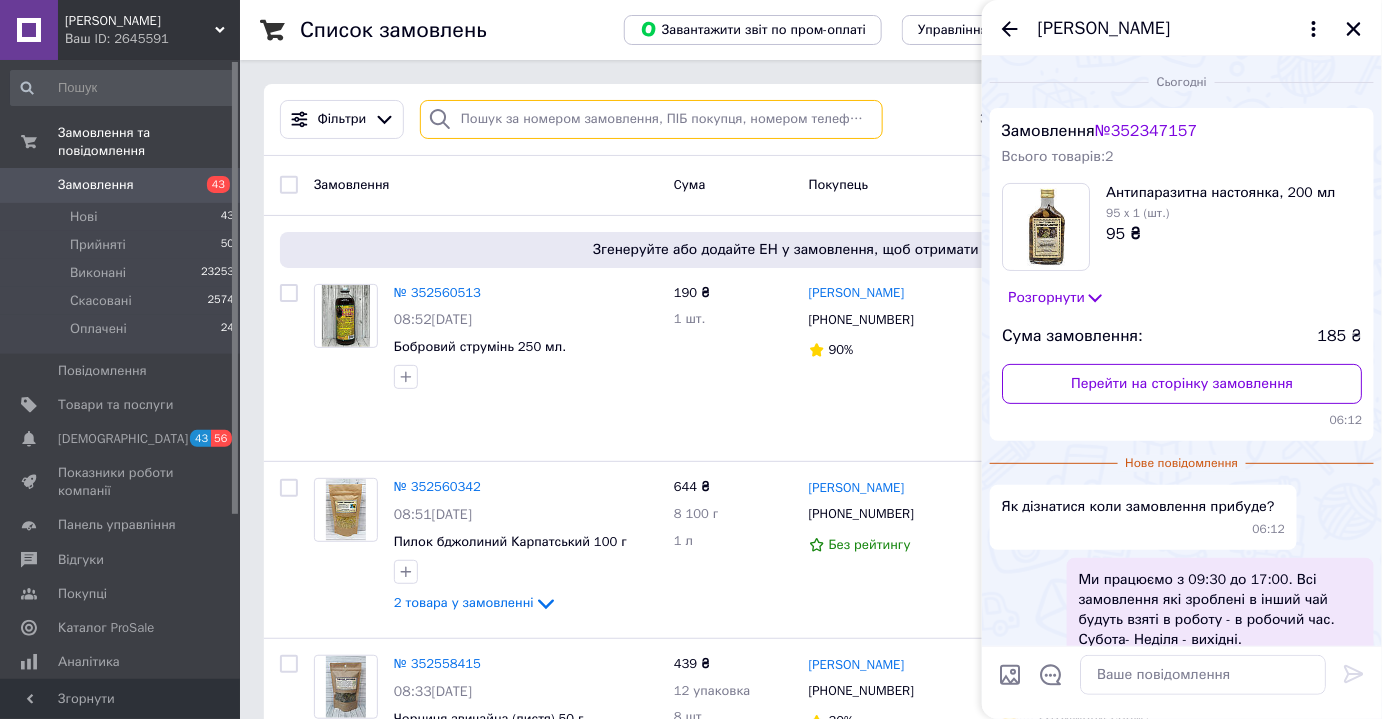 click at bounding box center [651, 119] 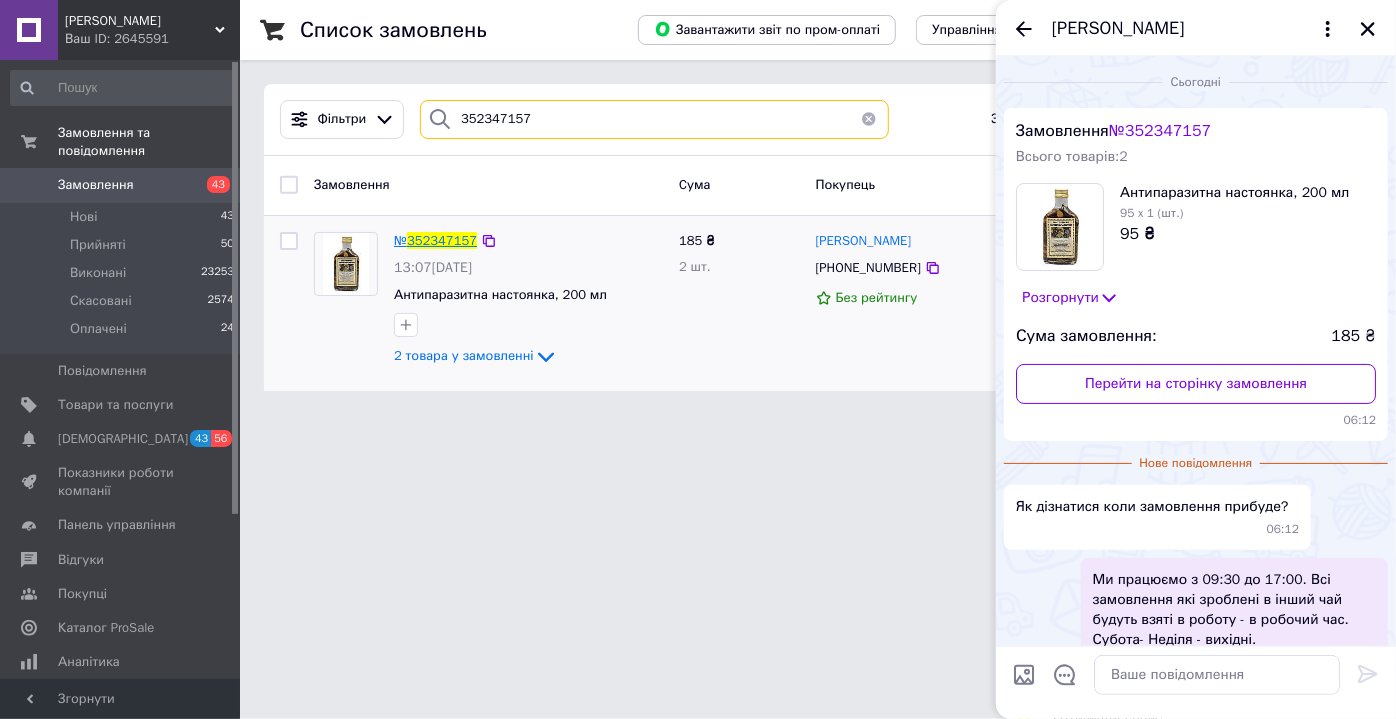 type on "352347157" 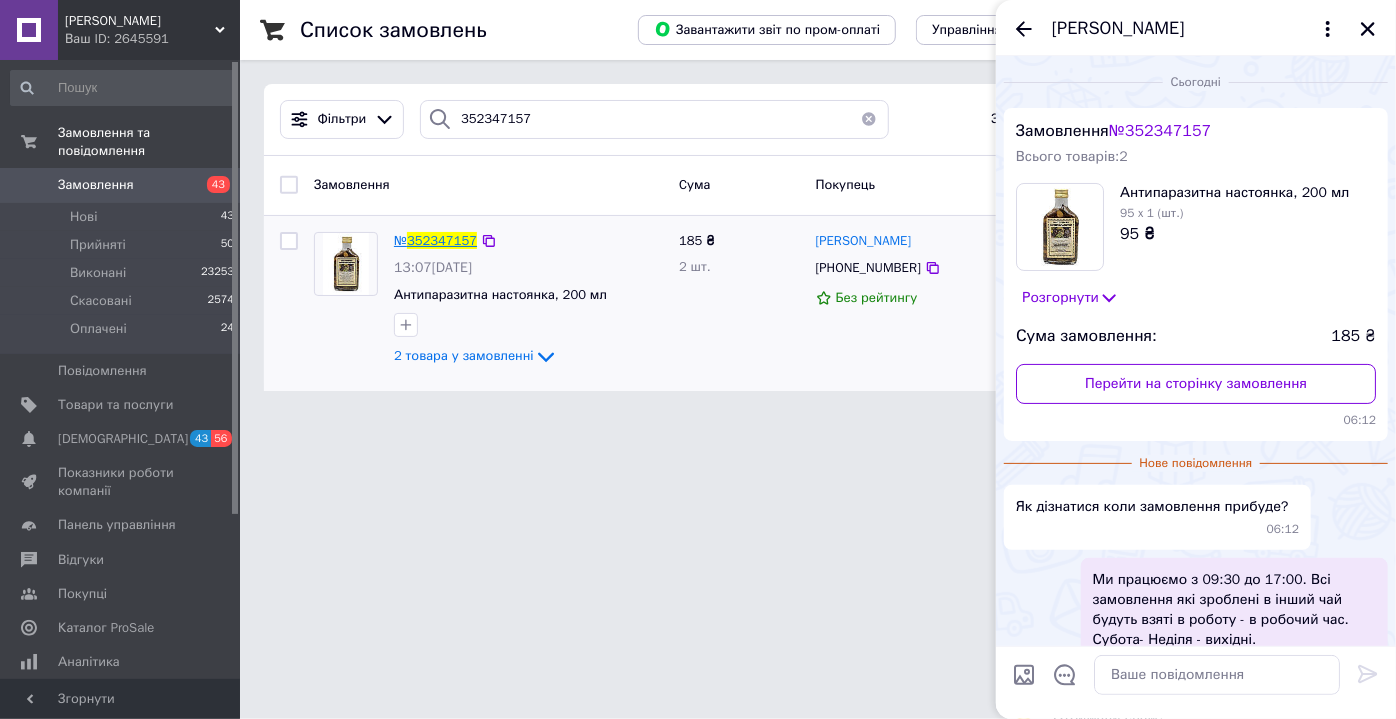 click on "352347157" at bounding box center [442, 240] 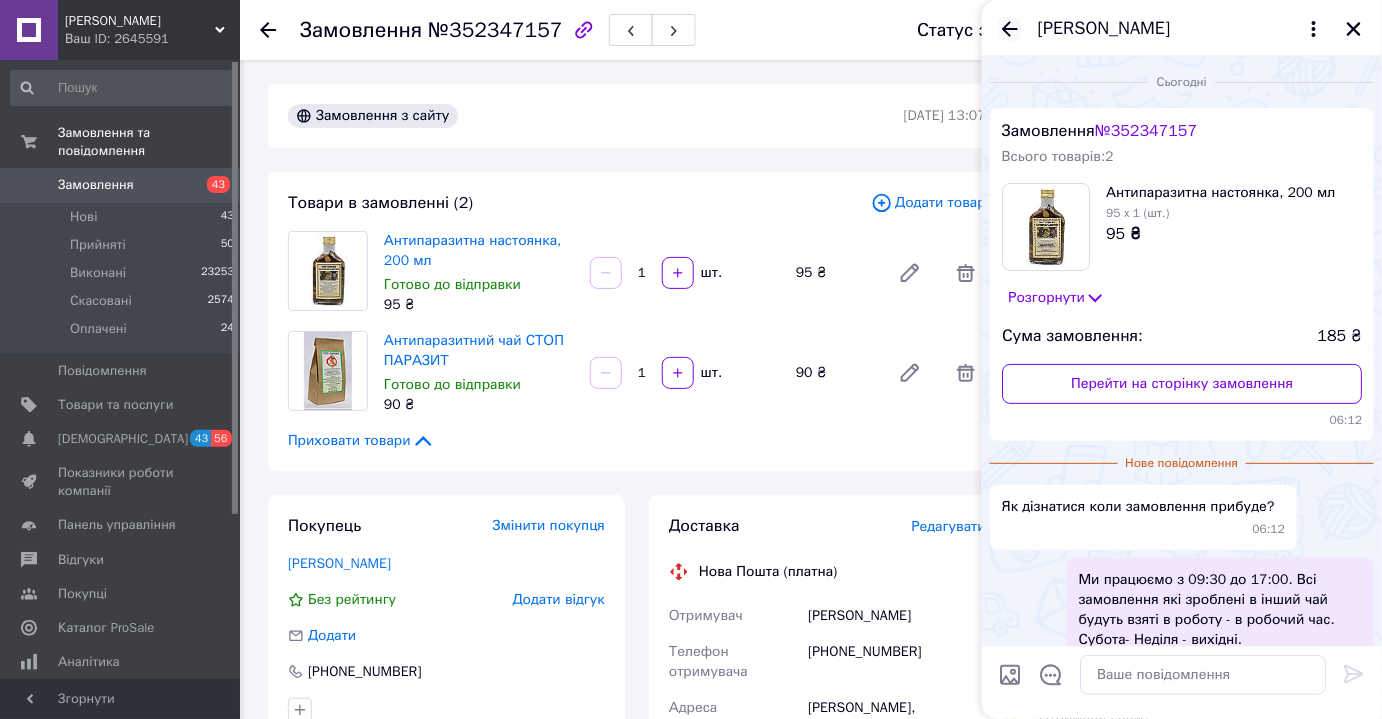click 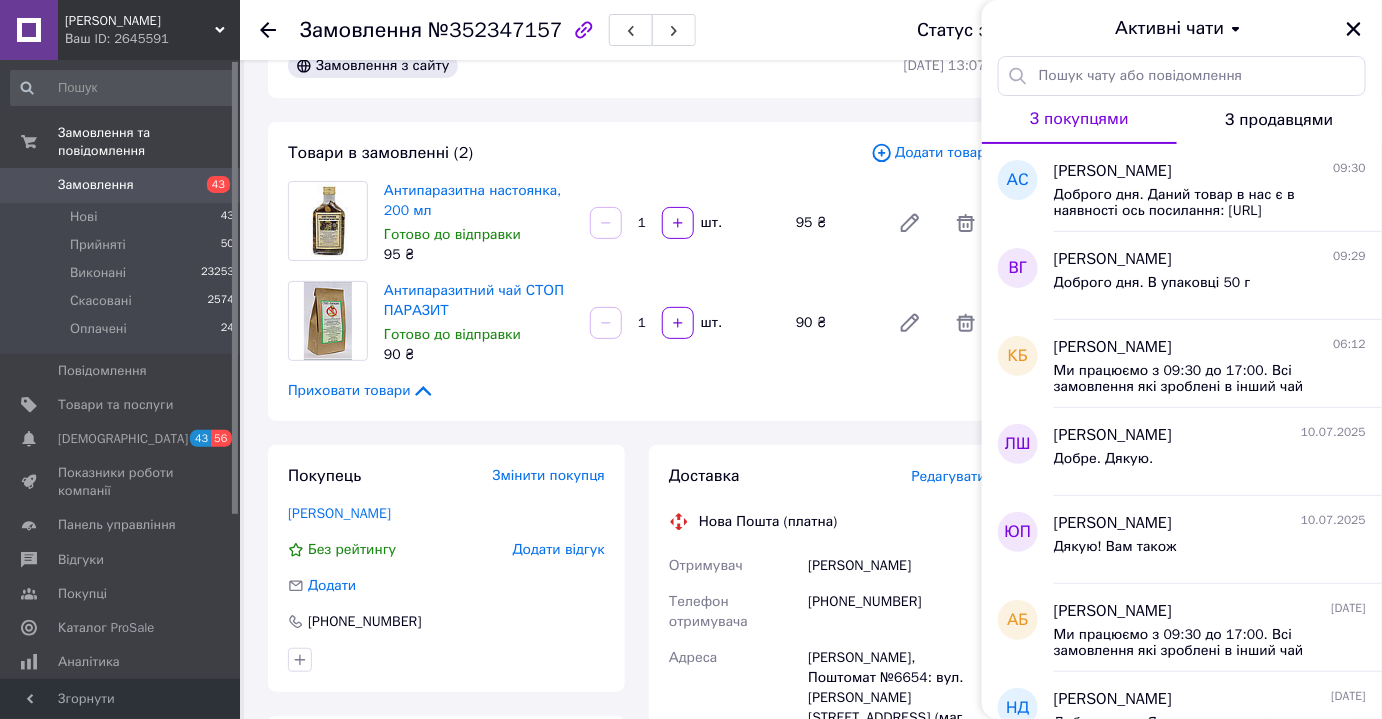 scroll, scrollTop: 0, scrollLeft: 0, axis: both 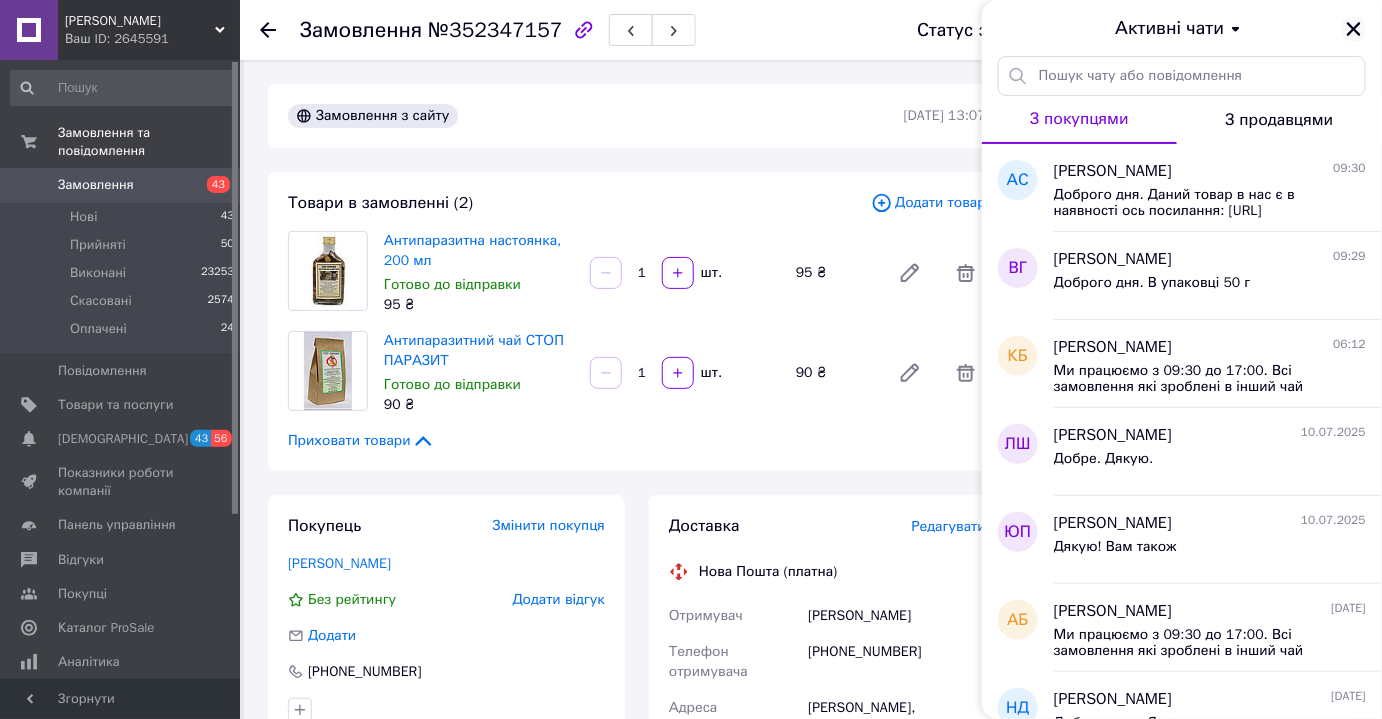 click 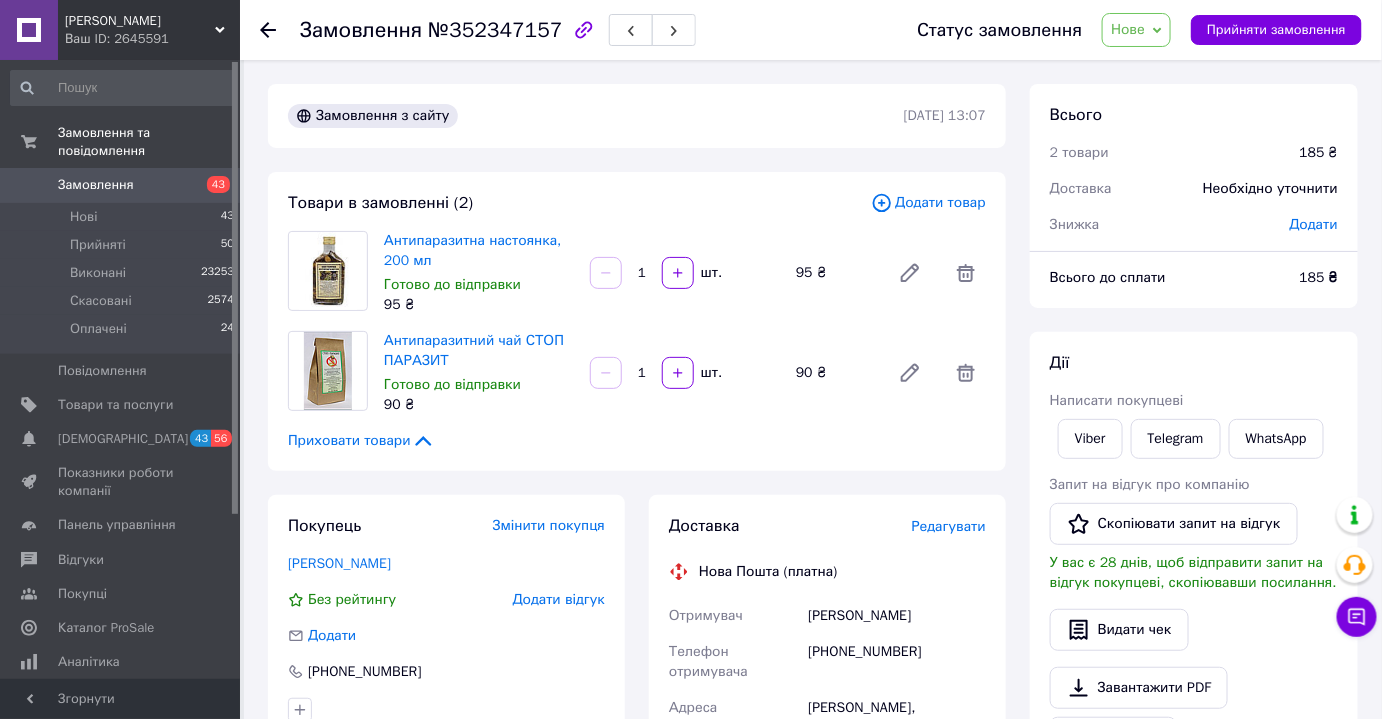 click on "Нове" at bounding box center (1128, 29) 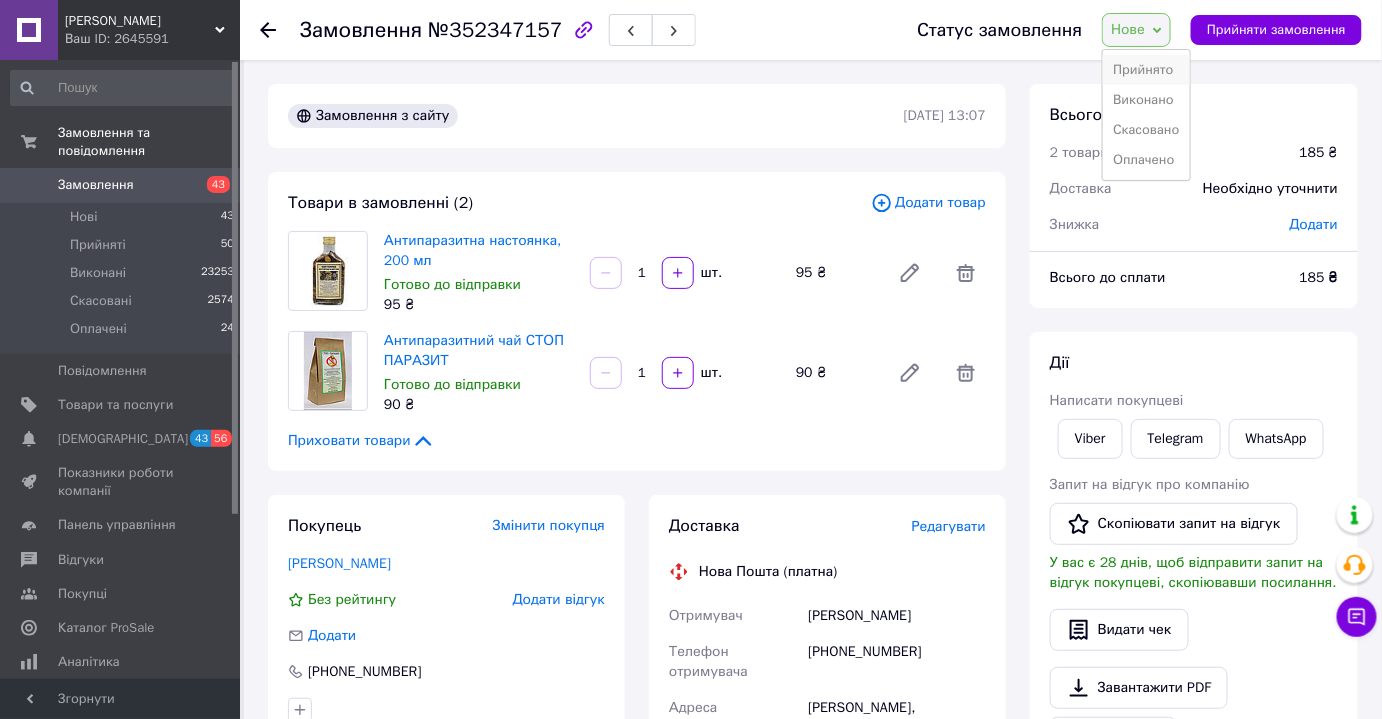 click on "Прийнято" at bounding box center [1146, 70] 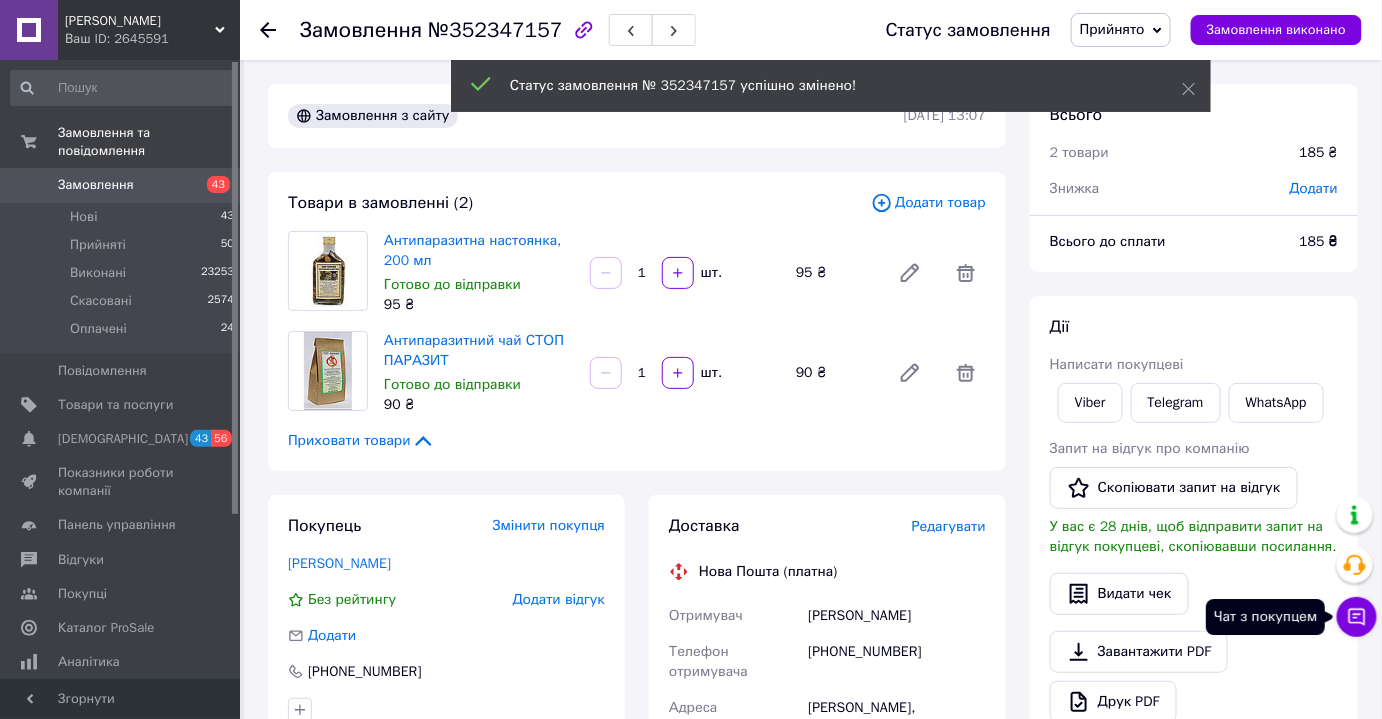 click on "Чат з покупцем" at bounding box center [1357, 617] 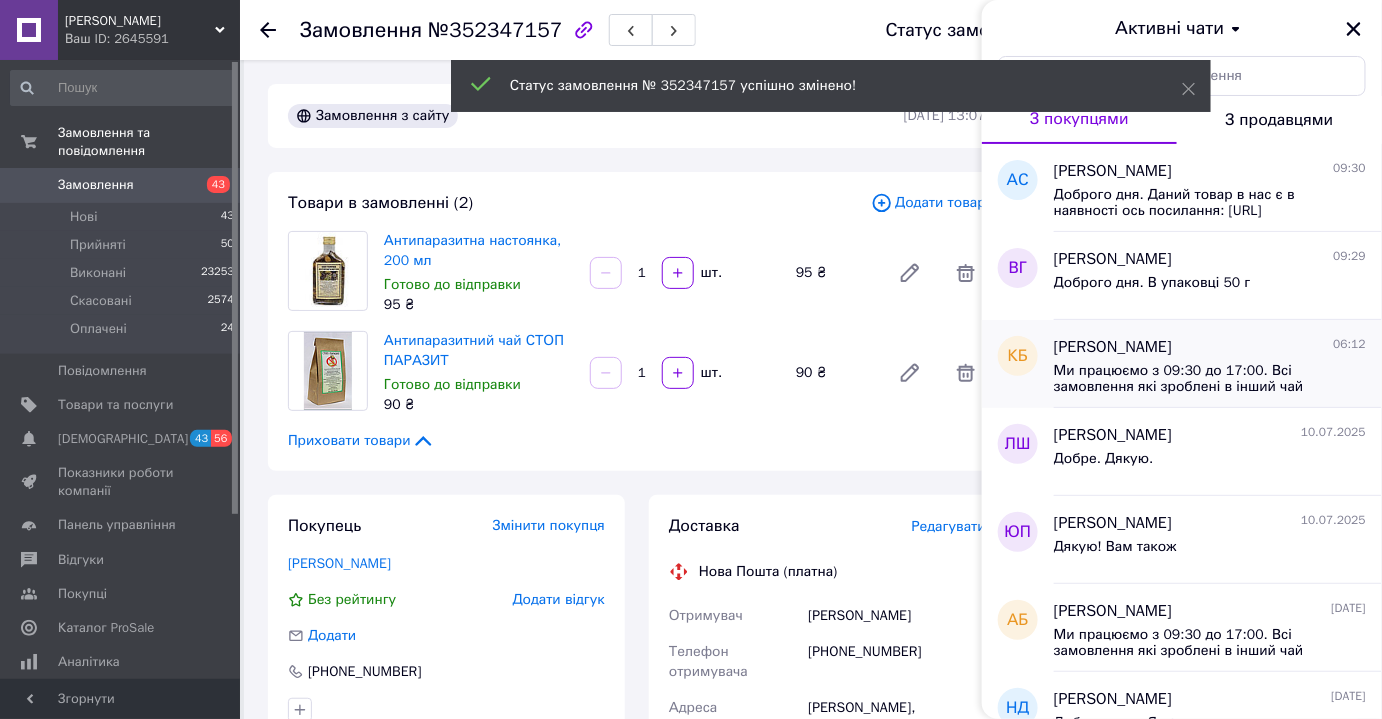 click on "Ми працюємо з 09:30 до 17:00. Всі замовлення які зроблені в інший чай будуть взяті в роботу - в робочий час. Субота- Неділя - вихідні." at bounding box center (1210, 377) 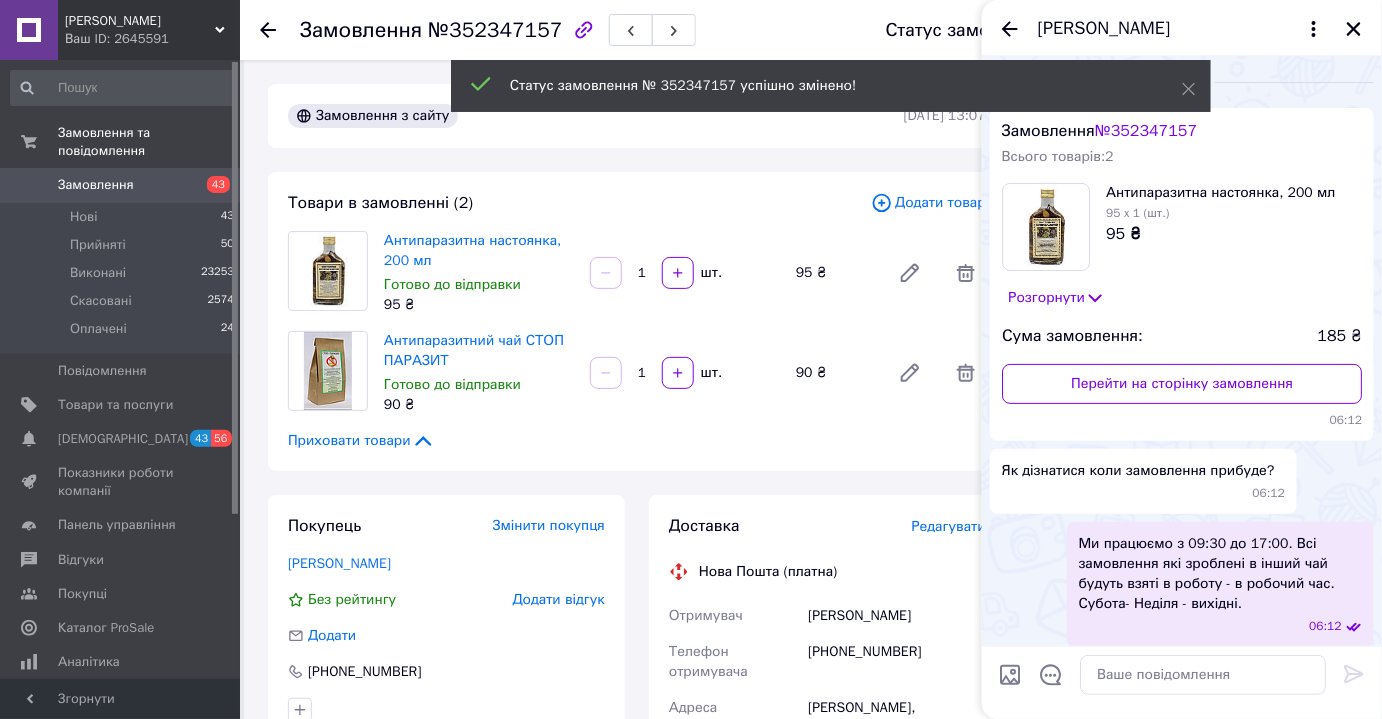 scroll, scrollTop: 82, scrollLeft: 0, axis: vertical 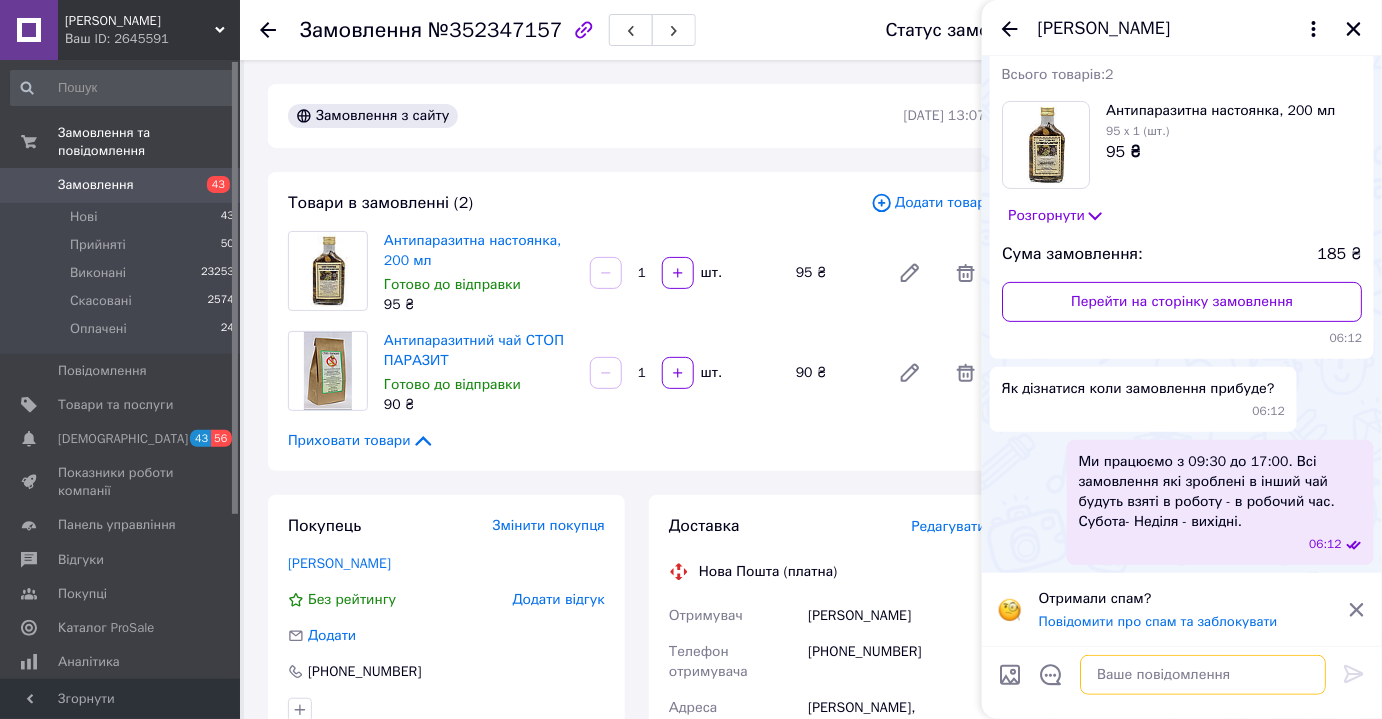 click at bounding box center (1203, 675) 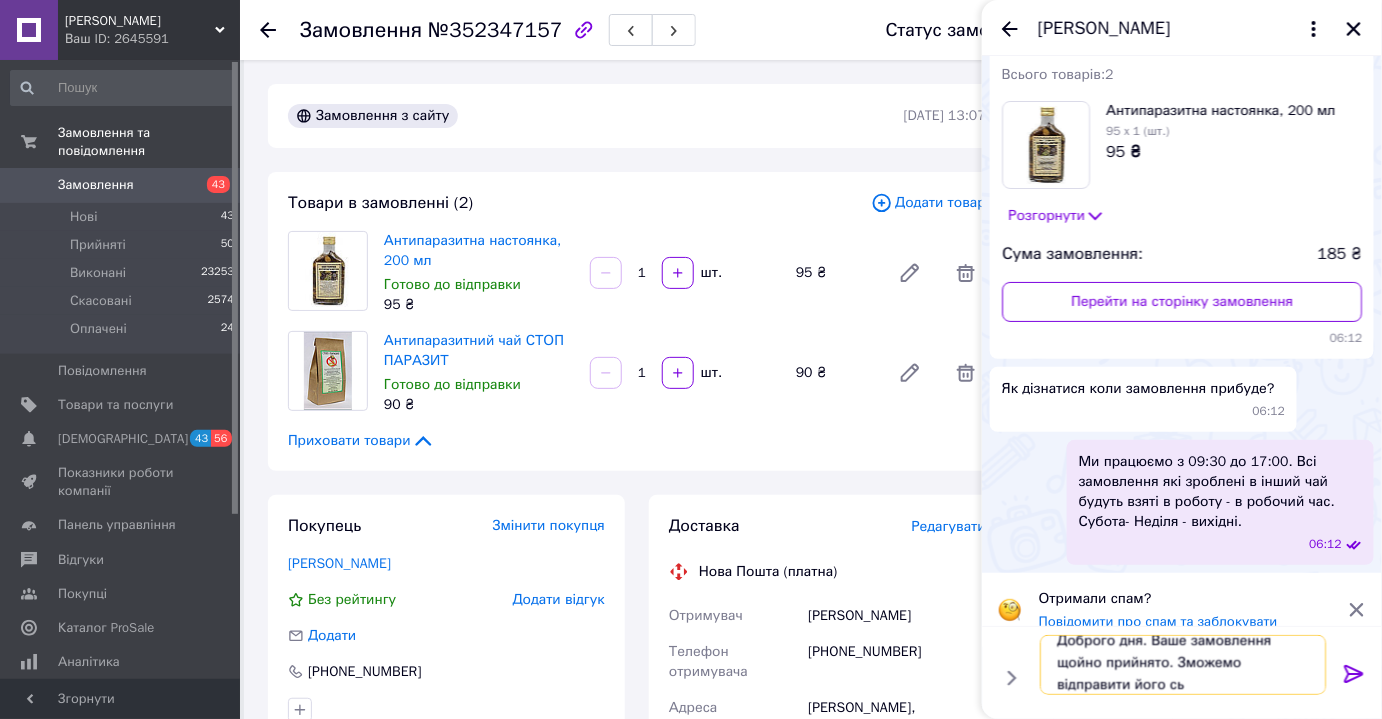 scroll, scrollTop: 1, scrollLeft: 0, axis: vertical 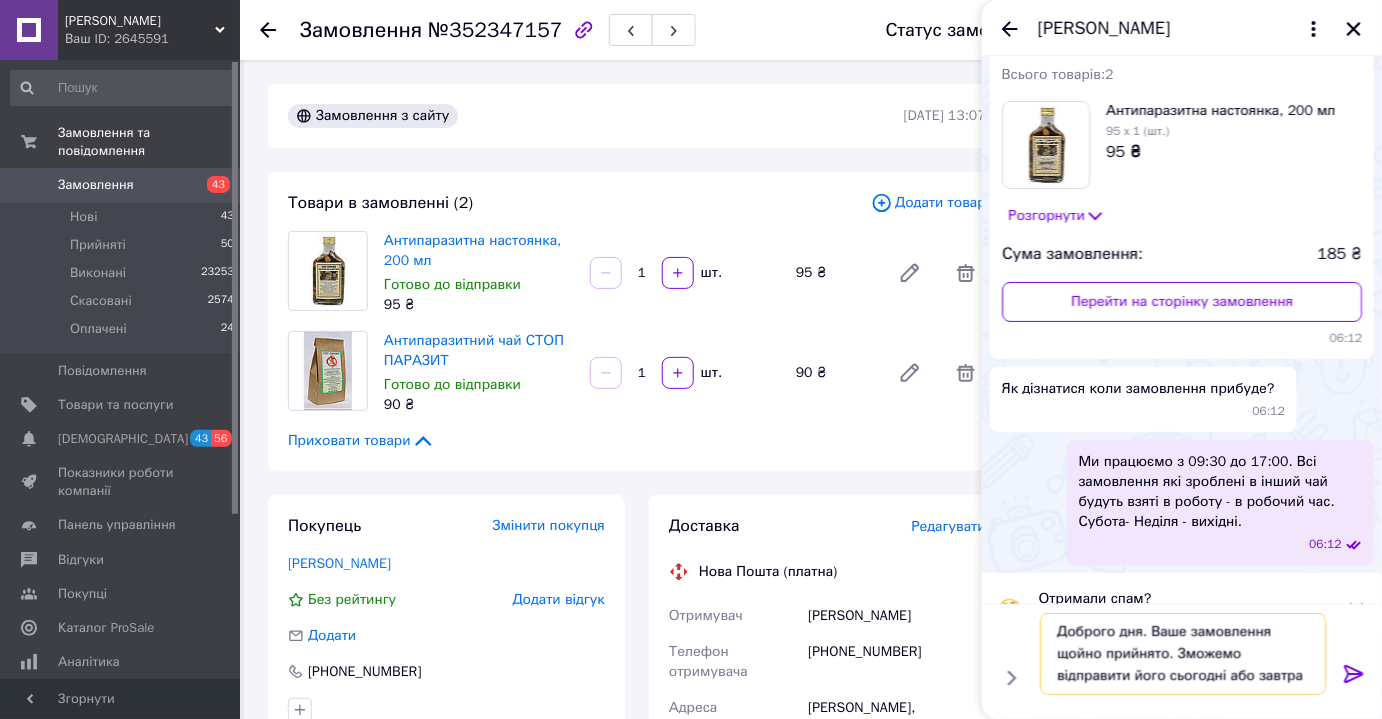 type on "Доброго дня. Ваше замовлення щойно прийнято. Зможемо відправити його сьогодні або завтра." 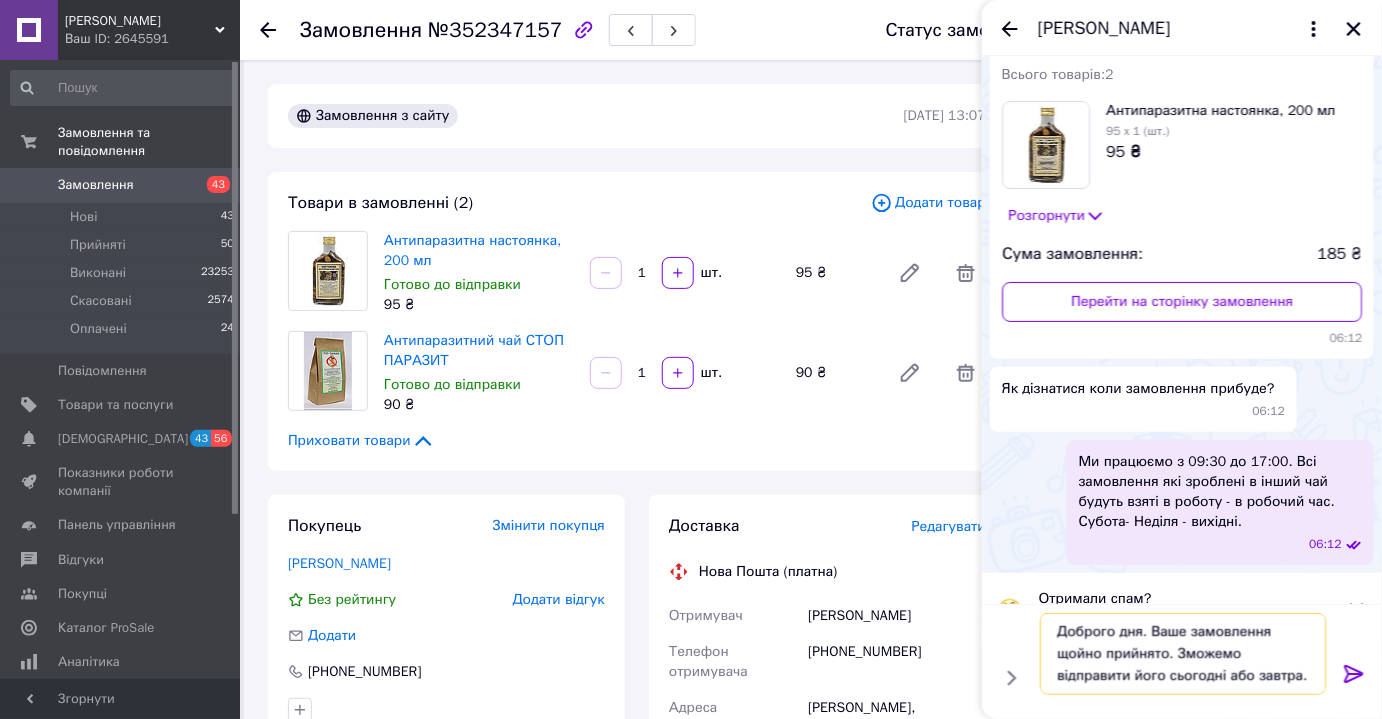 type 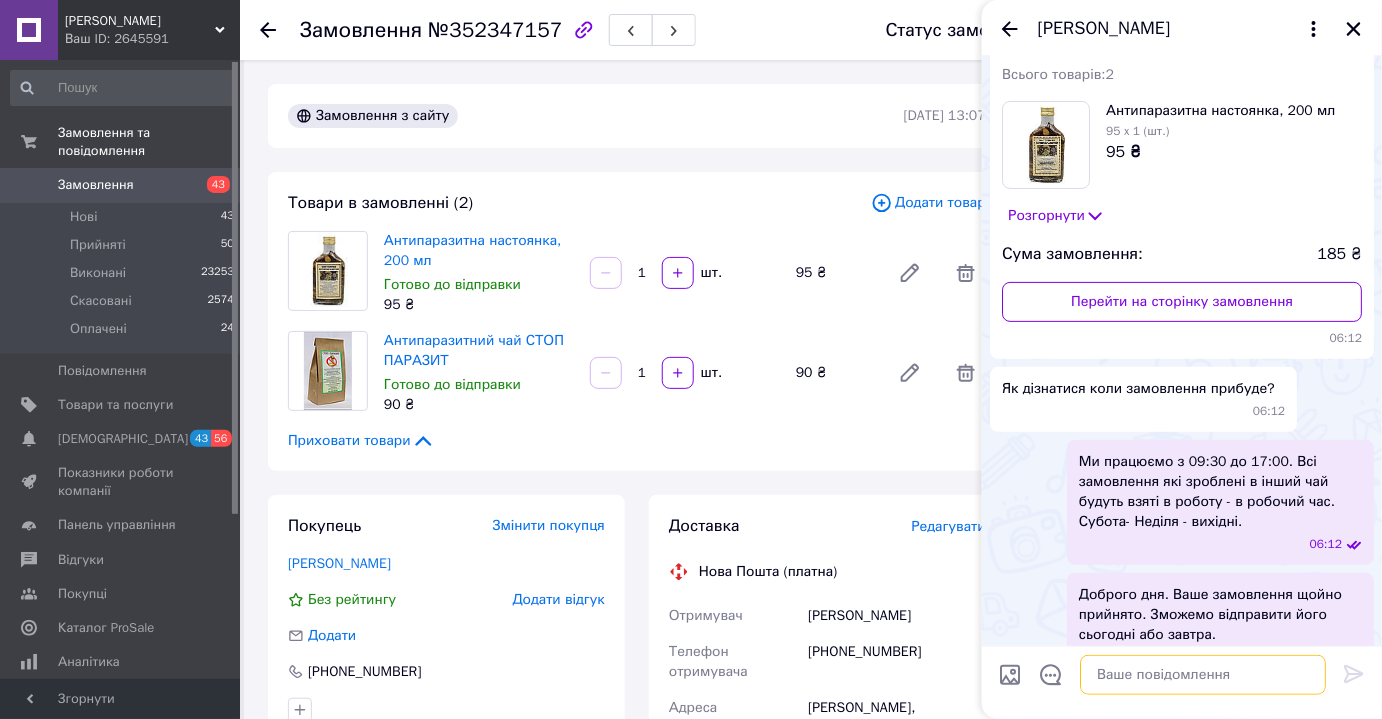 scroll, scrollTop: 0, scrollLeft: 0, axis: both 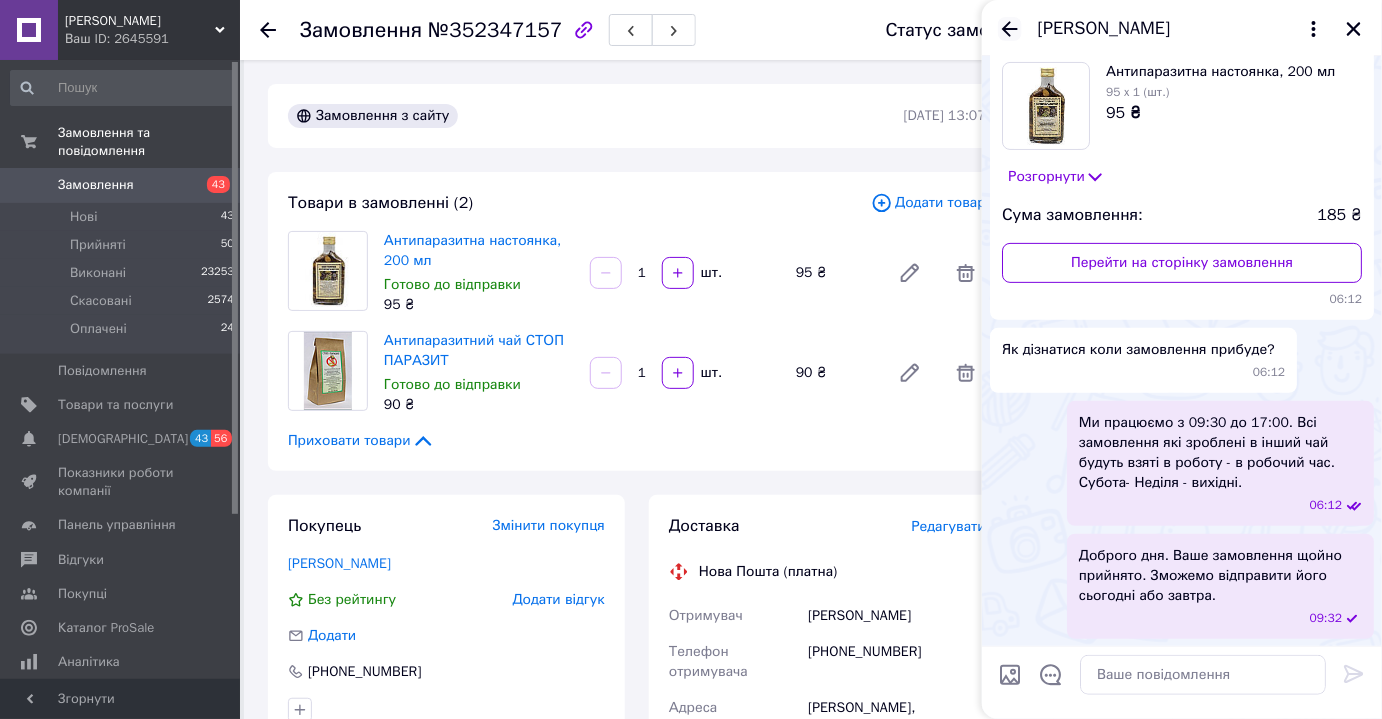 click 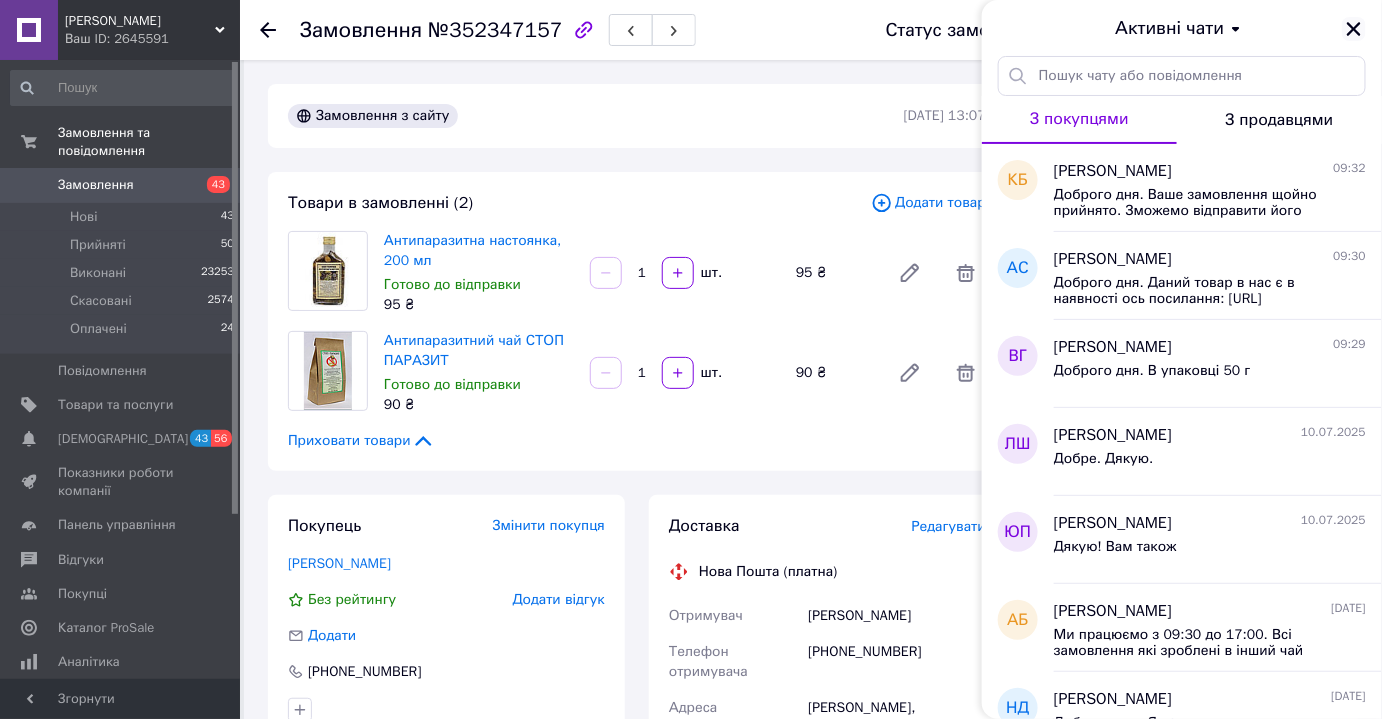 click 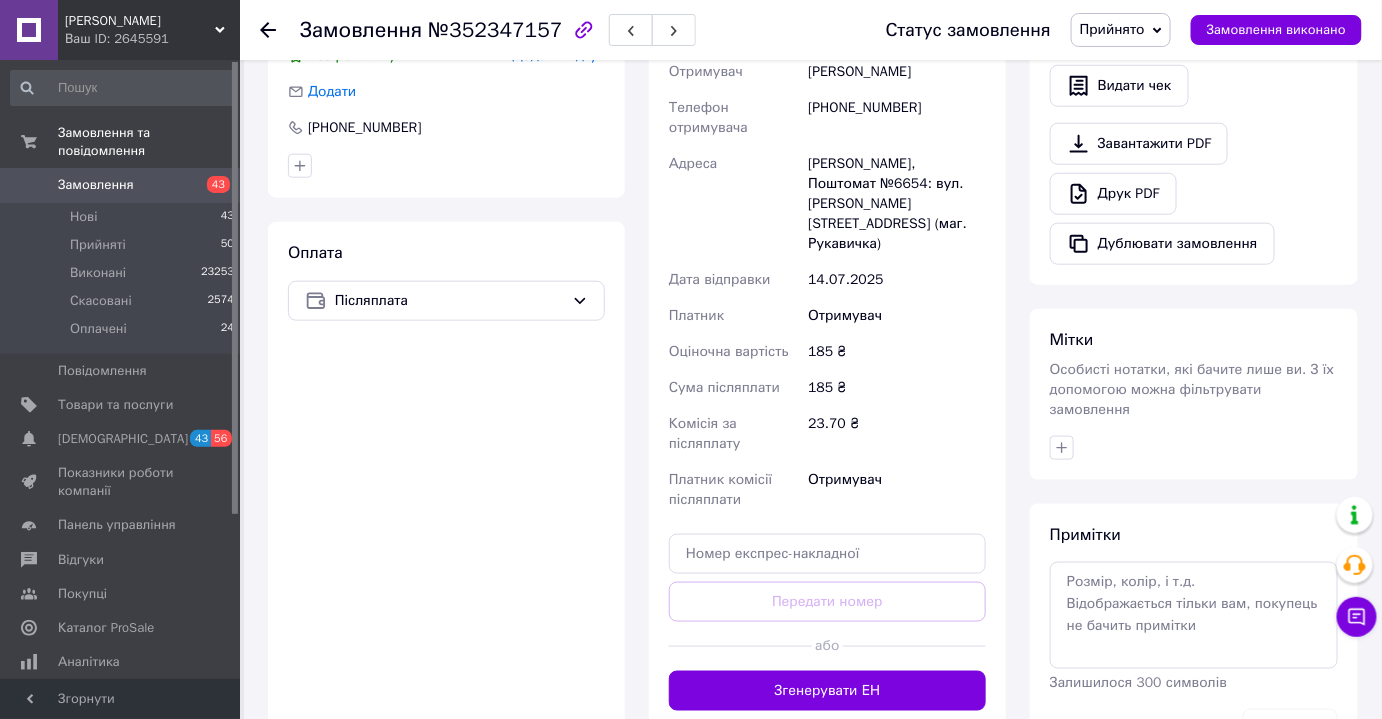 scroll, scrollTop: 546, scrollLeft: 0, axis: vertical 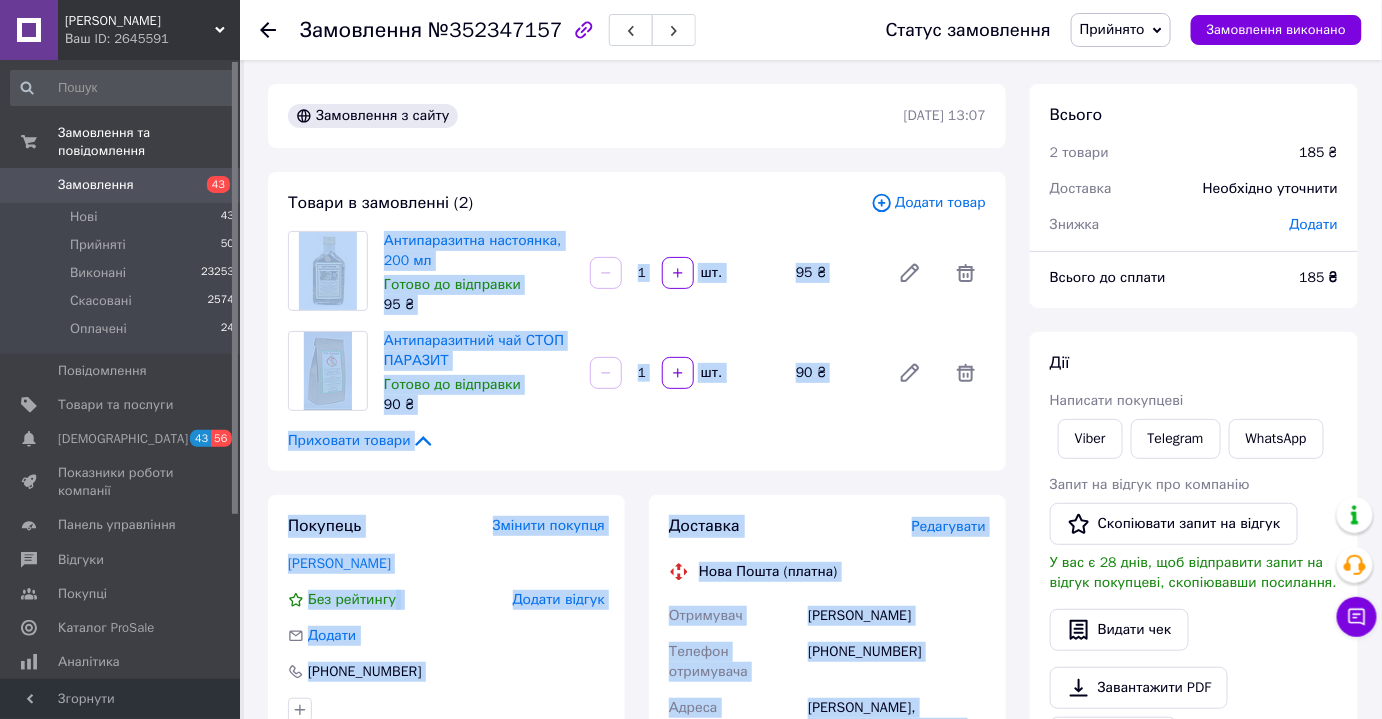 drag, startPoint x: 886, startPoint y: 436, endPoint x: 297, endPoint y: 267, distance: 612.76587 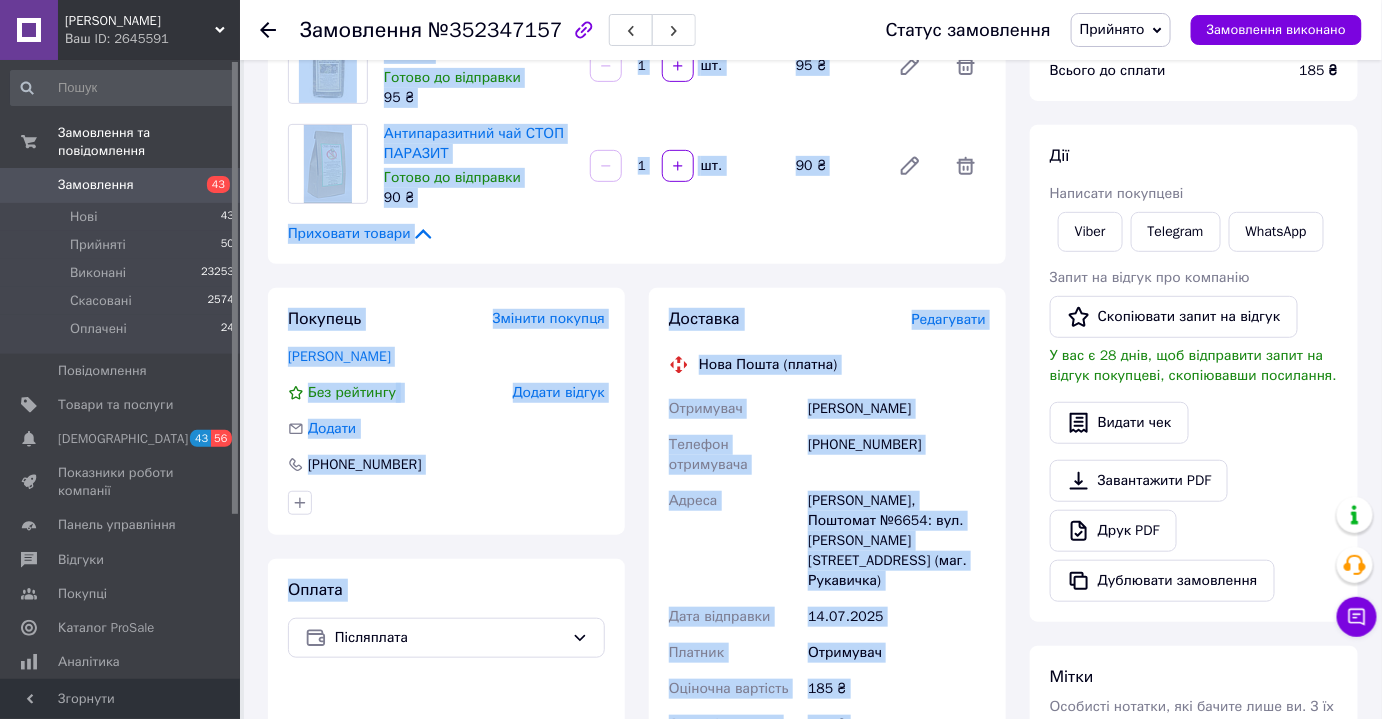 scroll, scrollTop: 349, scrollLeft: 0, axis: vertical 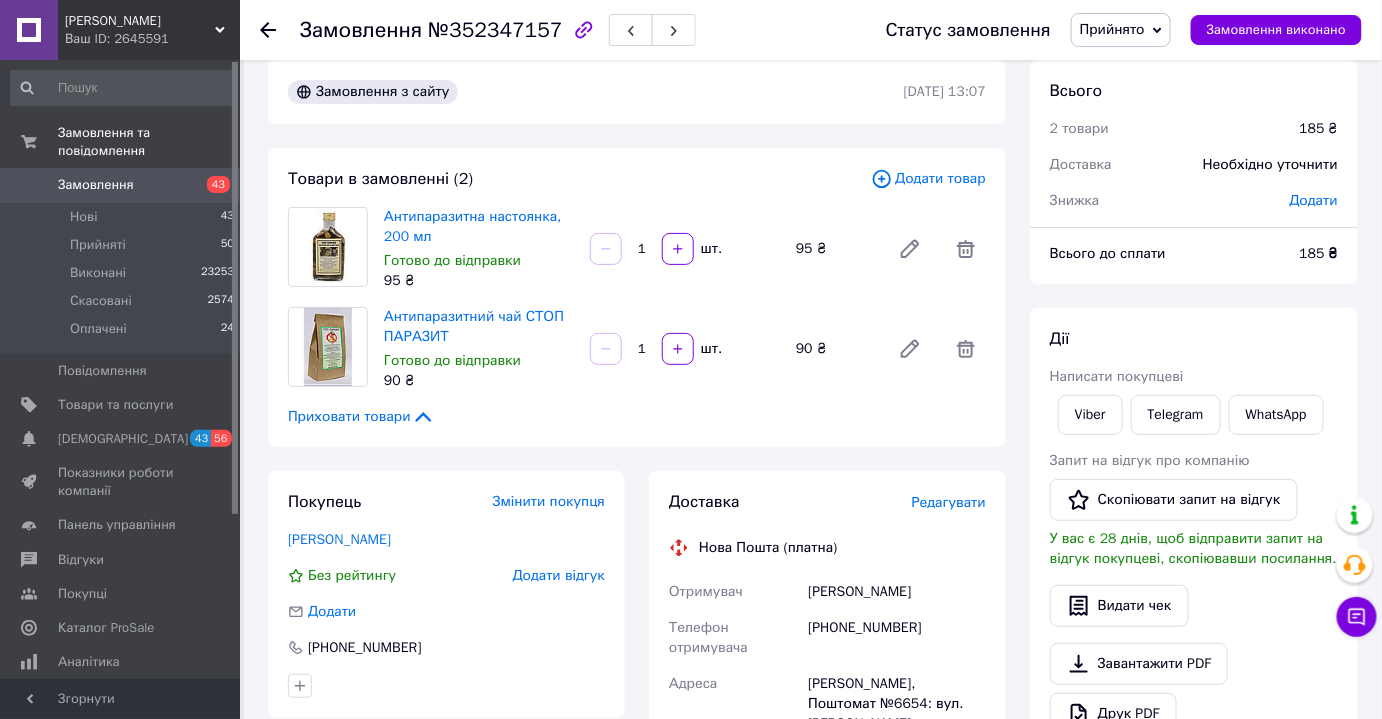 click on "Замовлення з сайту [DATE] 13:07 Товари в замовленні (2) Додати товар Антипаразитна настоянка, 200 мл Готово до відправки 95 ₴ 1   шт. 95 ₴ Антипаразитний чай СТОП ПАРАЗИТ Готово до відправки 90 ₴ 1   шт. 90 ₴ Приховати товари Покупець Змінити покупця [PERSON_NAME] Без рейтингу   Додати відгук Додати [PHONE_NUMBER] Оплата Післяплата Доставка Редагувати Нова Пошта (платна) Отримувач [PERSON_NAME] Телефон отримувача [PHONE_NUMBER] [PERSON_NAME], Поштомат №6654: вул. [PERSON_NAME][STREET_ADDRESS] (маг. Рукавичка) Дата відправки [DATE] Платник Отримувач Оціночна вартість 185 ₴ Сума післяплати 185 ₴" at bounding box center (637, 751) 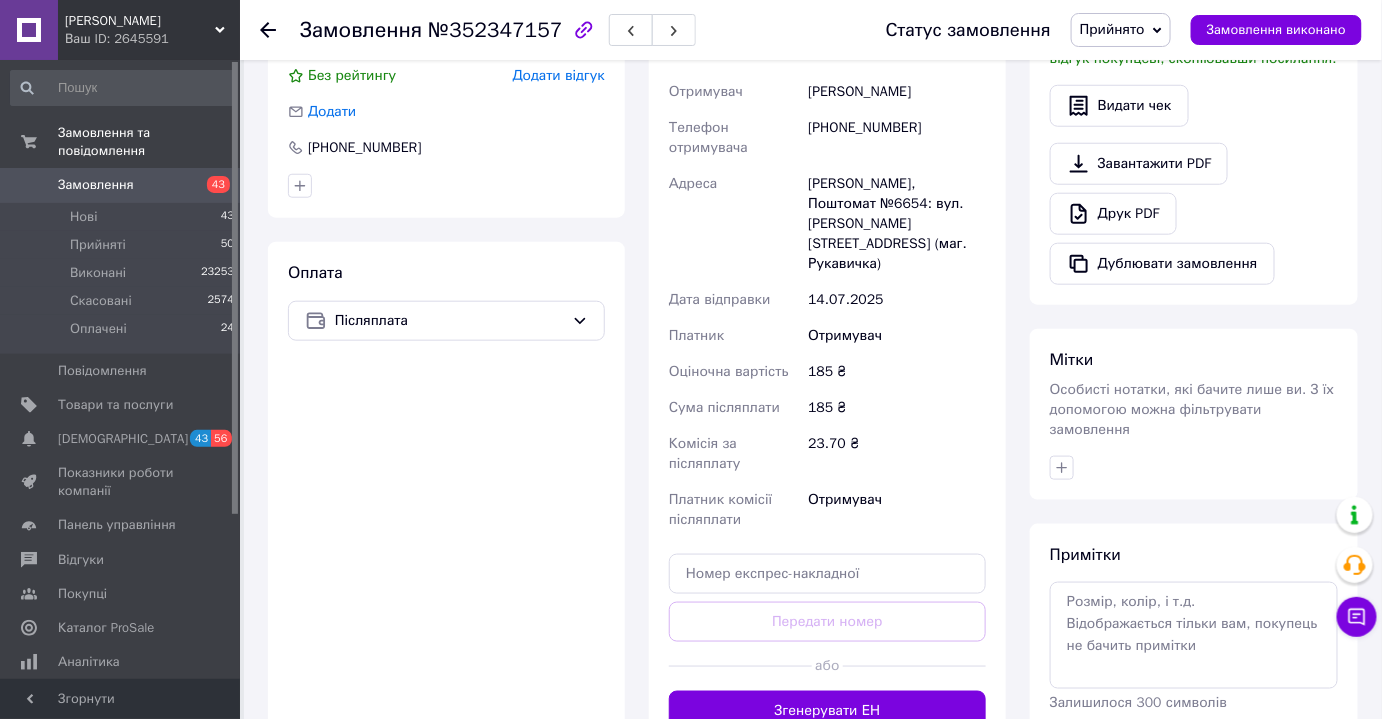 scroll, scrollTop: 525, scrollLeft: 0, axis: vertical 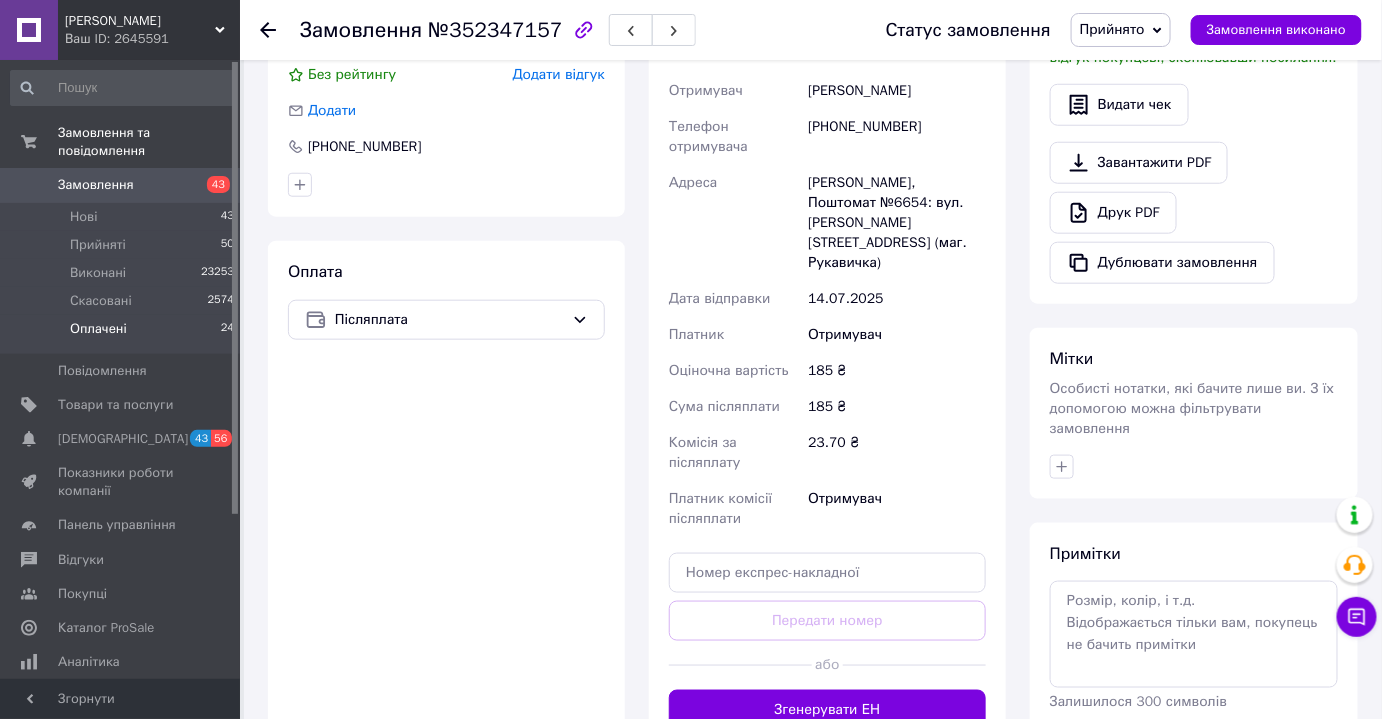 click on "Оплачені" at bounding box center [98, 329] 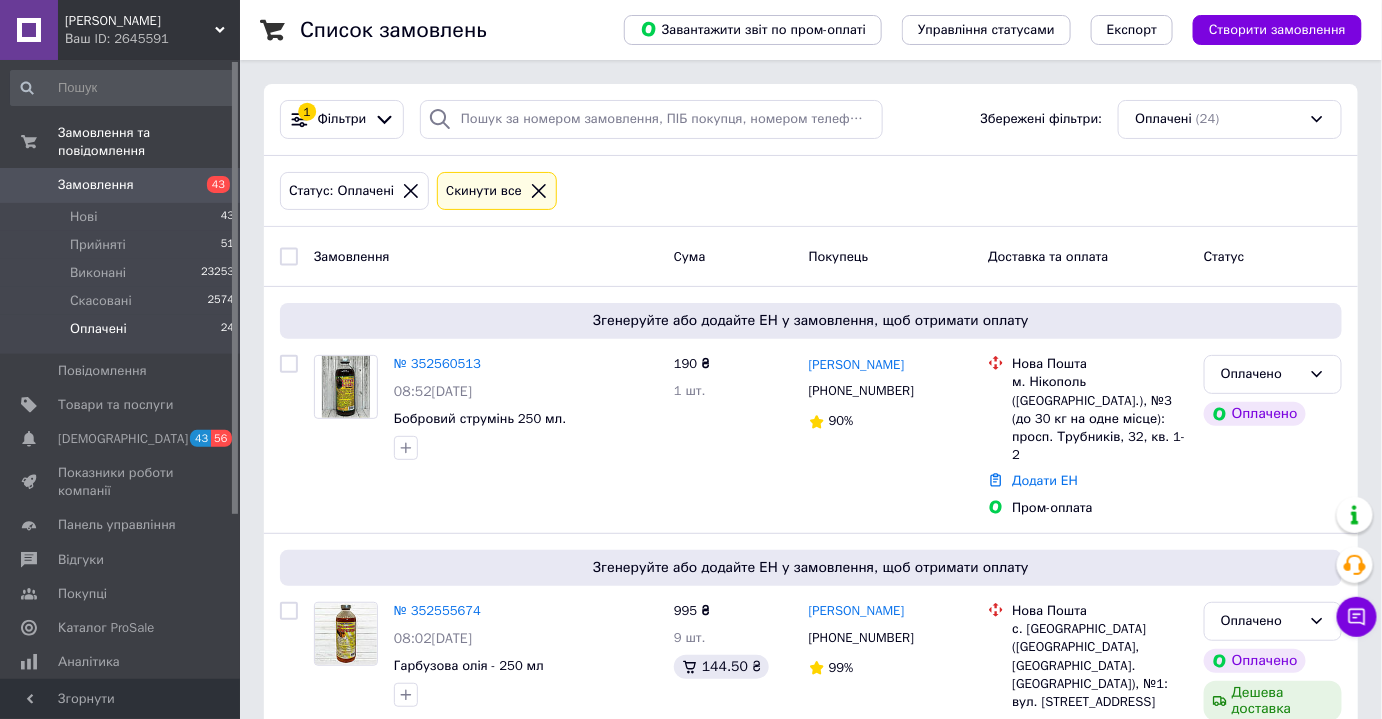 scroll, scrollTop: 4117, scrollLeft: 0, axis: vertical 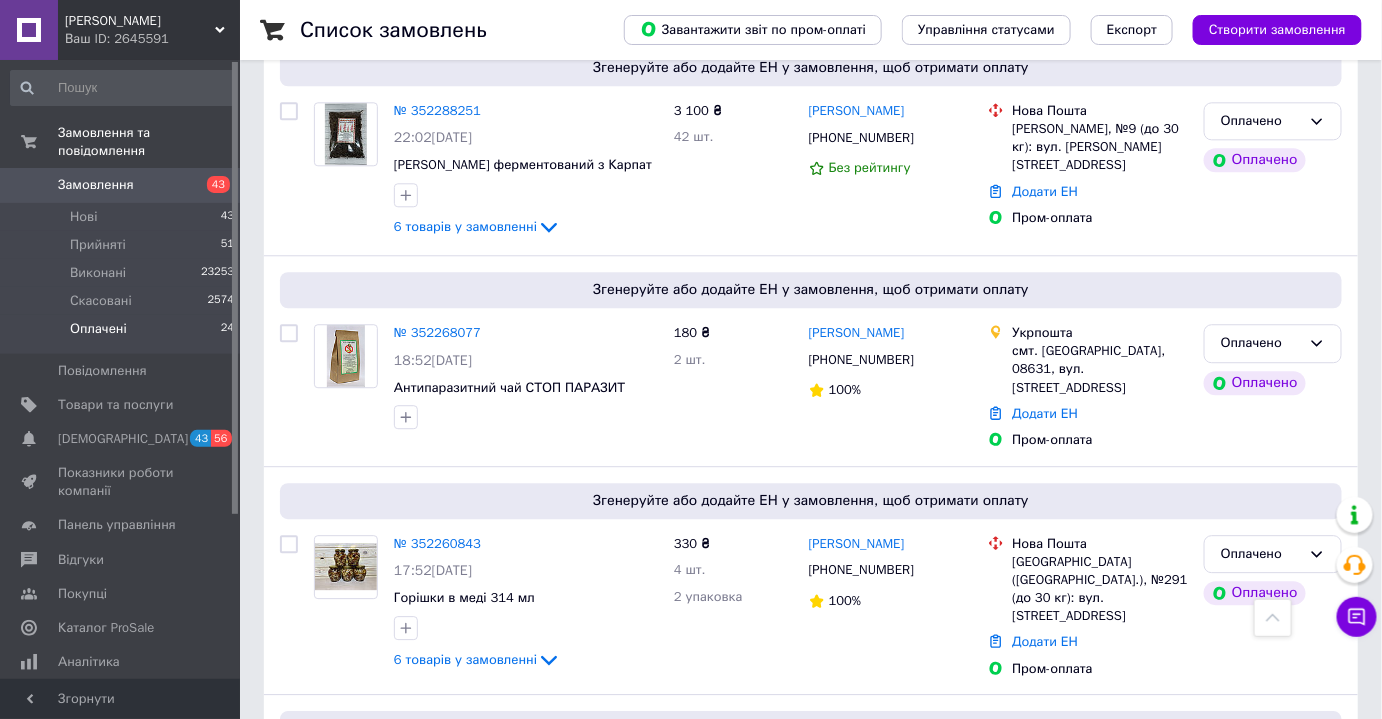 click on "2" at bounding box center (327, 950) 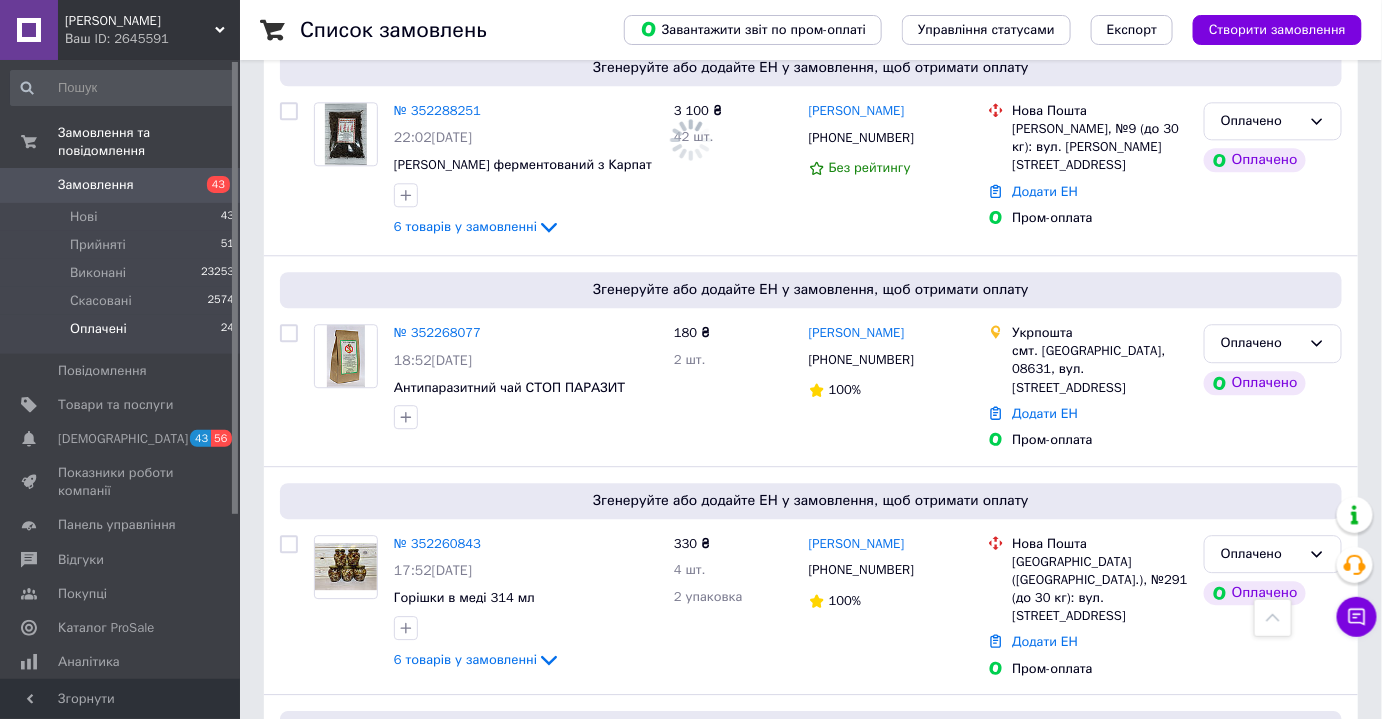 scroll, scrollTop: 0, scrollLeft: 0, axis: both 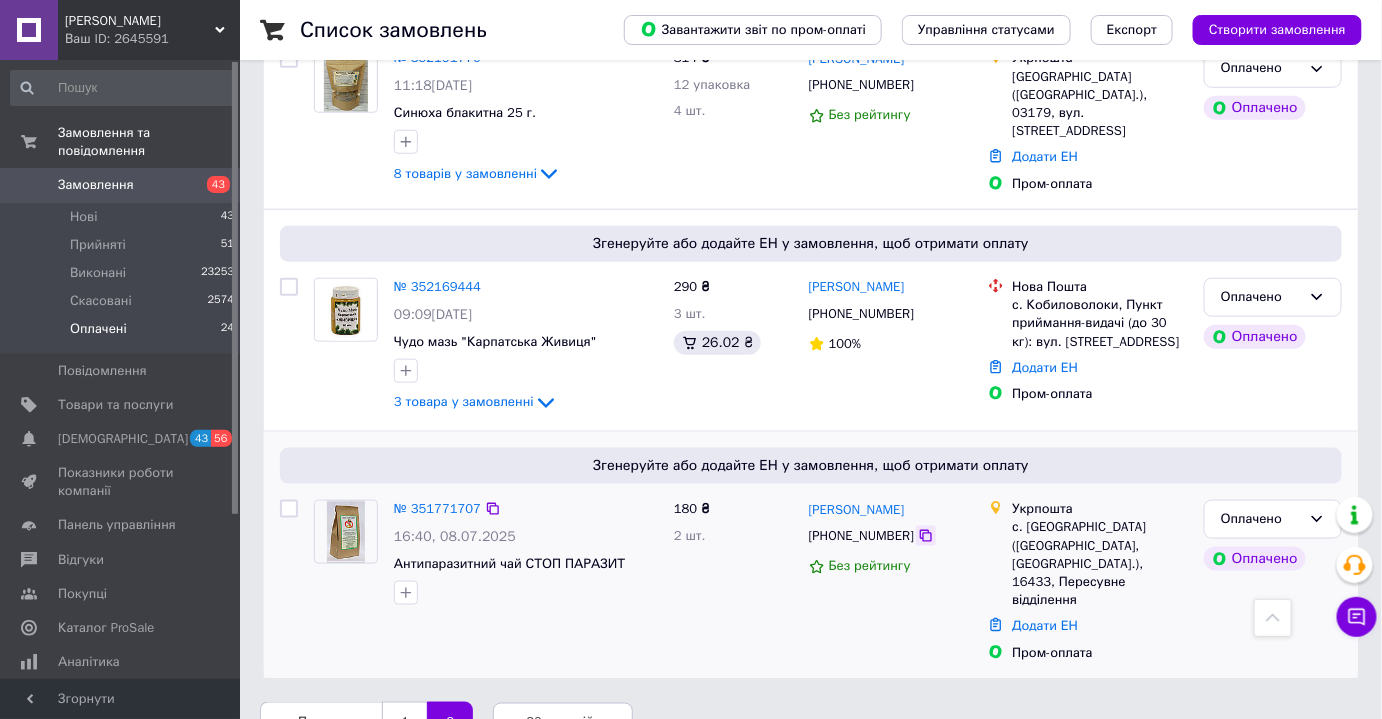 click 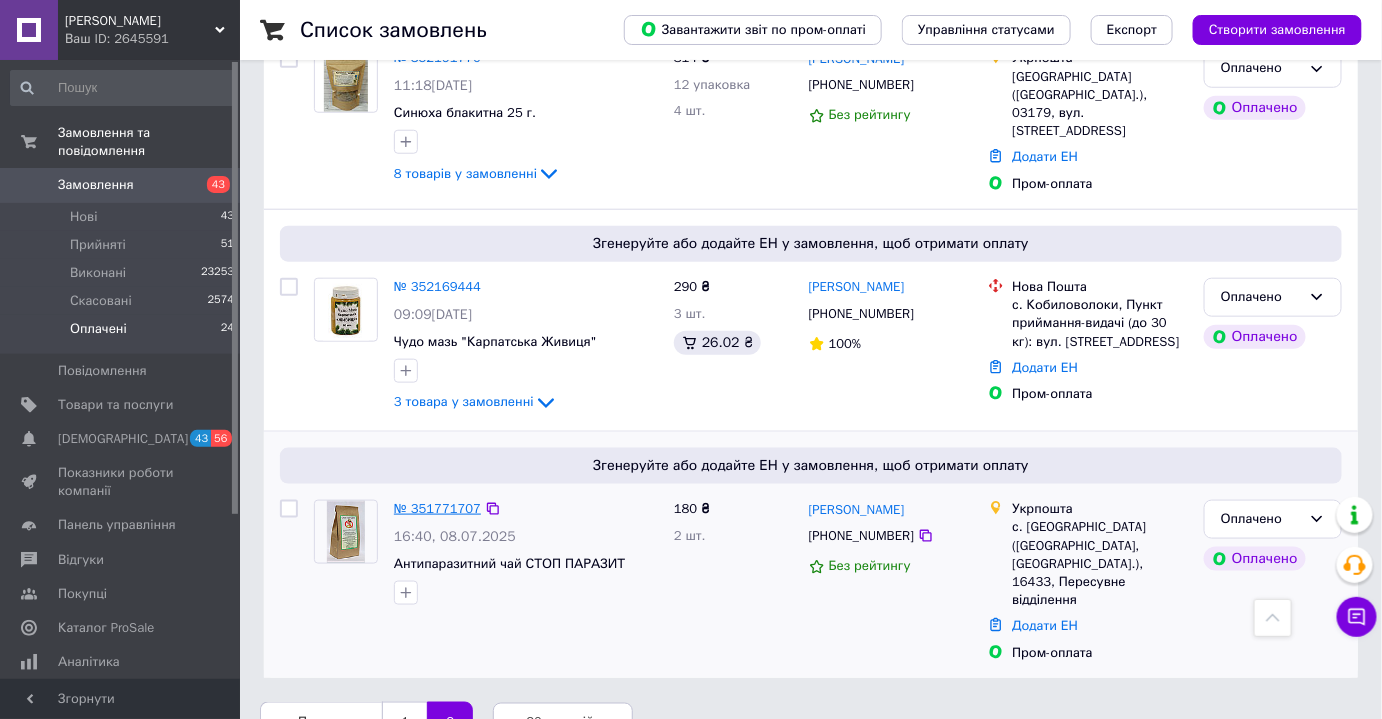 click on "№ 351771707" at bounding box center [437, 508] 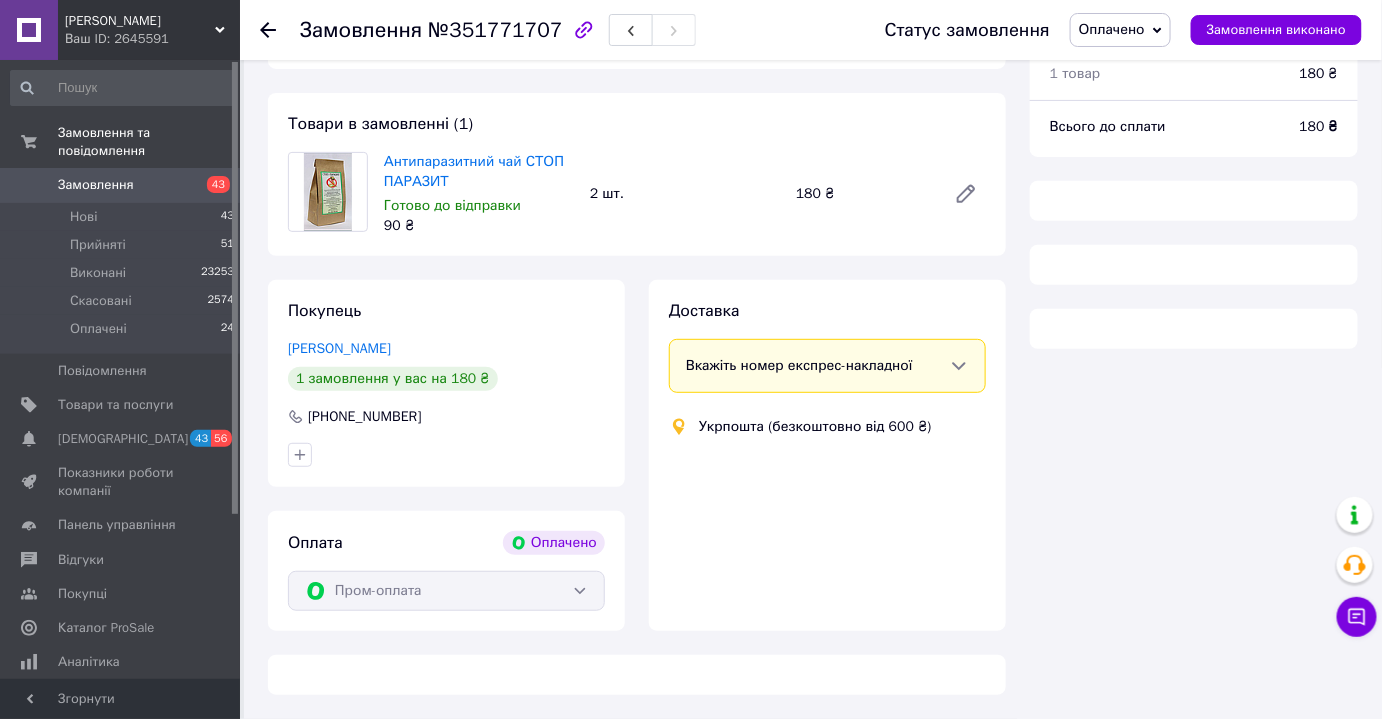 scroll, scrollTop: 544, scrollLeft: 0, axis: vertical 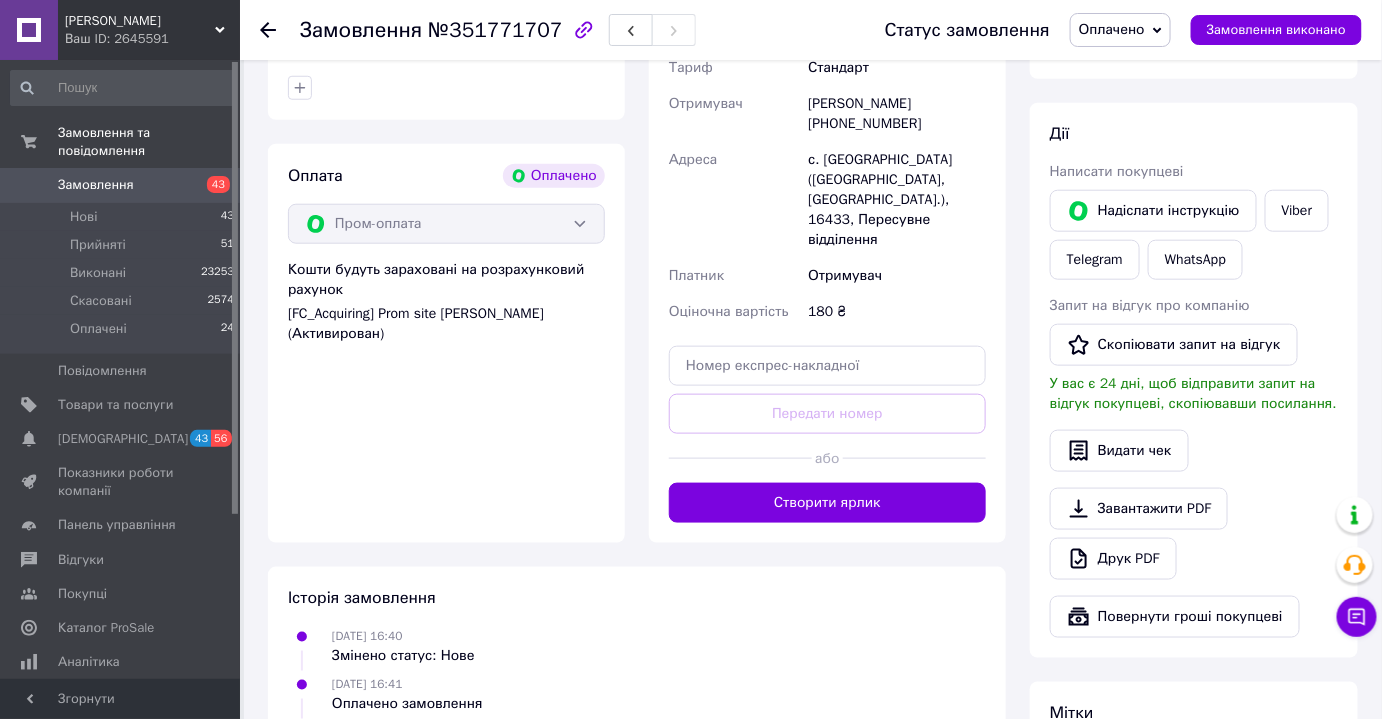 click on "[PERSON_NAME] [PHONE_NUMBER]" at bounding box center (897, 114) 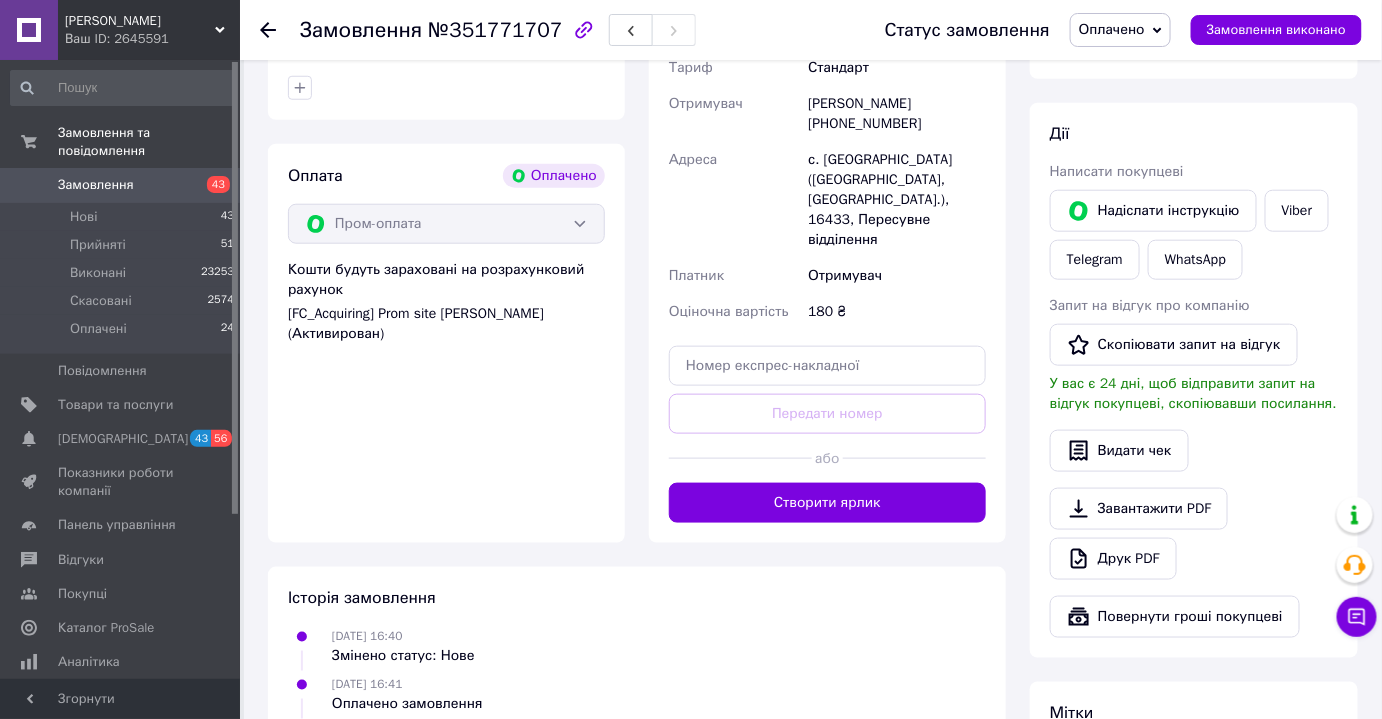 copy on "380688633189" 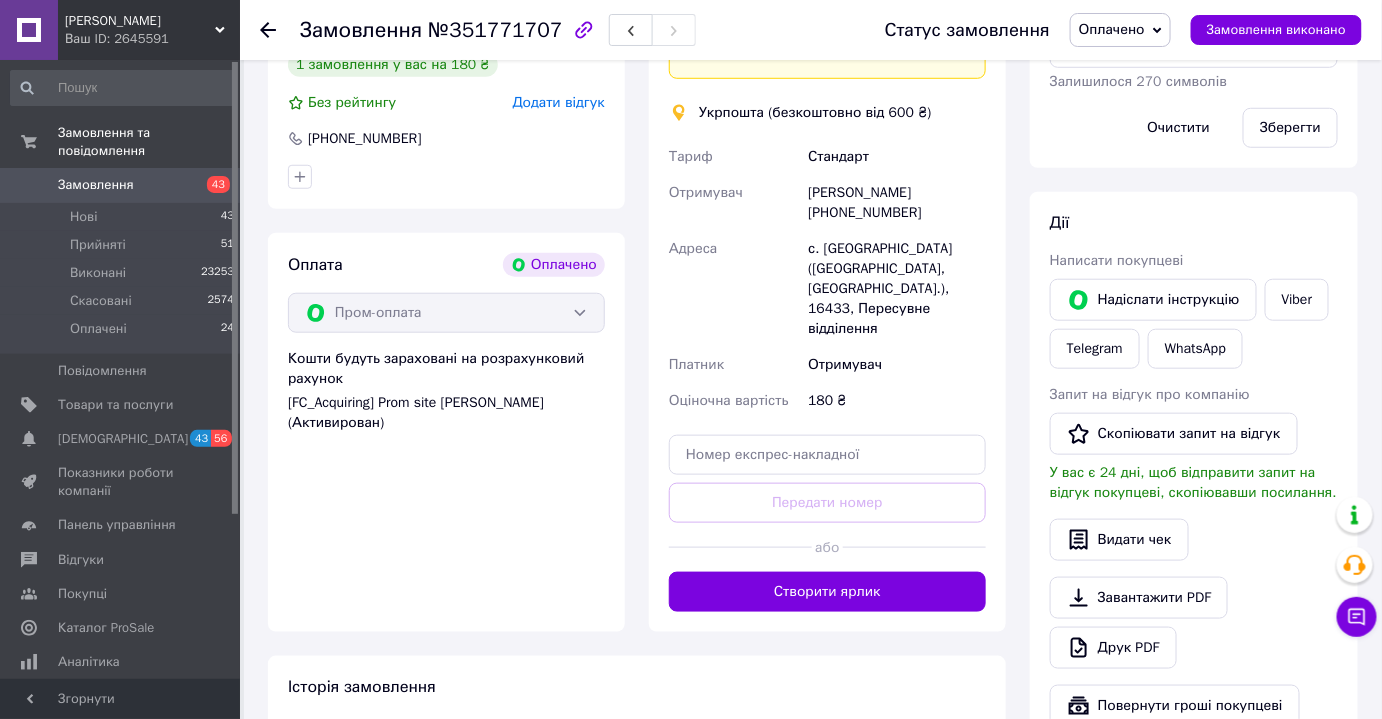 scroll, scrollTop: 459, scrollLeft: 0, axis: vertical 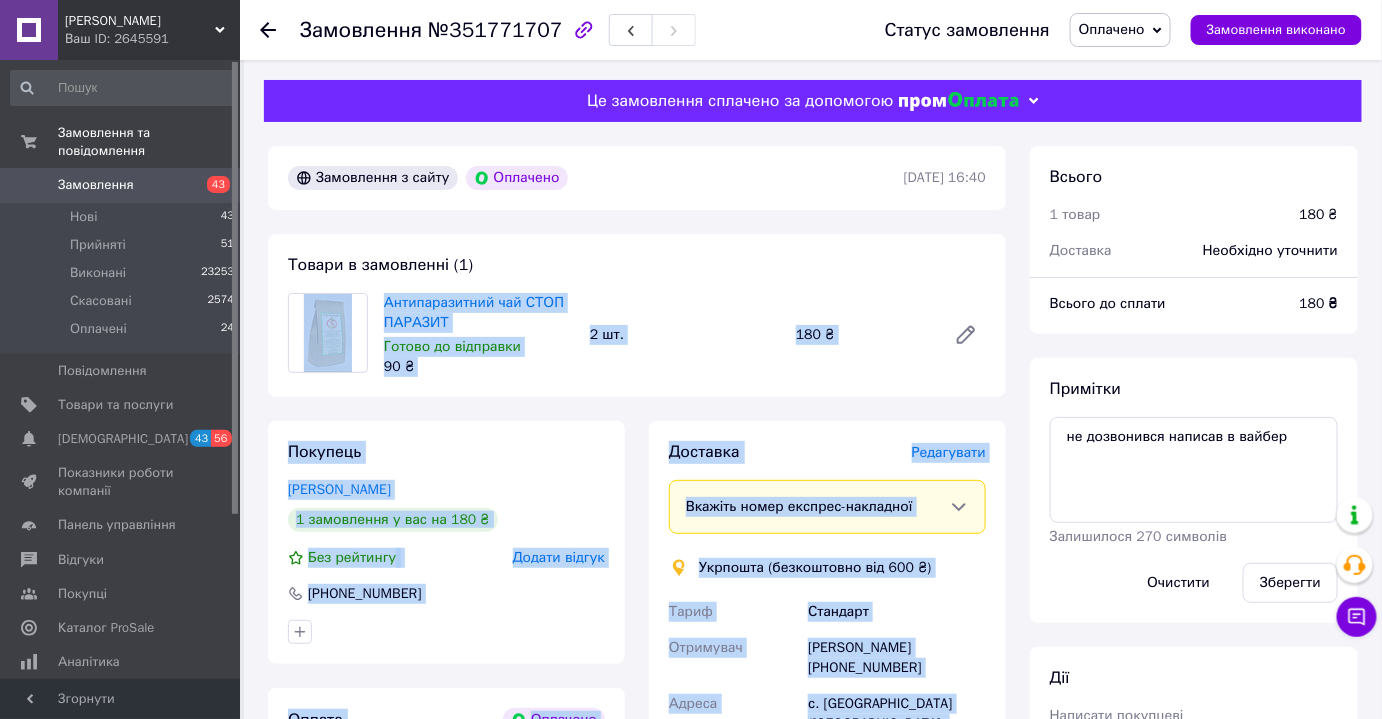 drag, startPoint x: 849, startPoint y: 377, endPoint x: 295, endPoint y: 338, distance: 555.37103 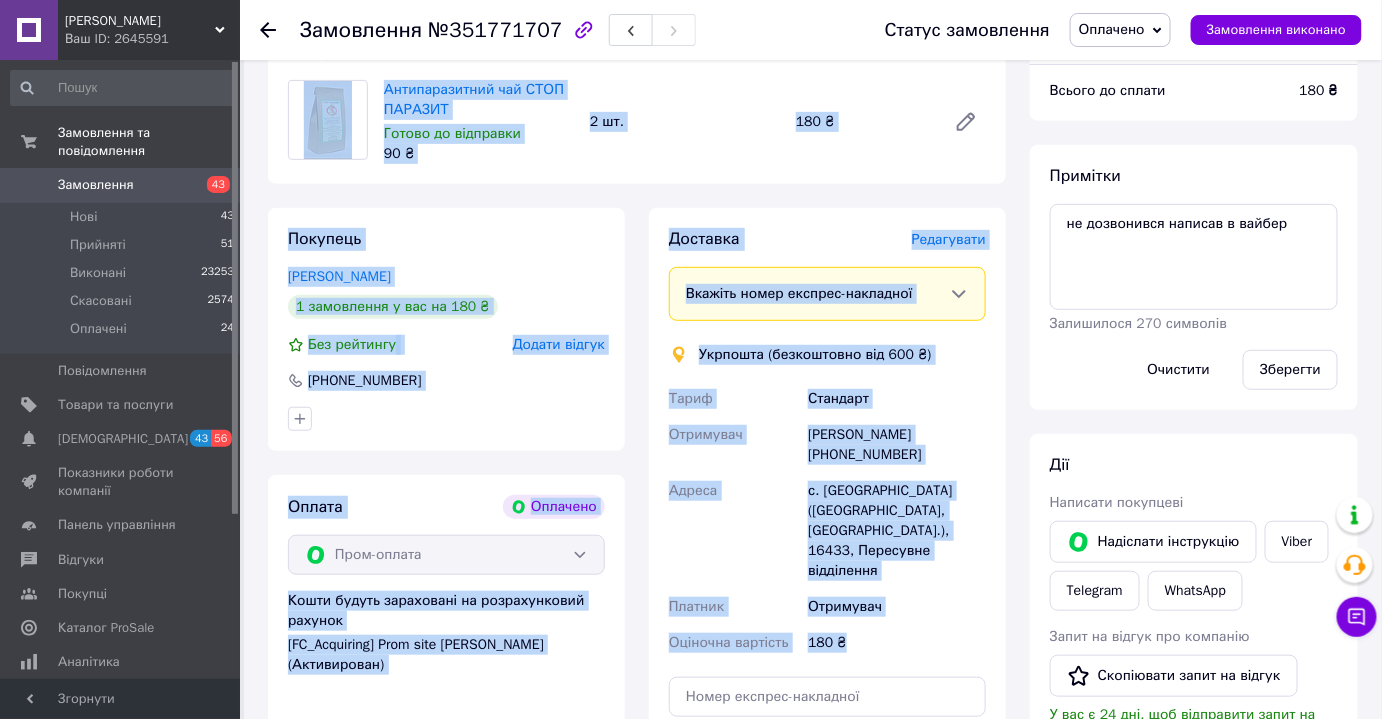 scroll, scrollTop: 233, scrollLeft: 0, axis: vertical 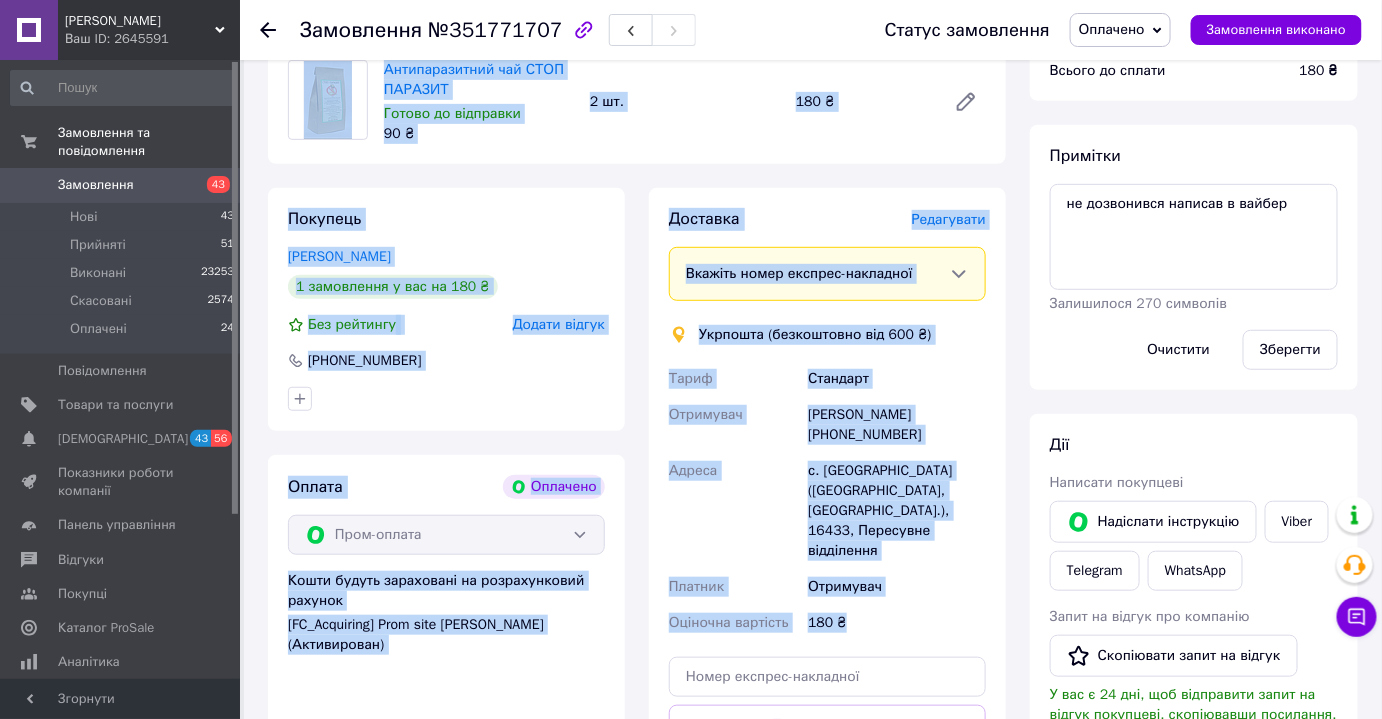 click on "Вкажіть номер експрес-накладної Обов'язково введіть номер експрес-накладної,
якщо створювали її не на цій сторінці. У разі,
якщо номер ЕН не буде доданий, ми не зможемо
виплатити гроші за замовлення Мобільний номер покупця (із замовлення) повинен відповідати номеру отримувача за накладною" at bounding box center [827, 274] 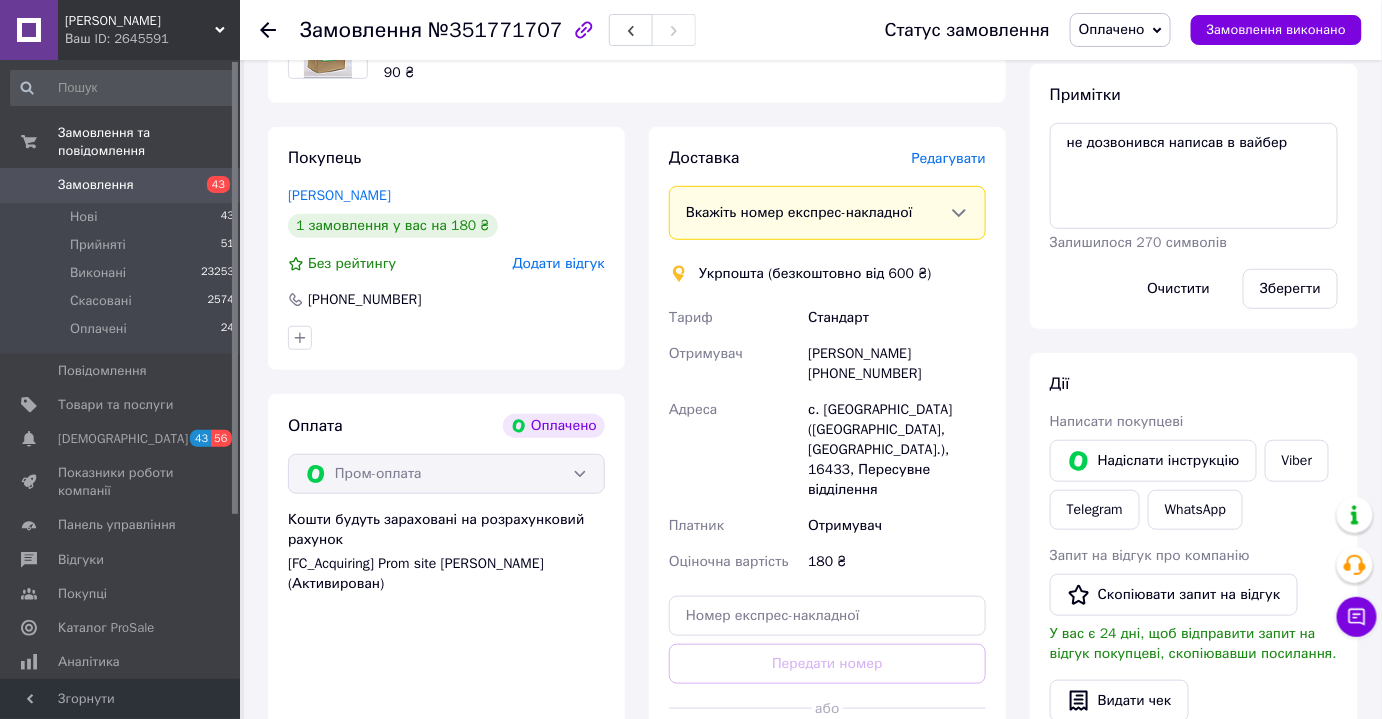 scroll, scrollTop: 298, scrollLeft: 0, axis: vertical 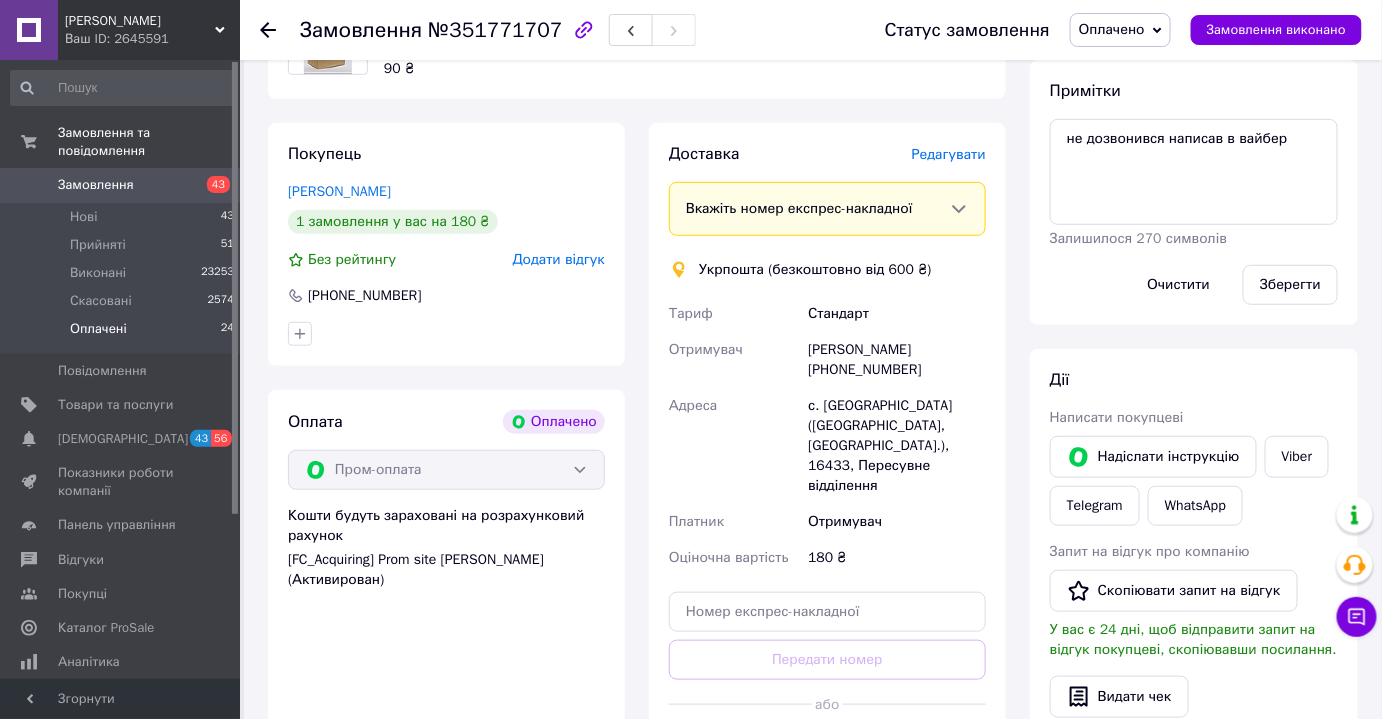 click on "Оплачені 24" at bounding box center [123, 334] 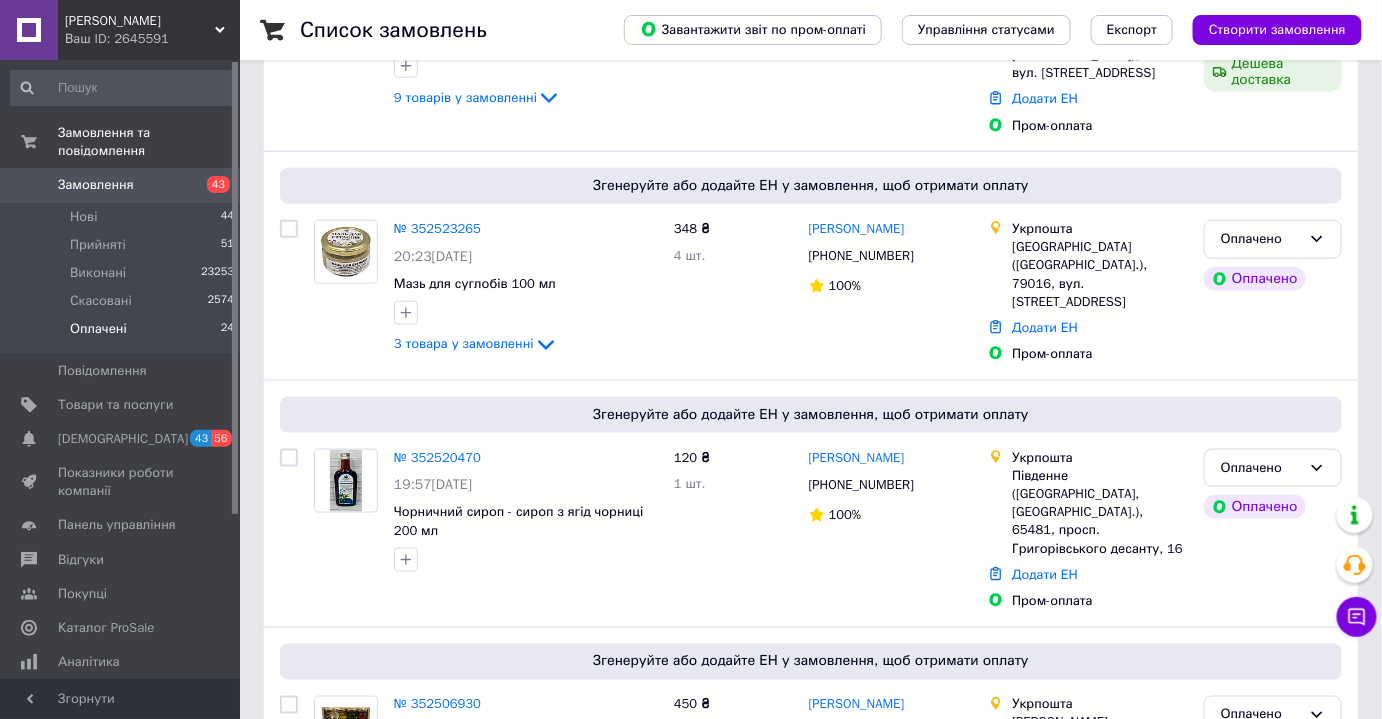 scroll, scrollTop: 1048, scrollLeft: 0, axis: vertical 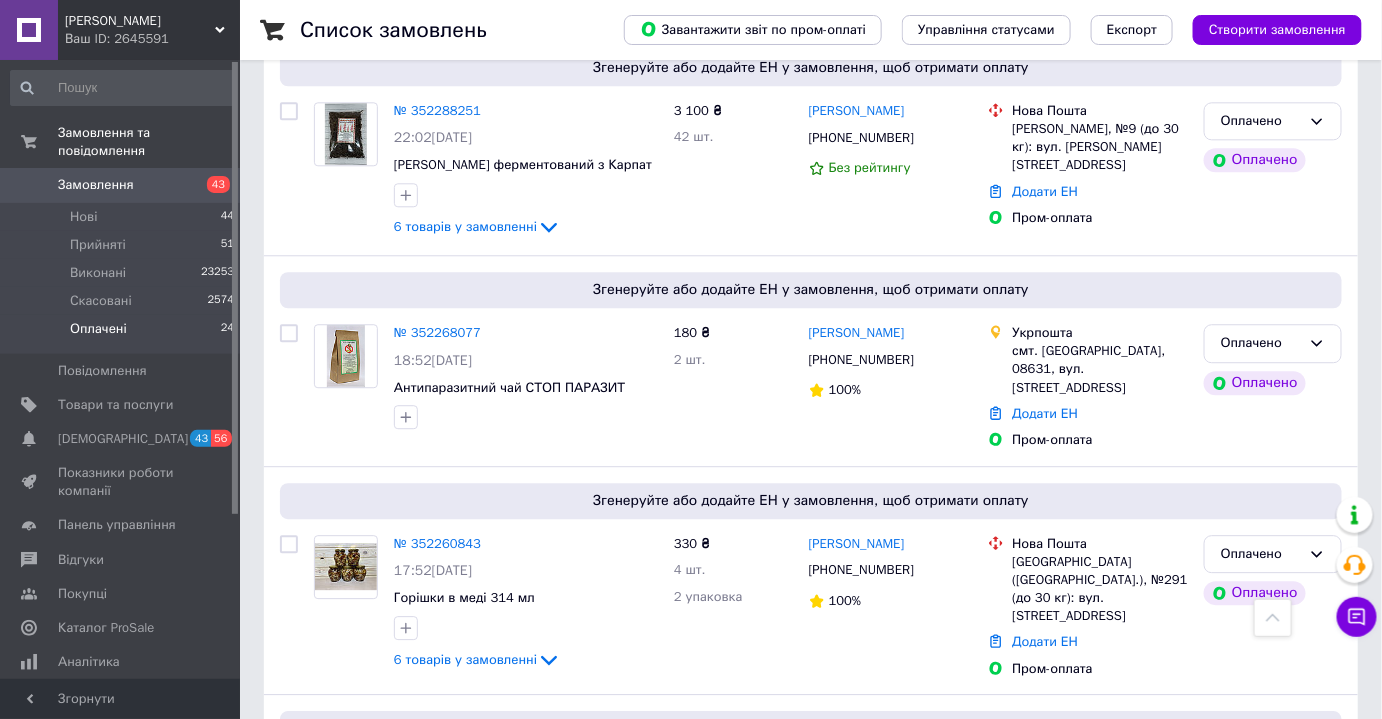 click on "2" at bounding box center [327, 950] 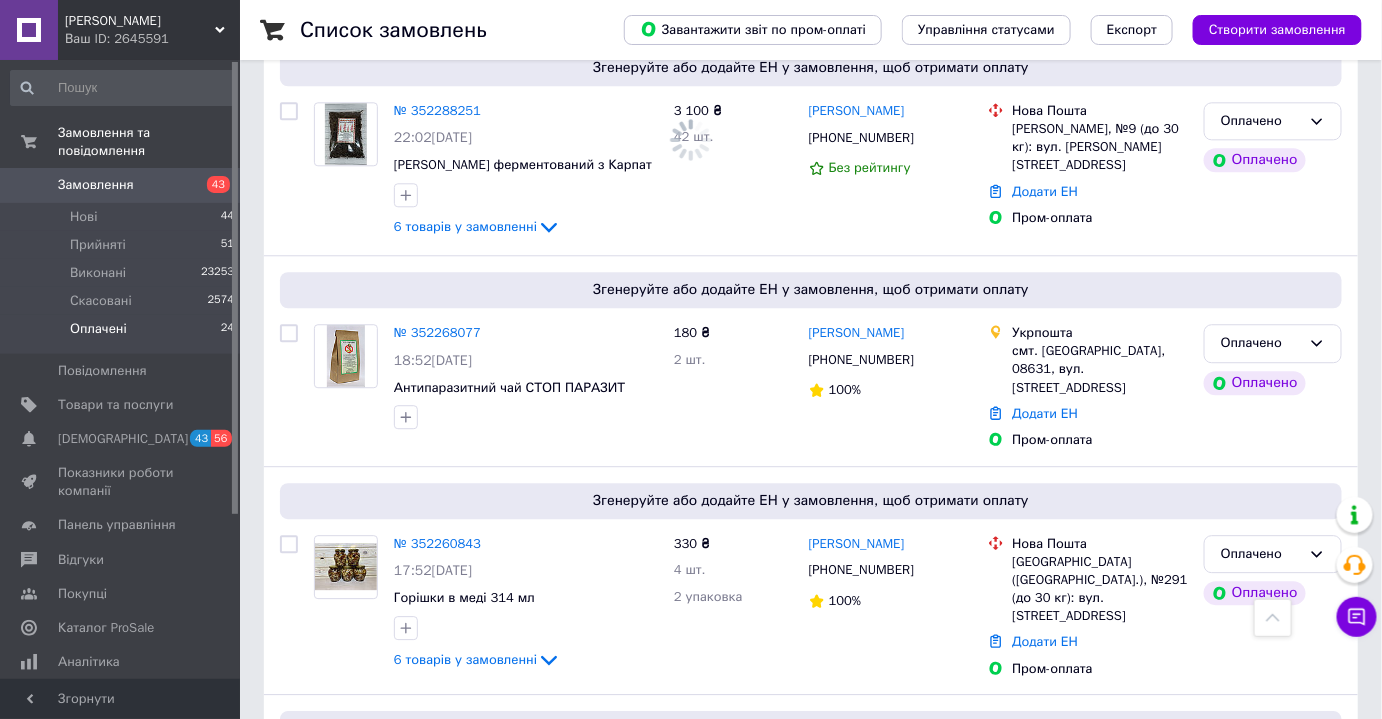 scroll, scrollTop: 0, scrollLeft: 0, axis: both 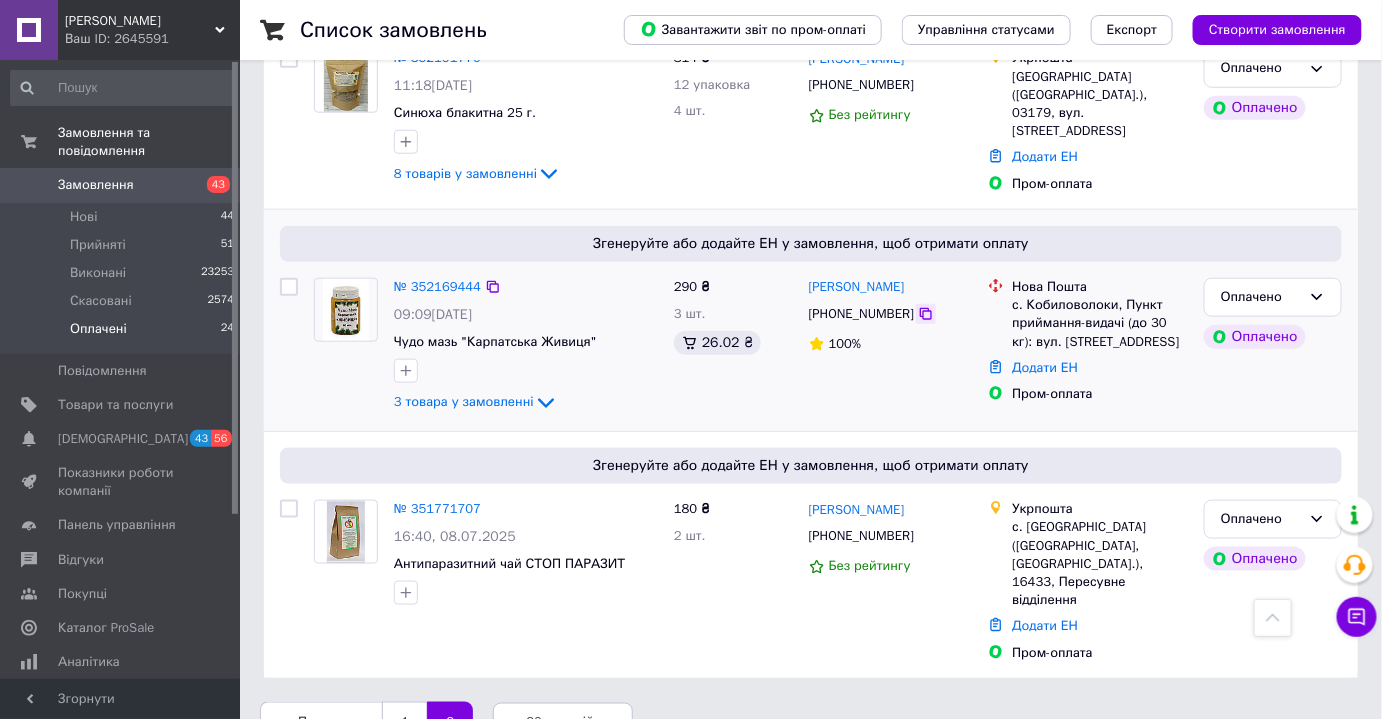 click 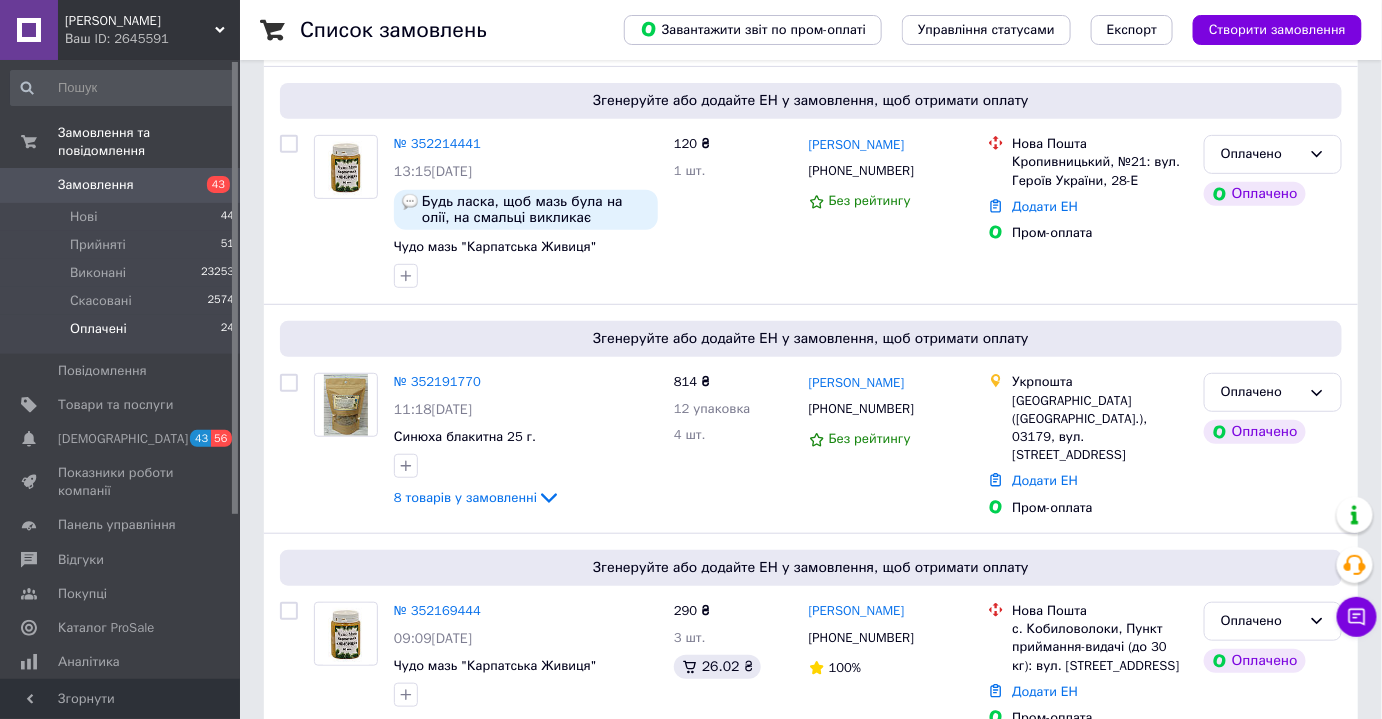 scroll, scrollTop: 213, scrollLeft: 0, axis: vertical 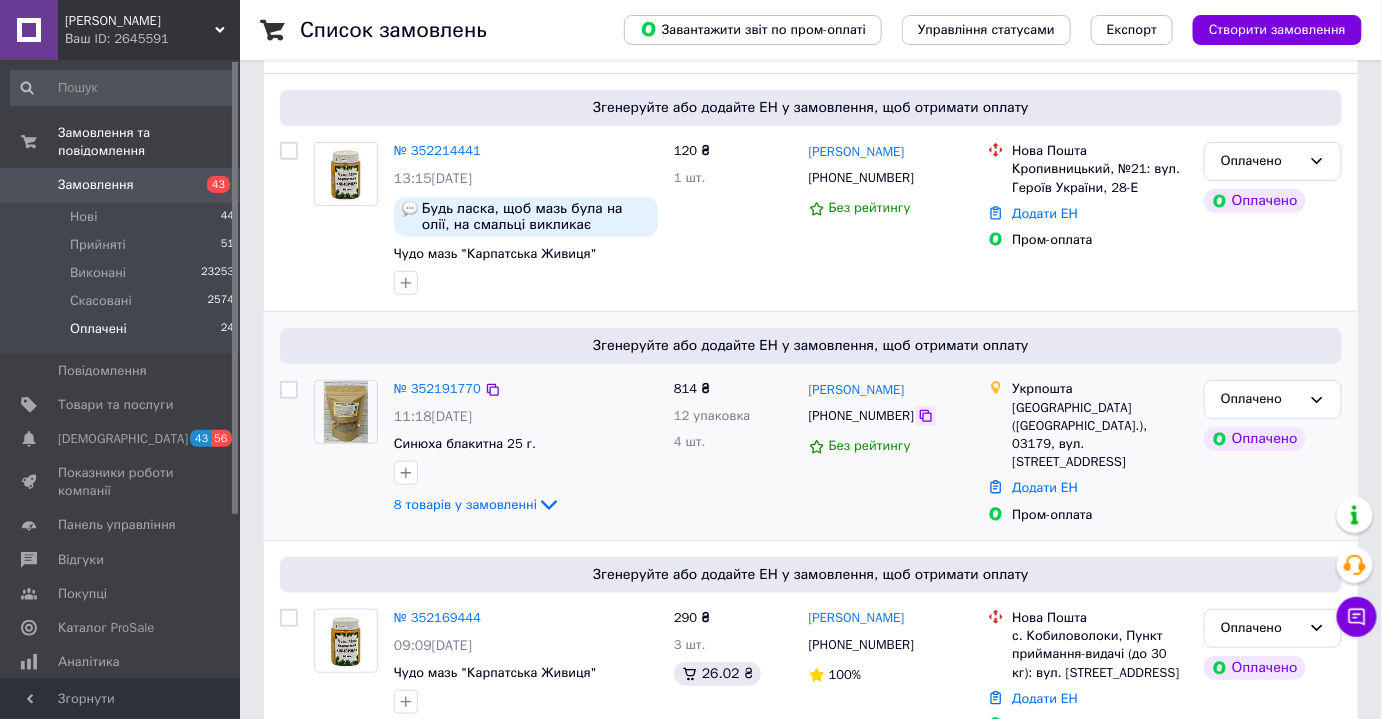 click 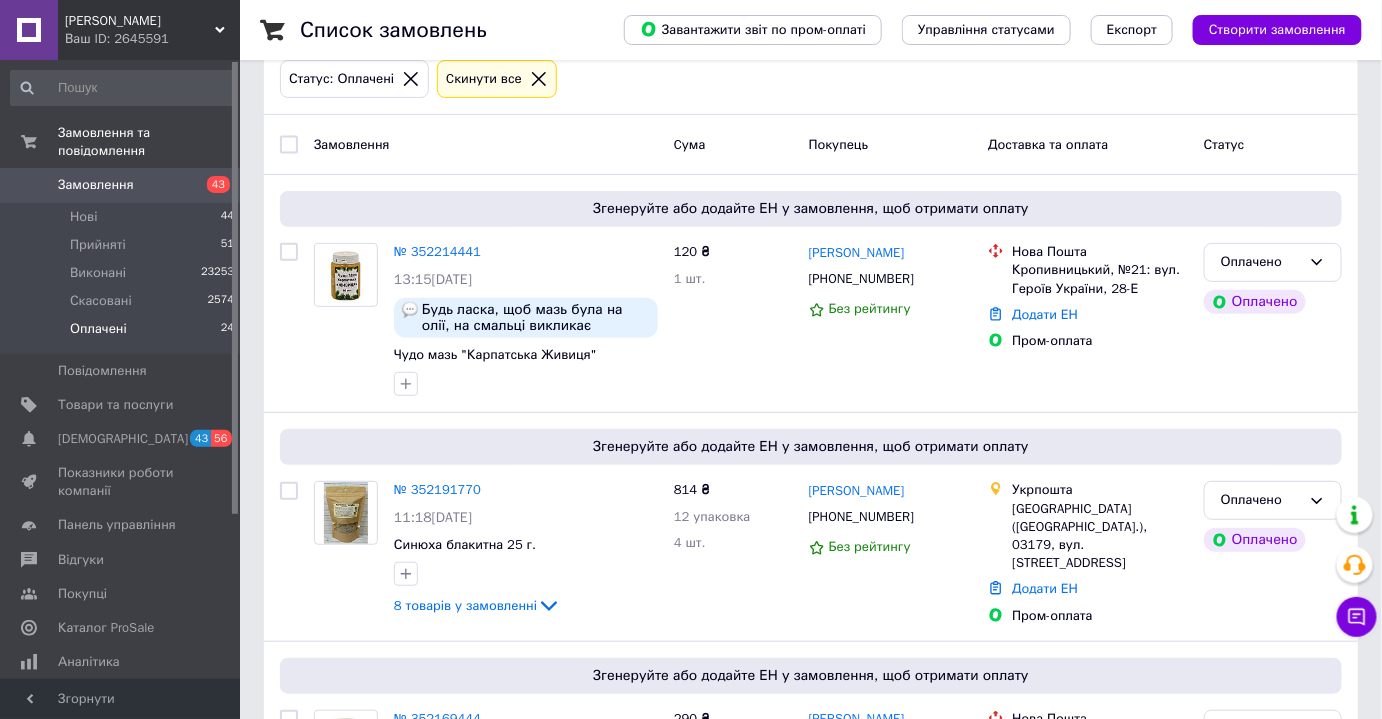 scroll, scrollTop: 93, scrollLeft: 0, axis: vertical 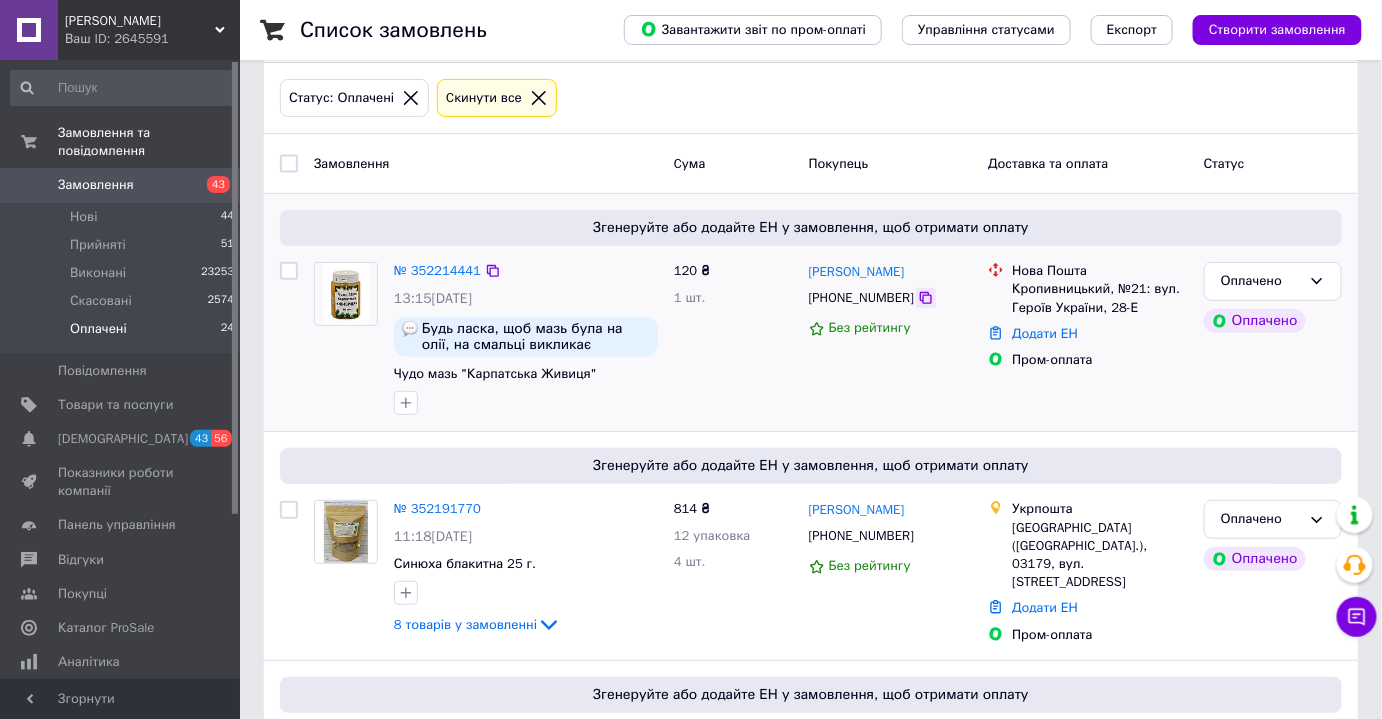 click 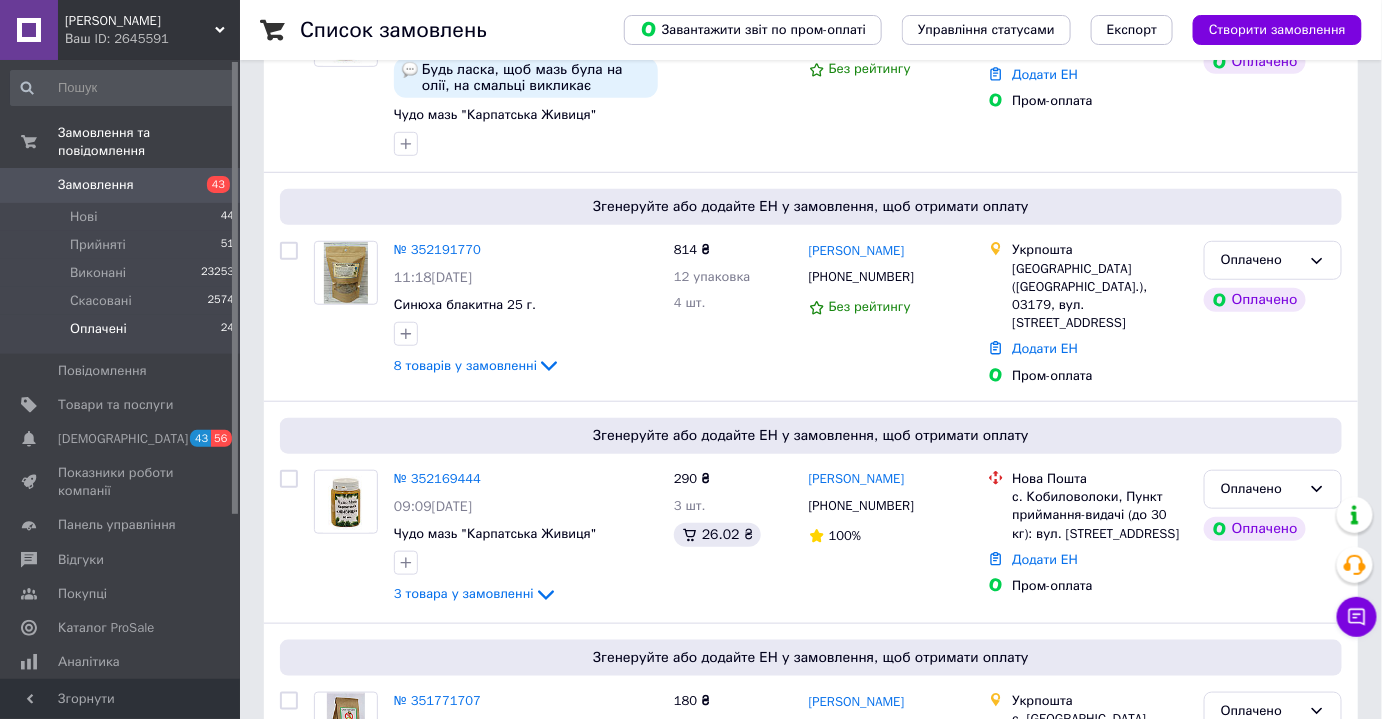 scroll, scrollTop: 544, scrollLeft: 0, axis: vertical 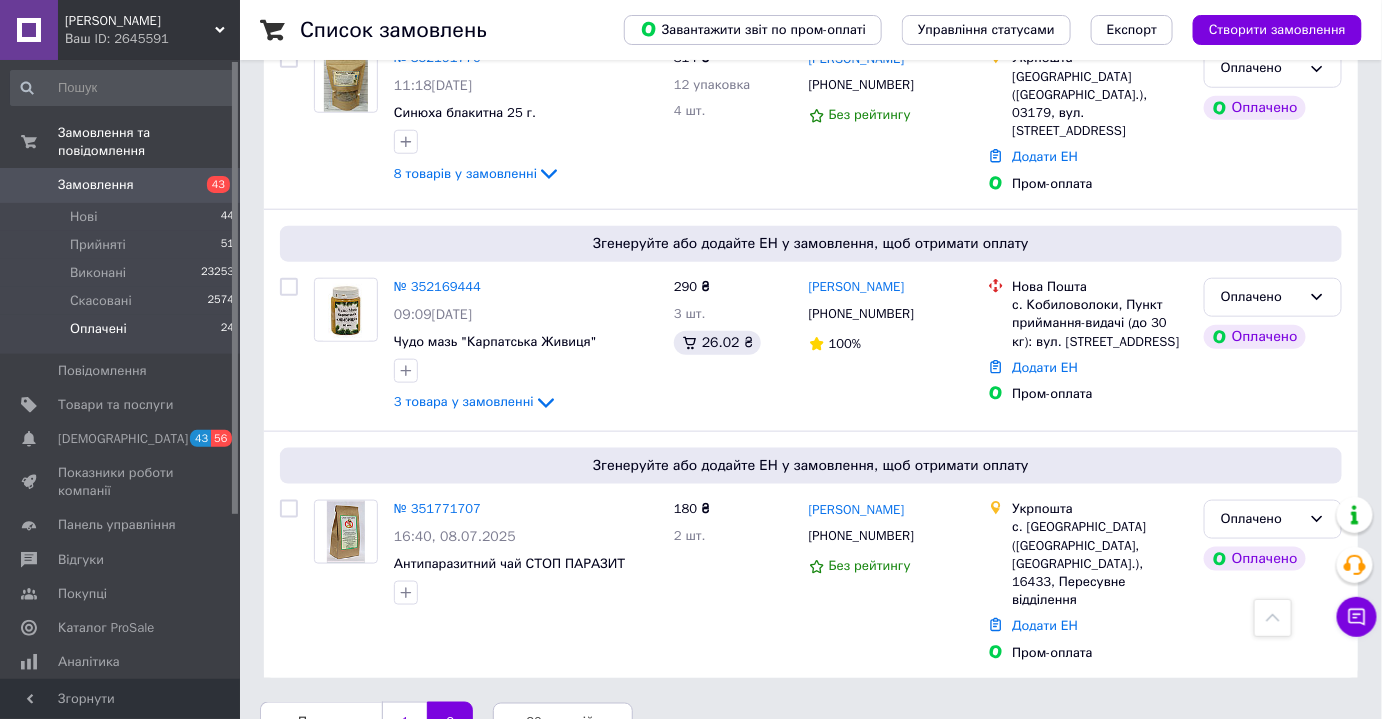 click on "1" at bounding box center [404, 723] 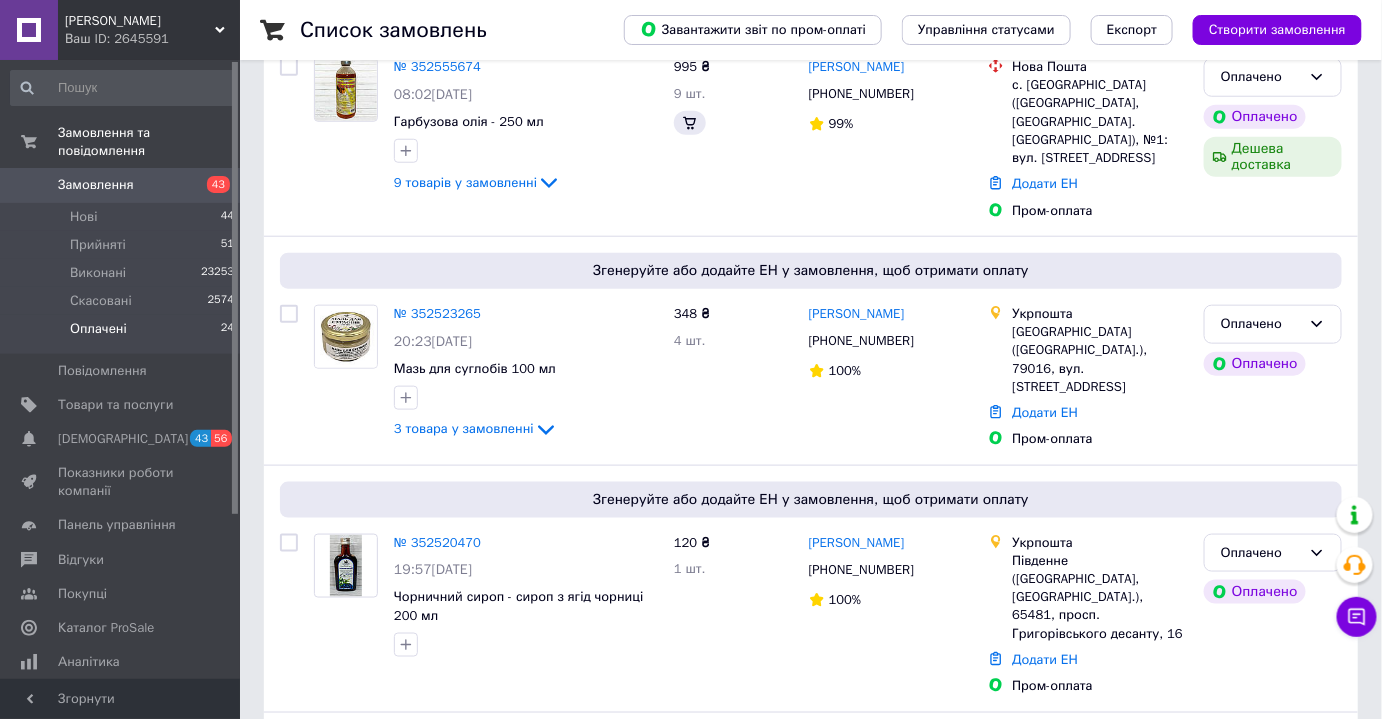 scroll, scrollTop: 0, scrollLeft: 0, axis: both 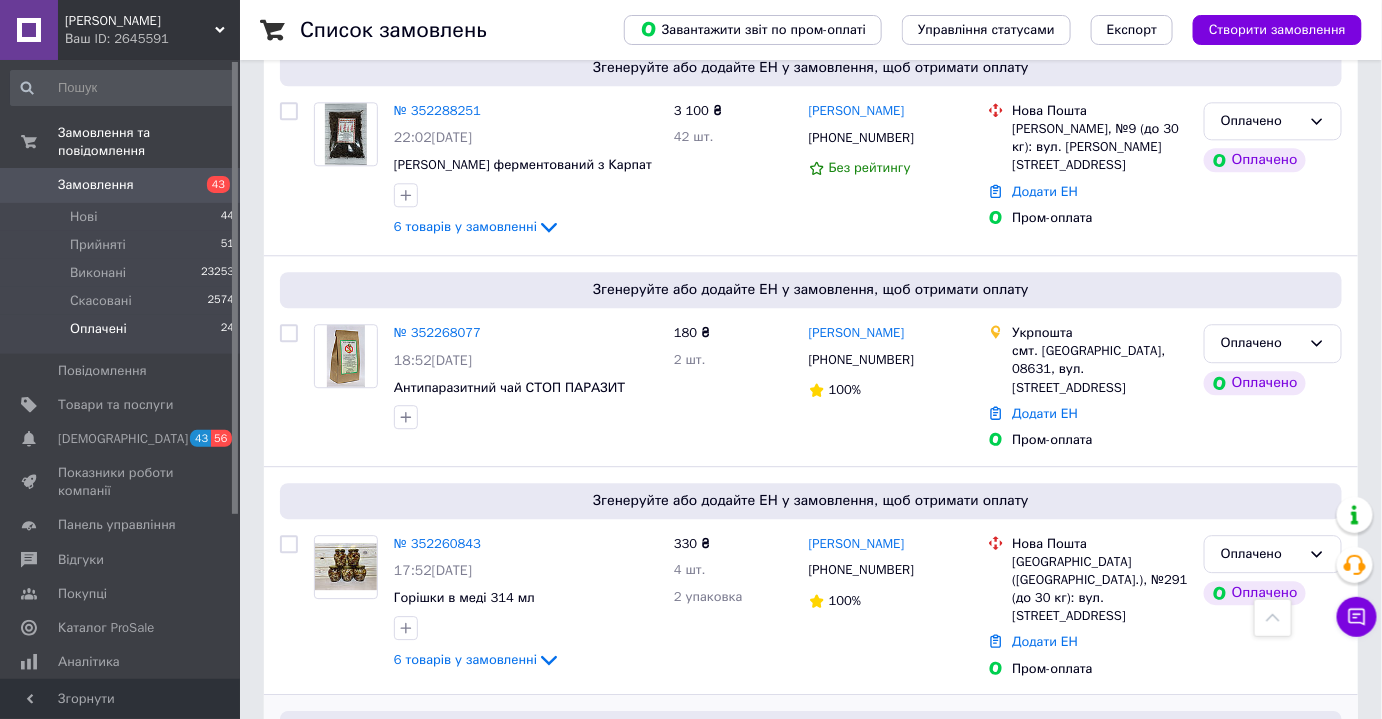 click 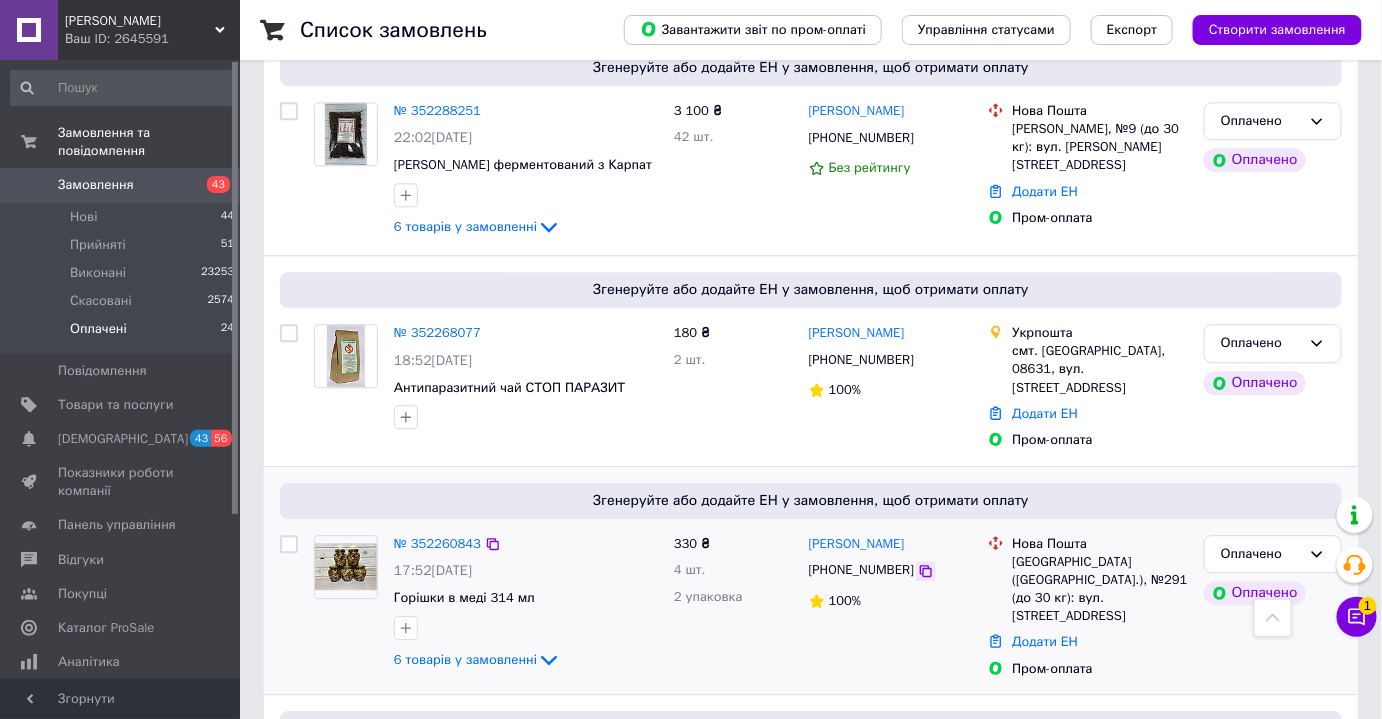 click 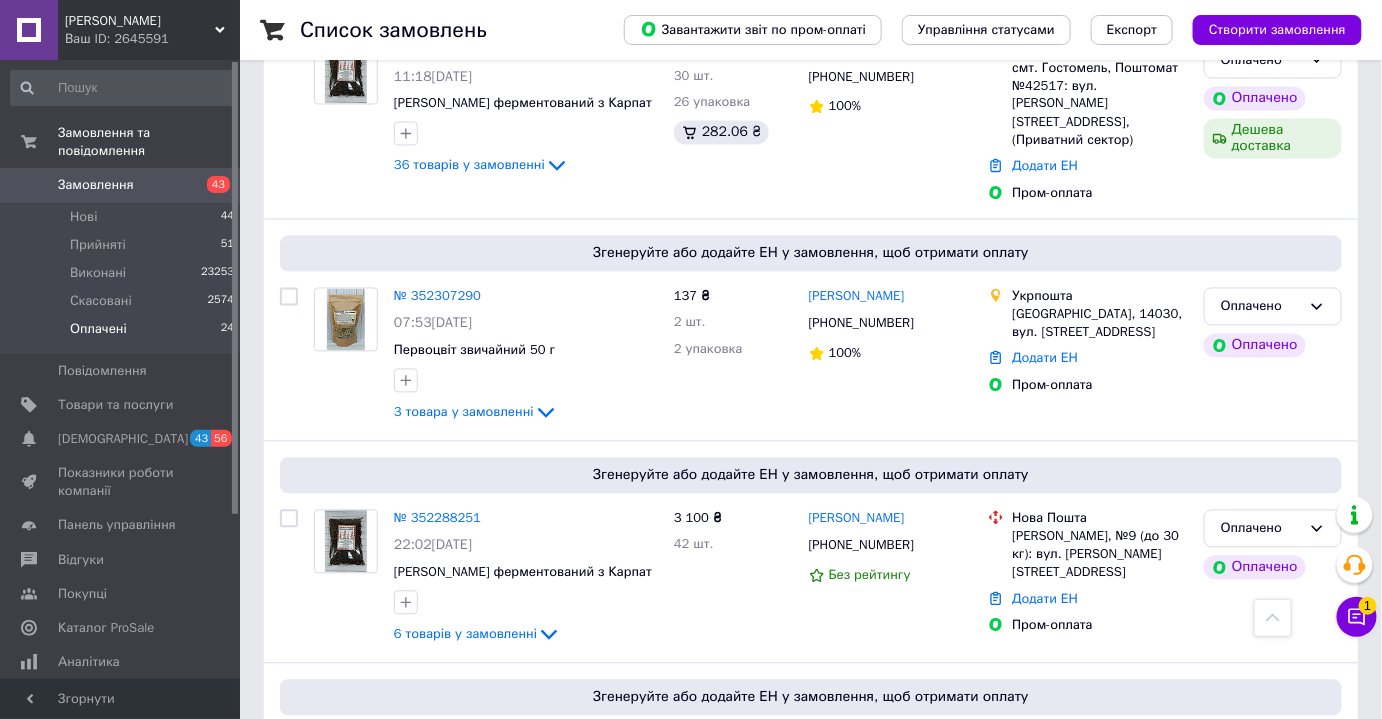 scroll, scrollTop: 3698, scrollLeft: 0, axis: vertical 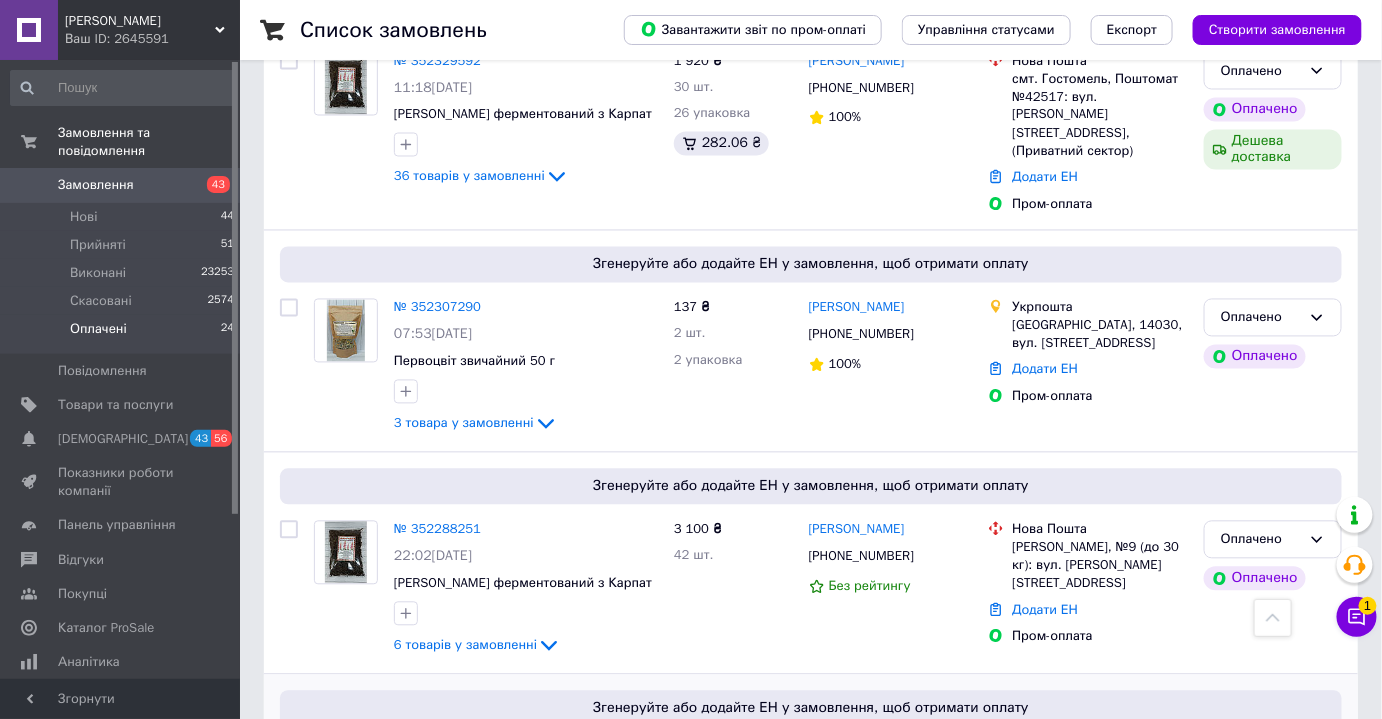 click on "[PERSON_NAME] [PHONE_NUMBER] 100%" at bounding box center [891, 806] 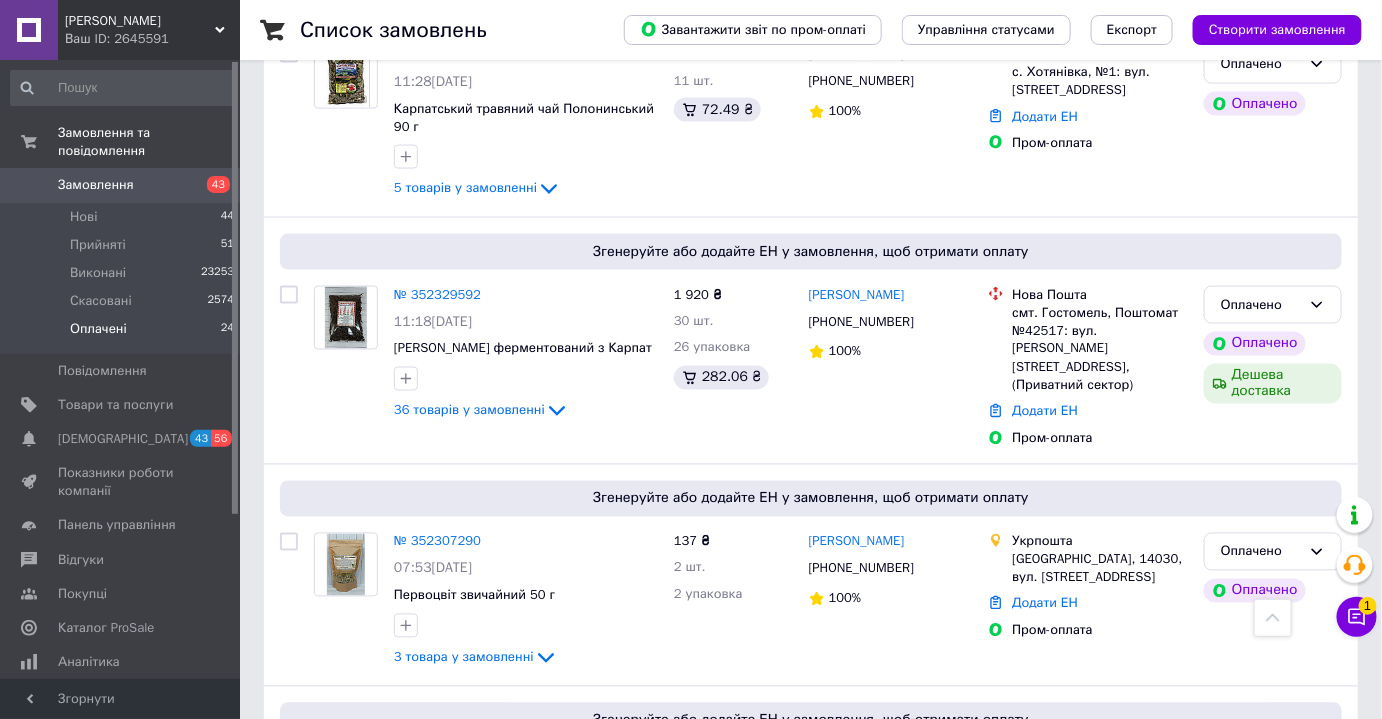 scroll, scrollTop: 3453, scrollLeft: 0, axis: vertical 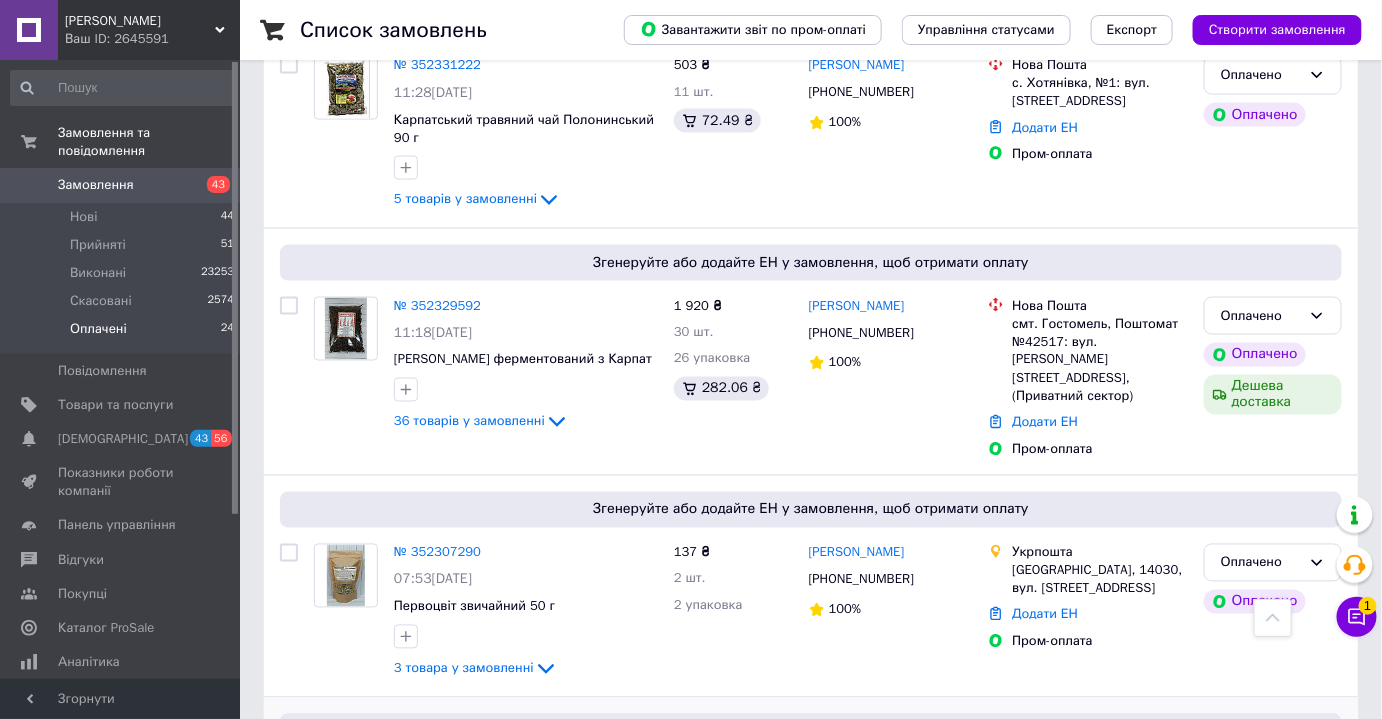 click 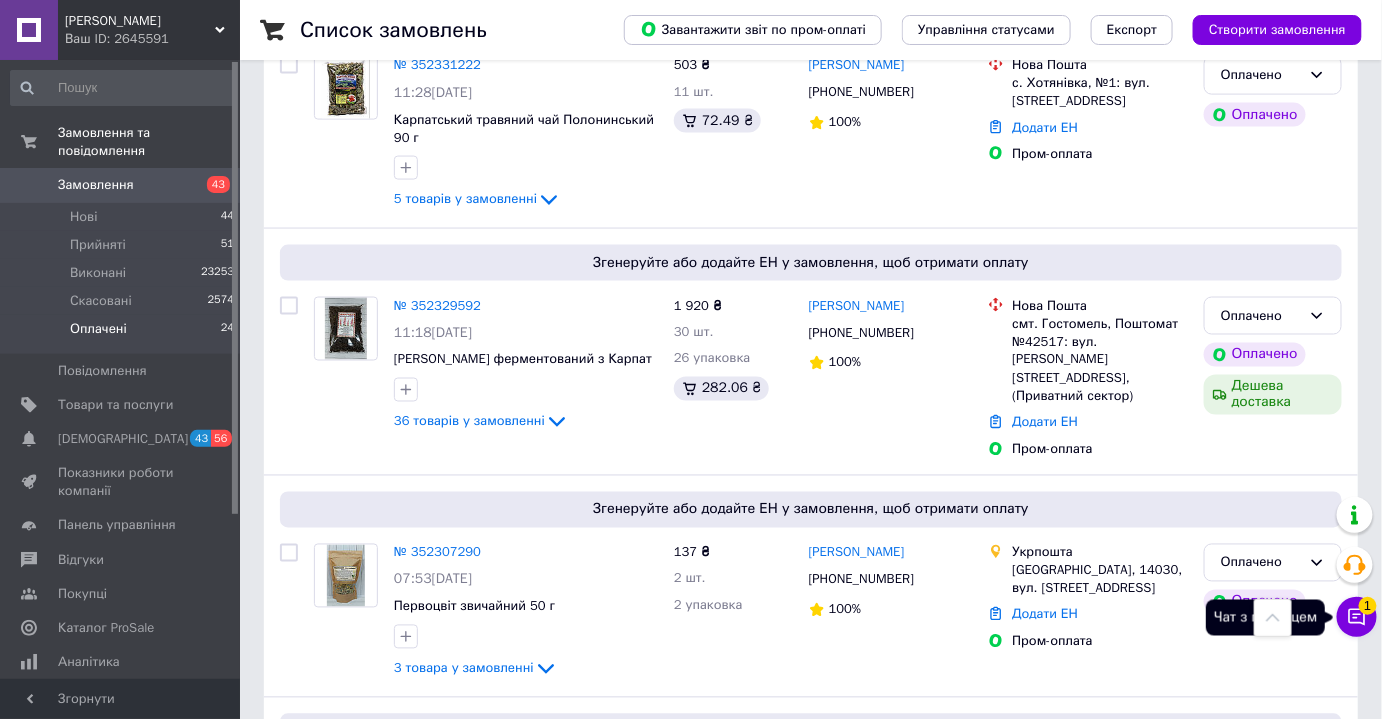 click 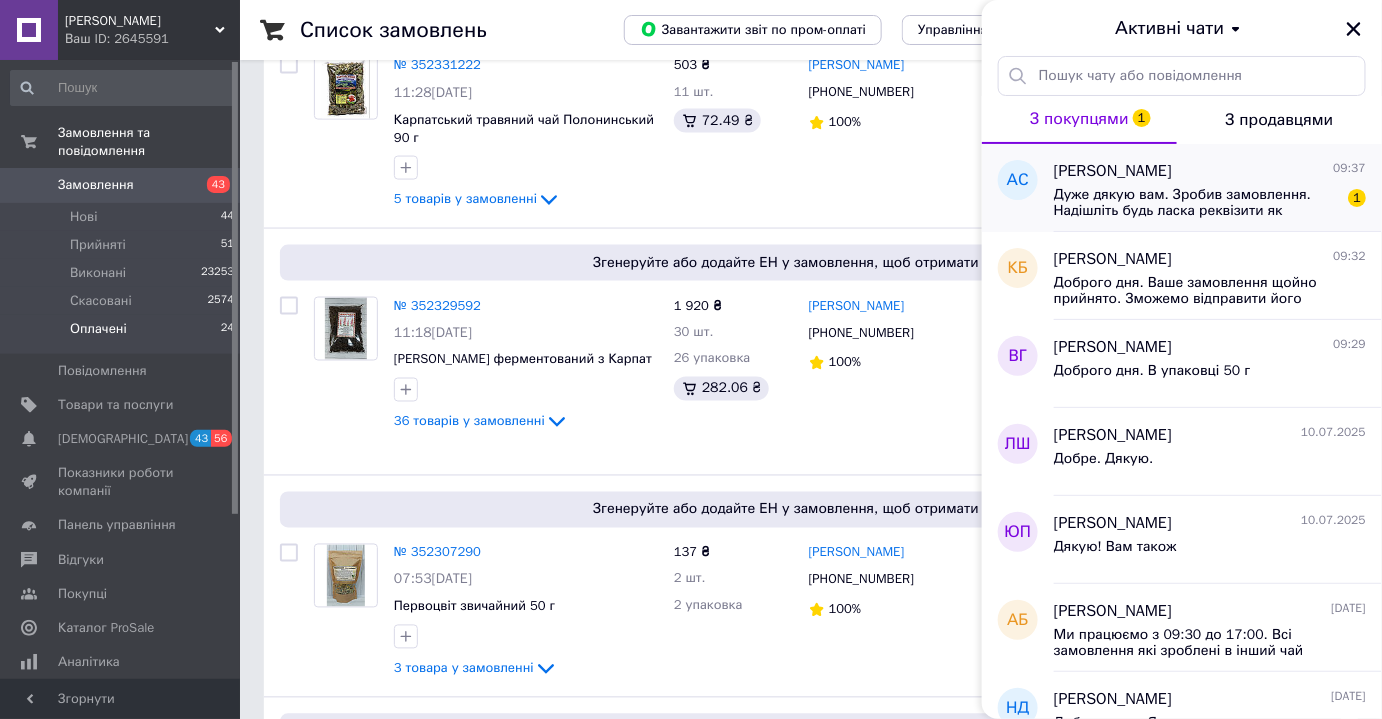 click on "Дуже дякую вам. Зробив замовлення. Надішліть будь ласка реквізити як оплатити 1" at bounding box center [1210, 201] 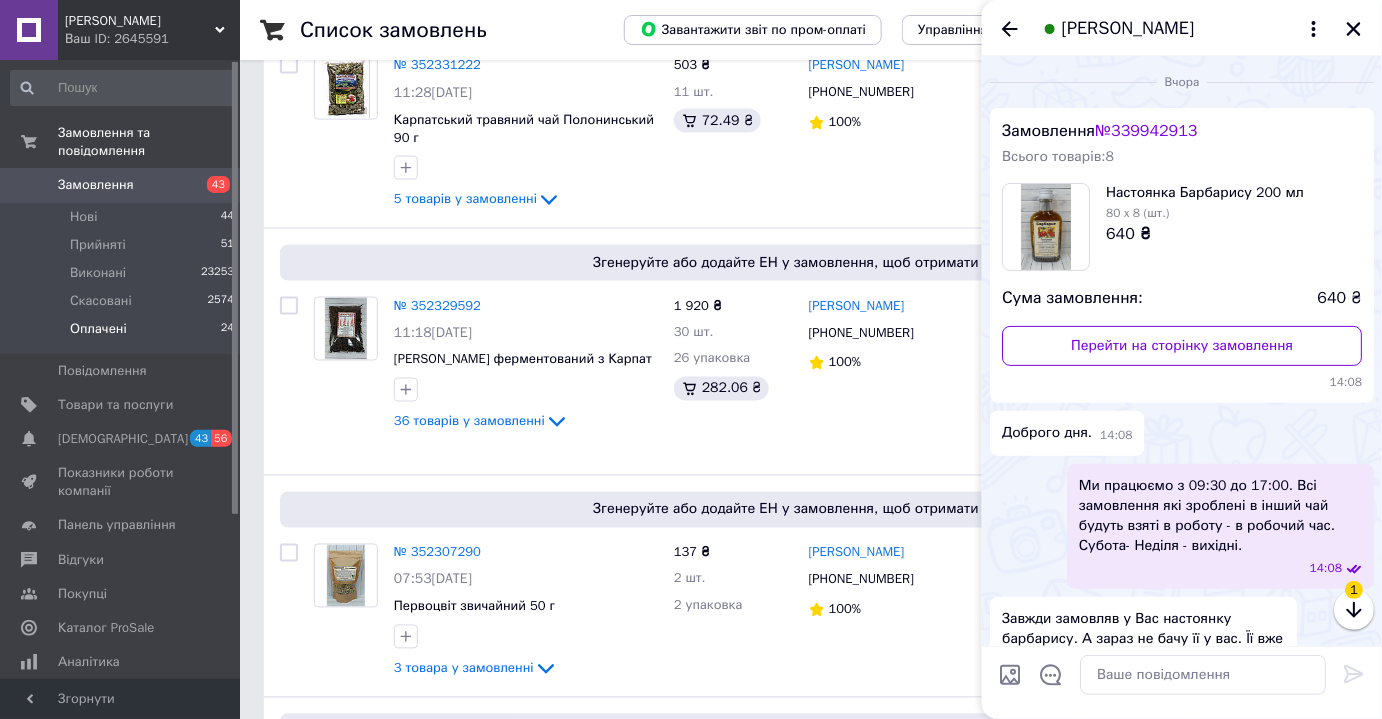 scroll, scrollTop: 621, scrollLeft: 0, axis: vertical 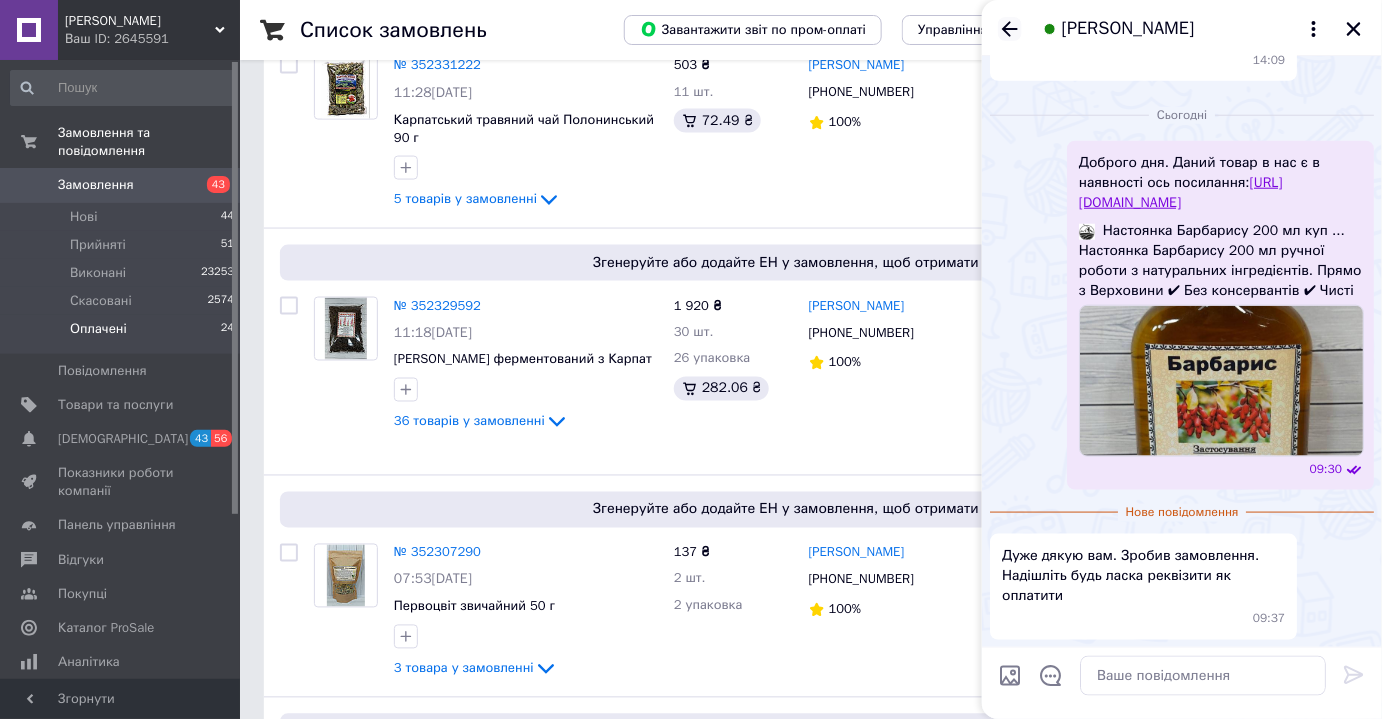 click 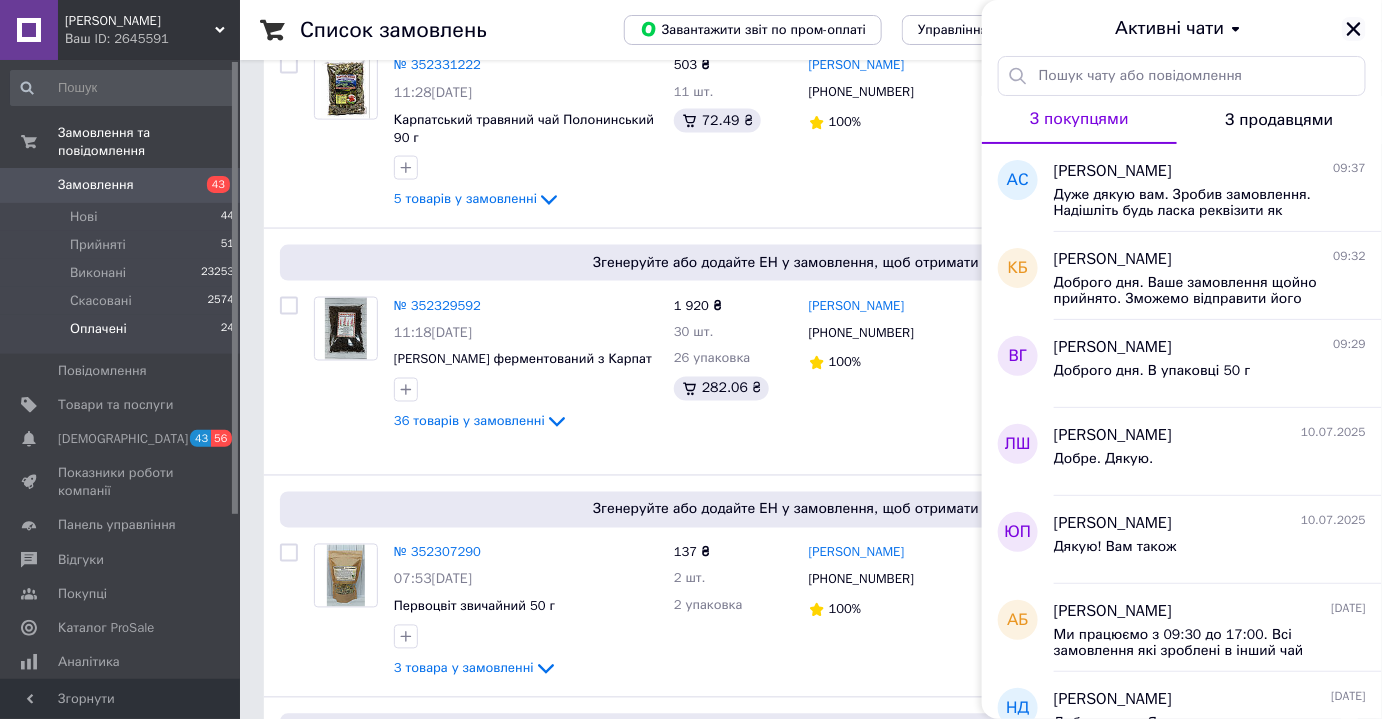 click 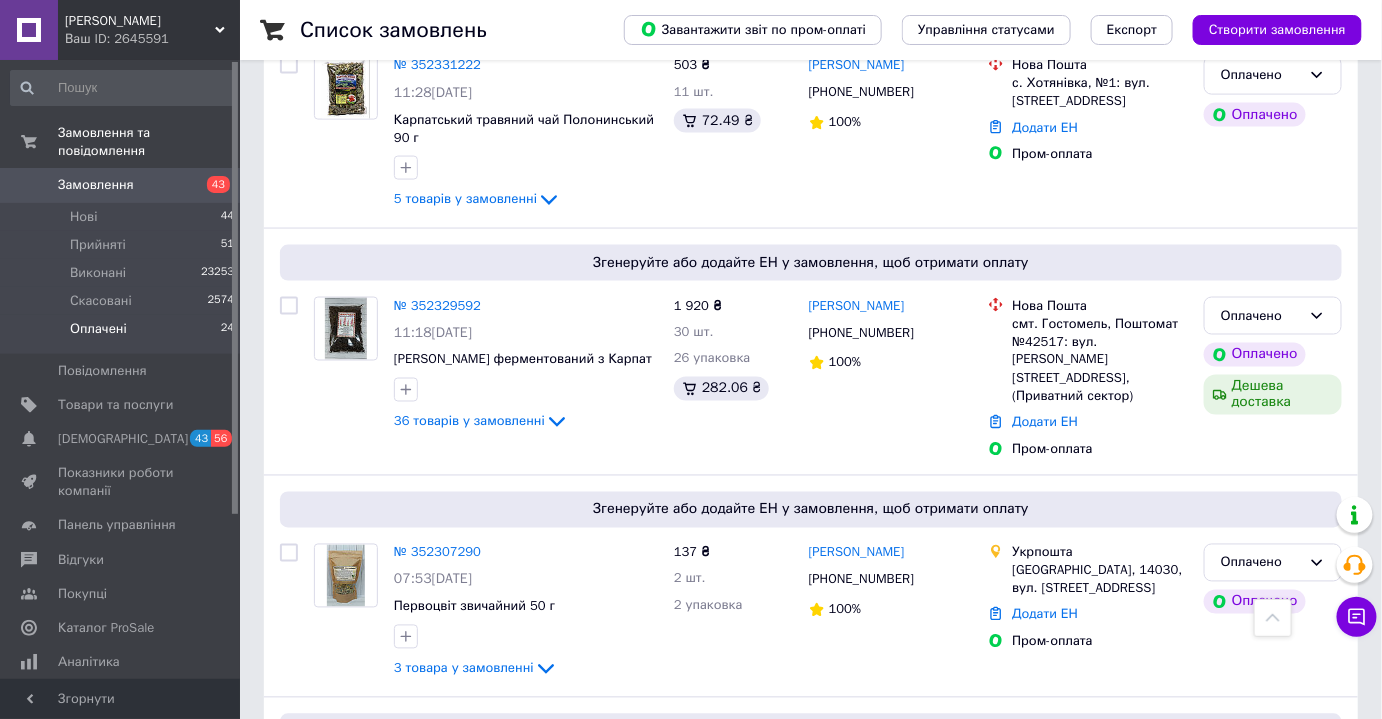click on "Замовлення" at bounding box center [96, 185] 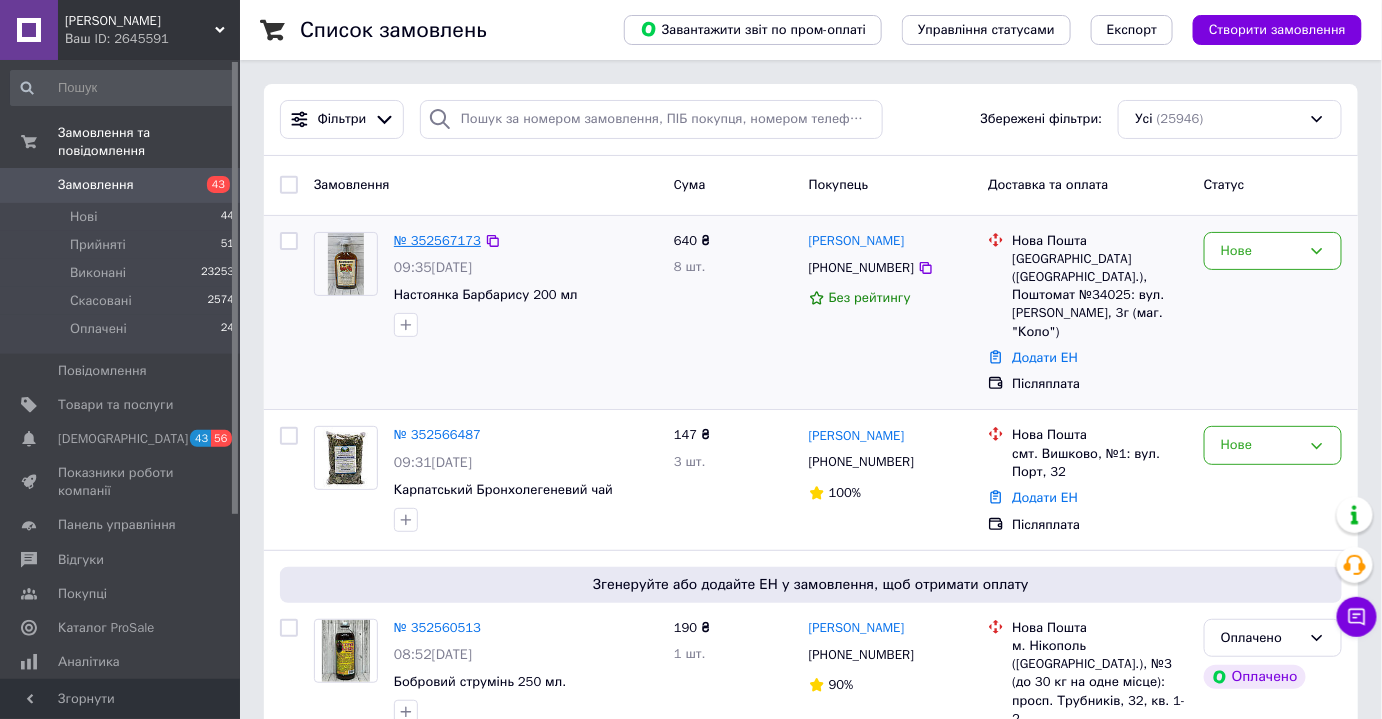 click on "№ 352567173" at bounding box center (437, 240) 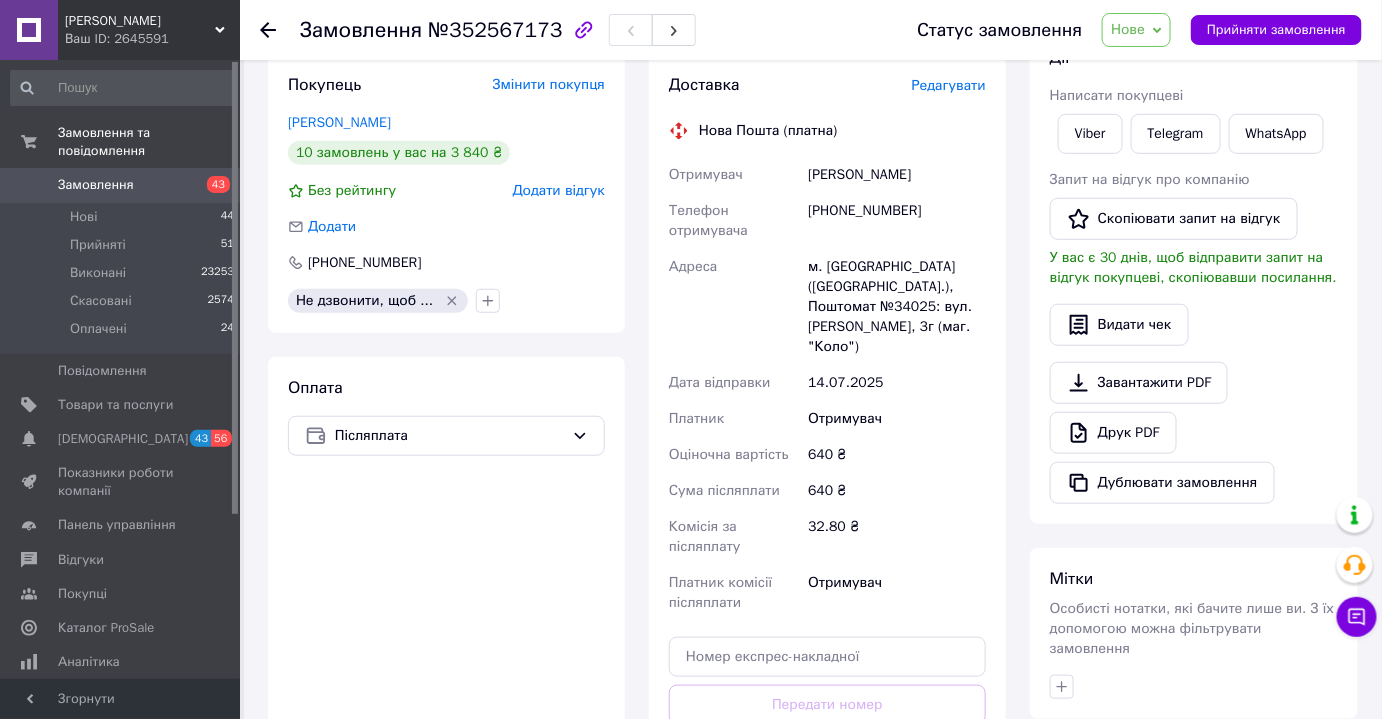scroll, scrollTop: 284, scrollLeft: 0, axis: vertical 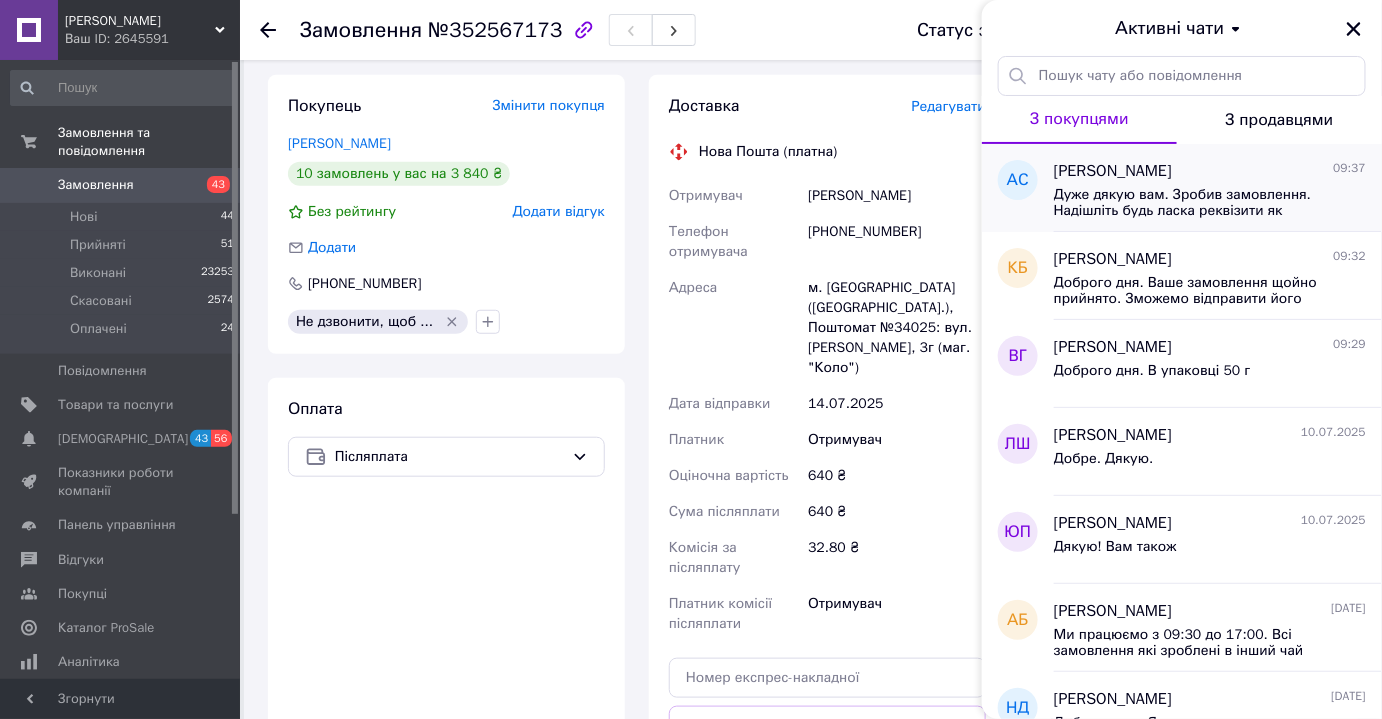 click on "Дуже дякую вам. Зробив замовлення. Надішліть будь ласка реквізити як оплатити" at bounding box center [1196, 203] 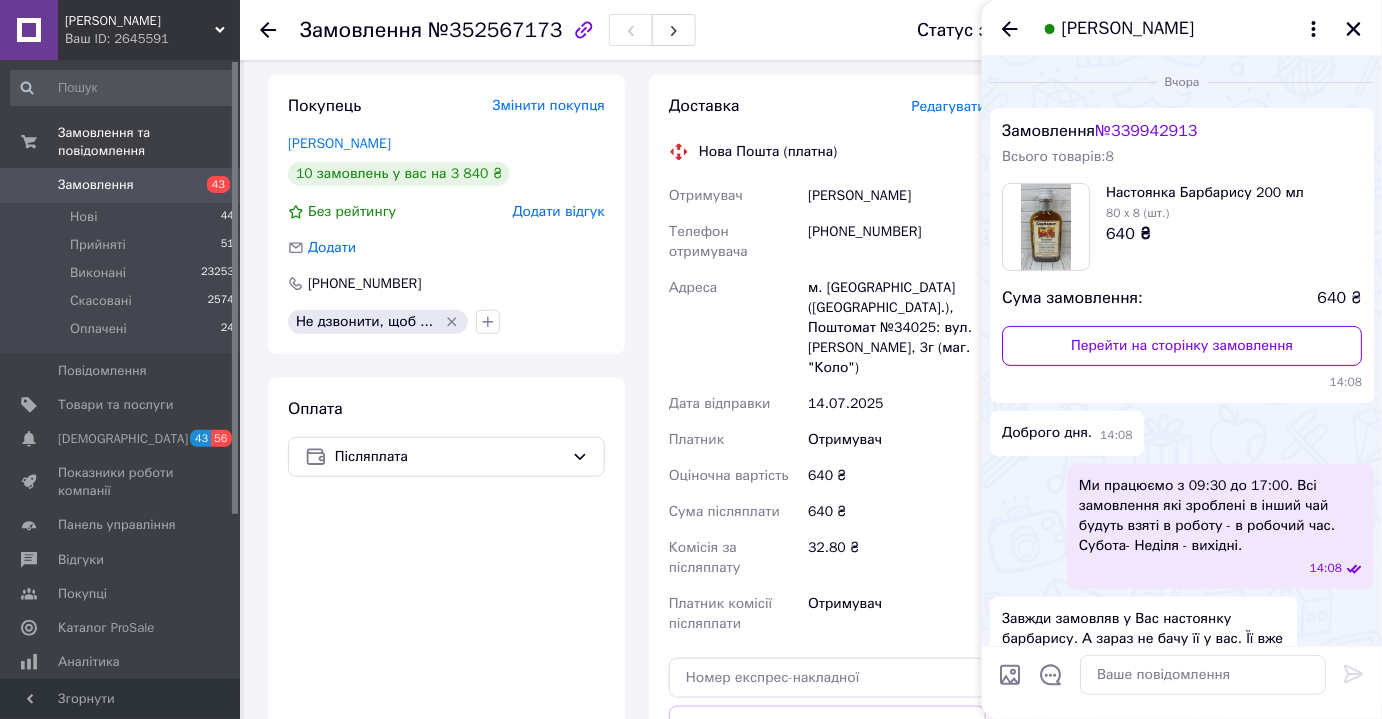 scroll, scrollTop: 585, scrollLeft: 0, axis: vertical 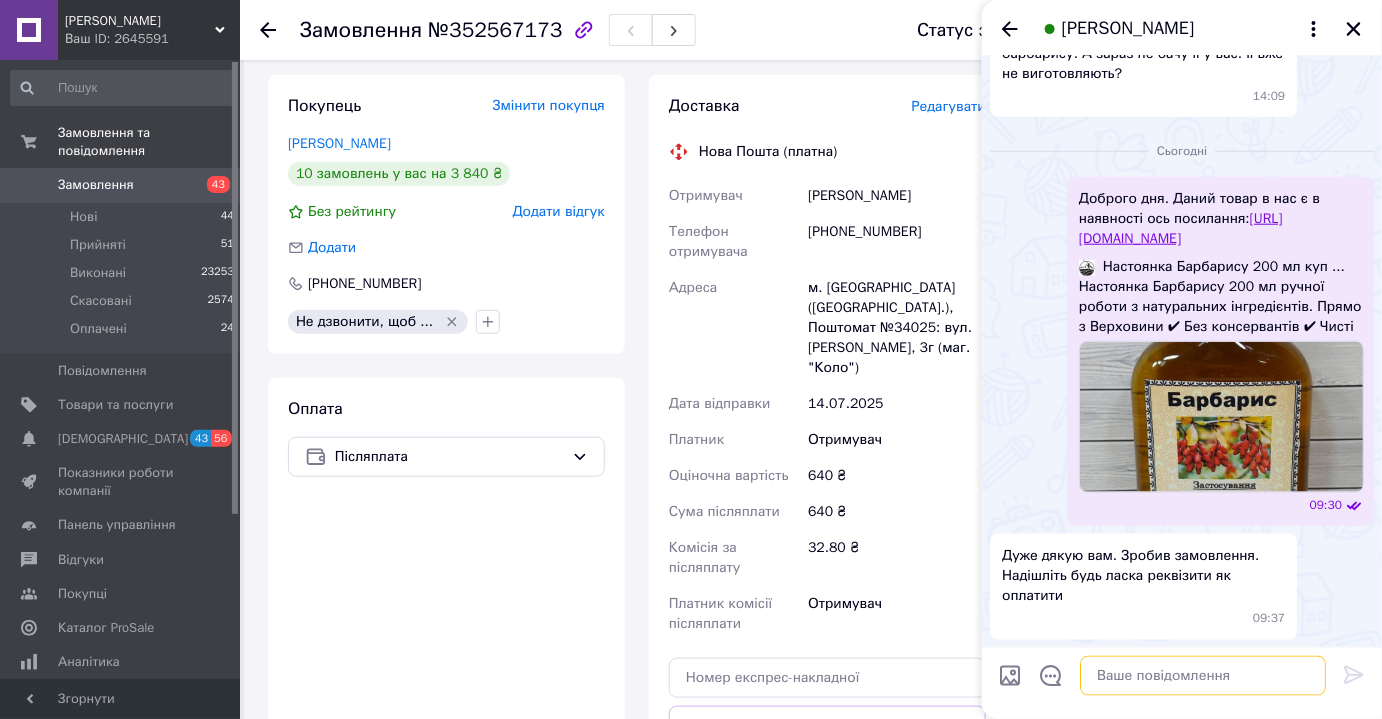 click at bounding box center [1203, 675] 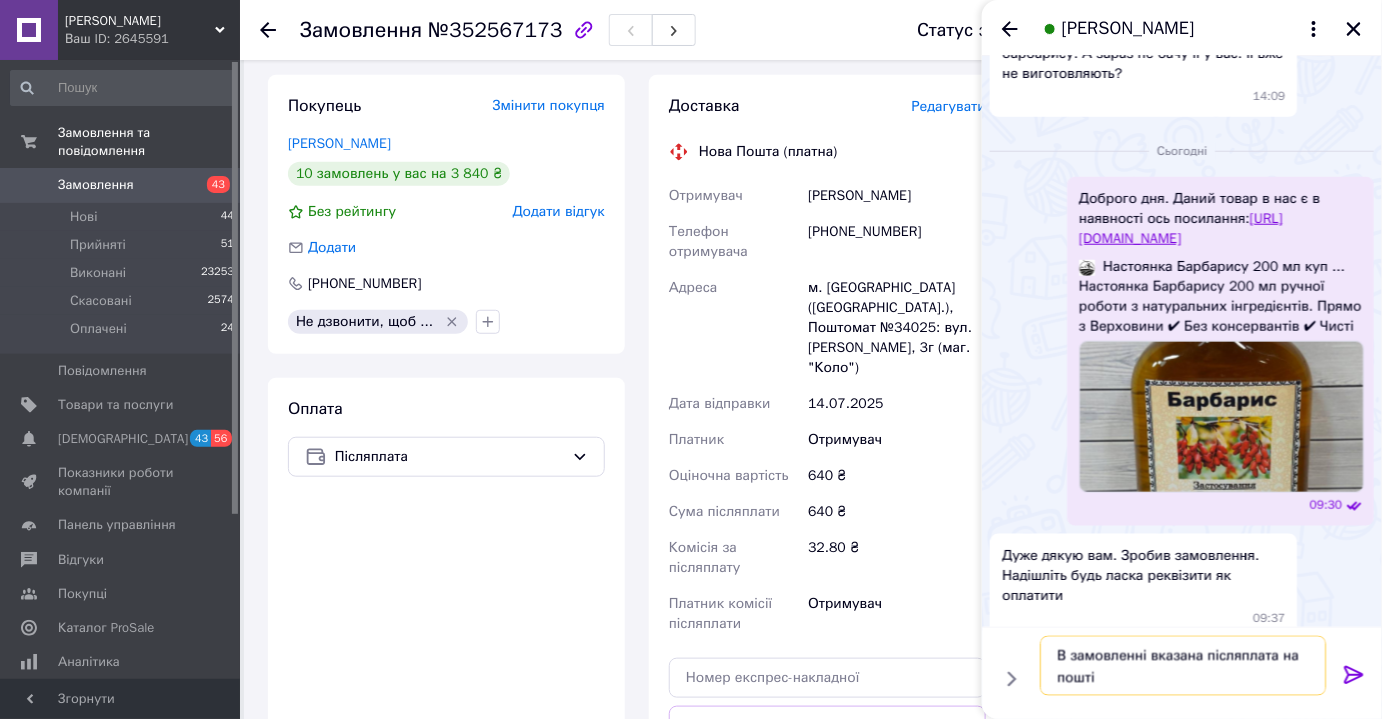 click on "В замовленні вказана післяплата на пошті" at bounding box center (1183, 665) 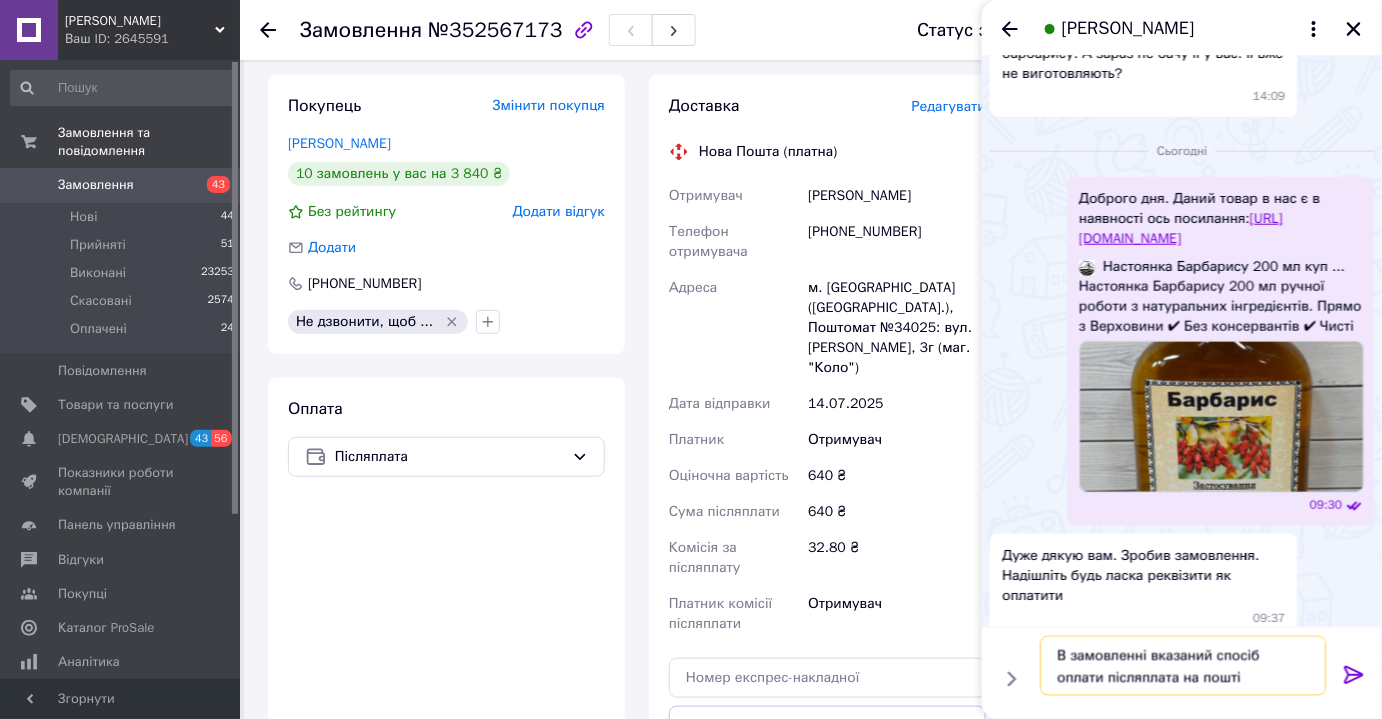 click on "В замовленні вказаний спосіб оплати післяплата на пошті" at bounding box center (1183, 665) 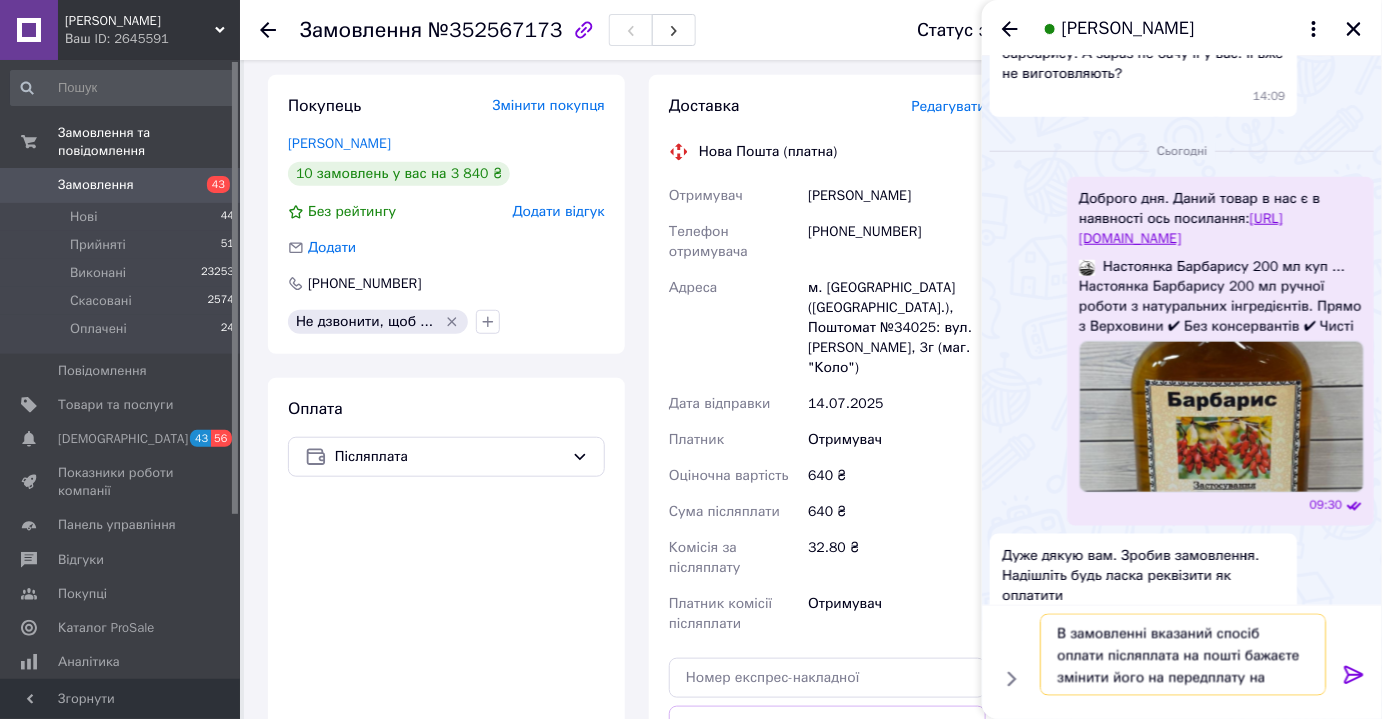 type on "В замовленні вказаний спосіб оплати післяплата на пошті бажаєте змінити його на передплату на картку?" 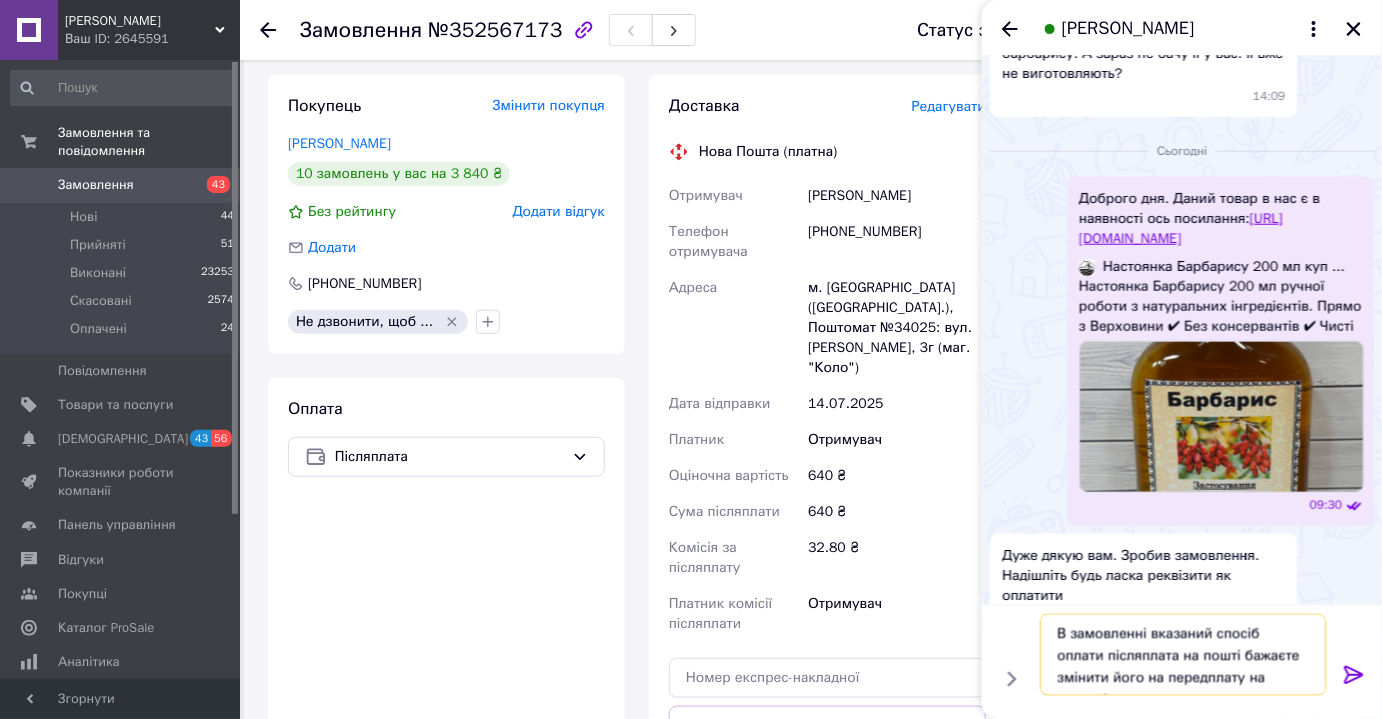 type 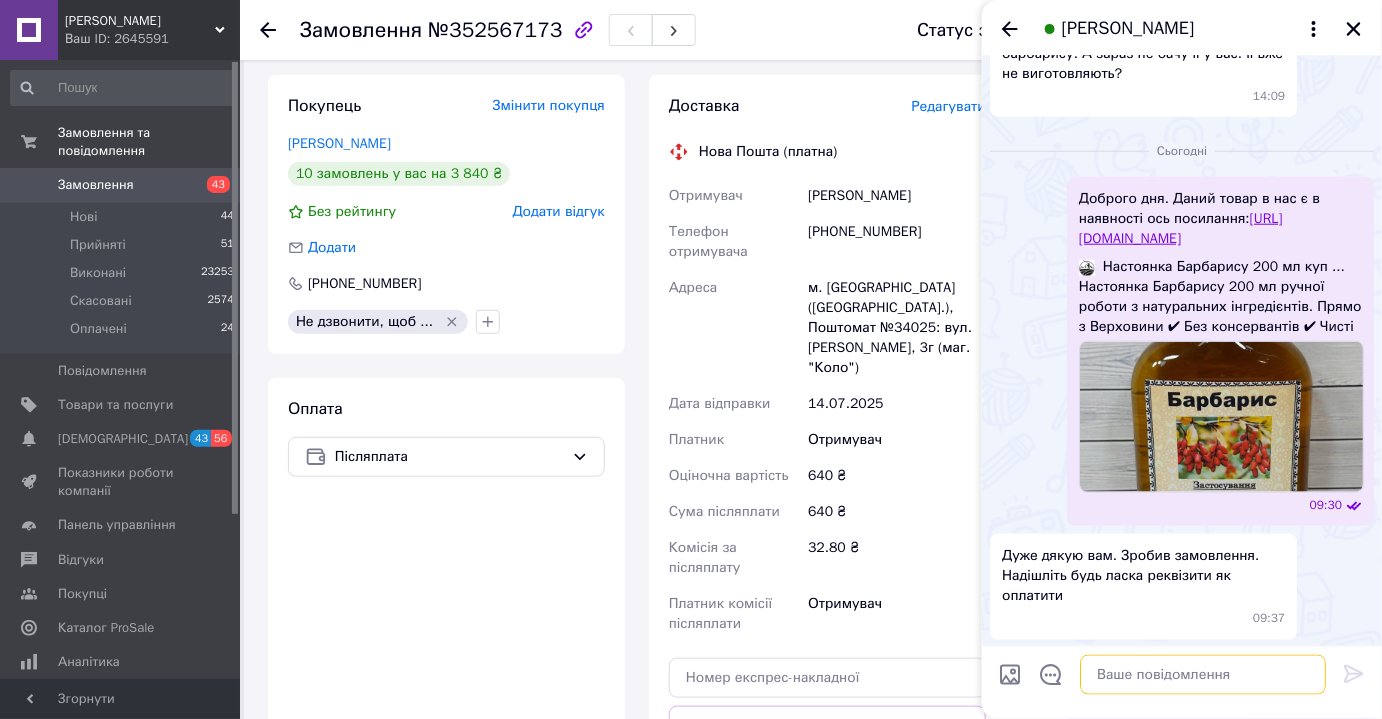 scroll, scrollTop: 698, scrollLeft: 0, axis: vertical 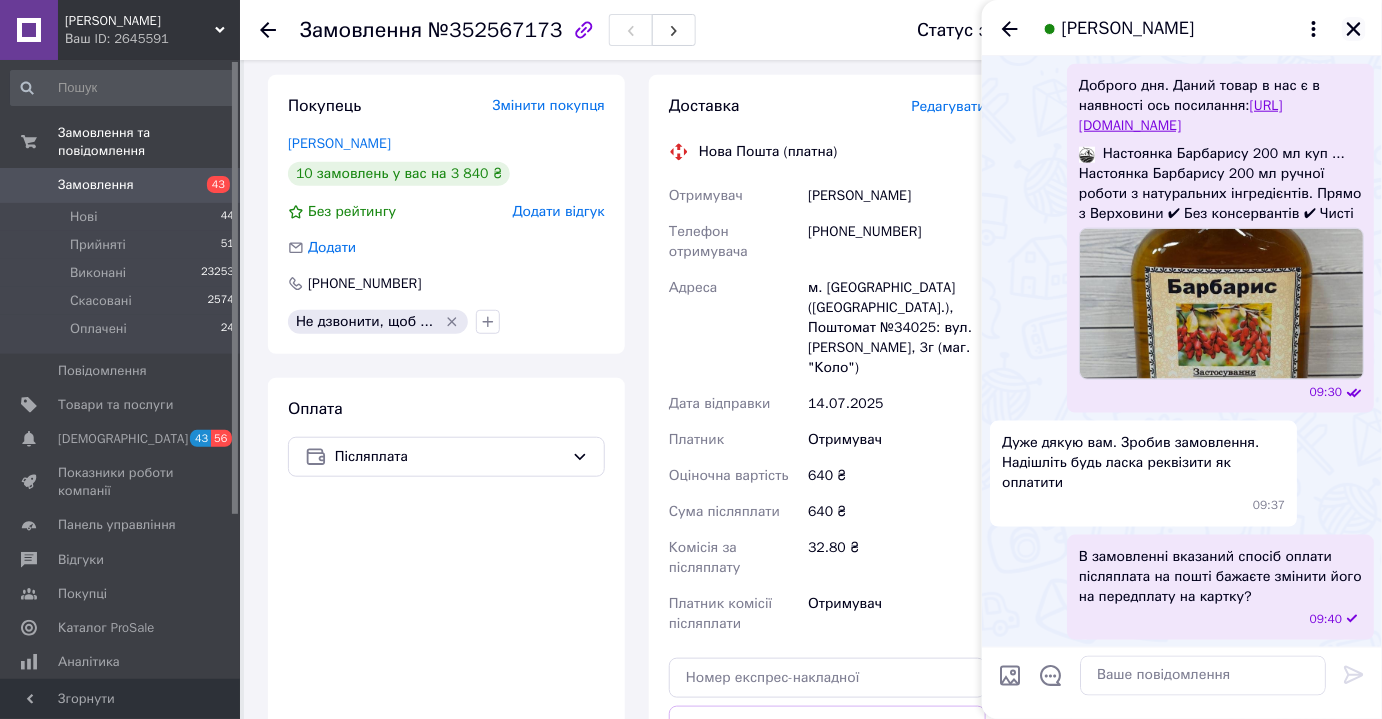 click 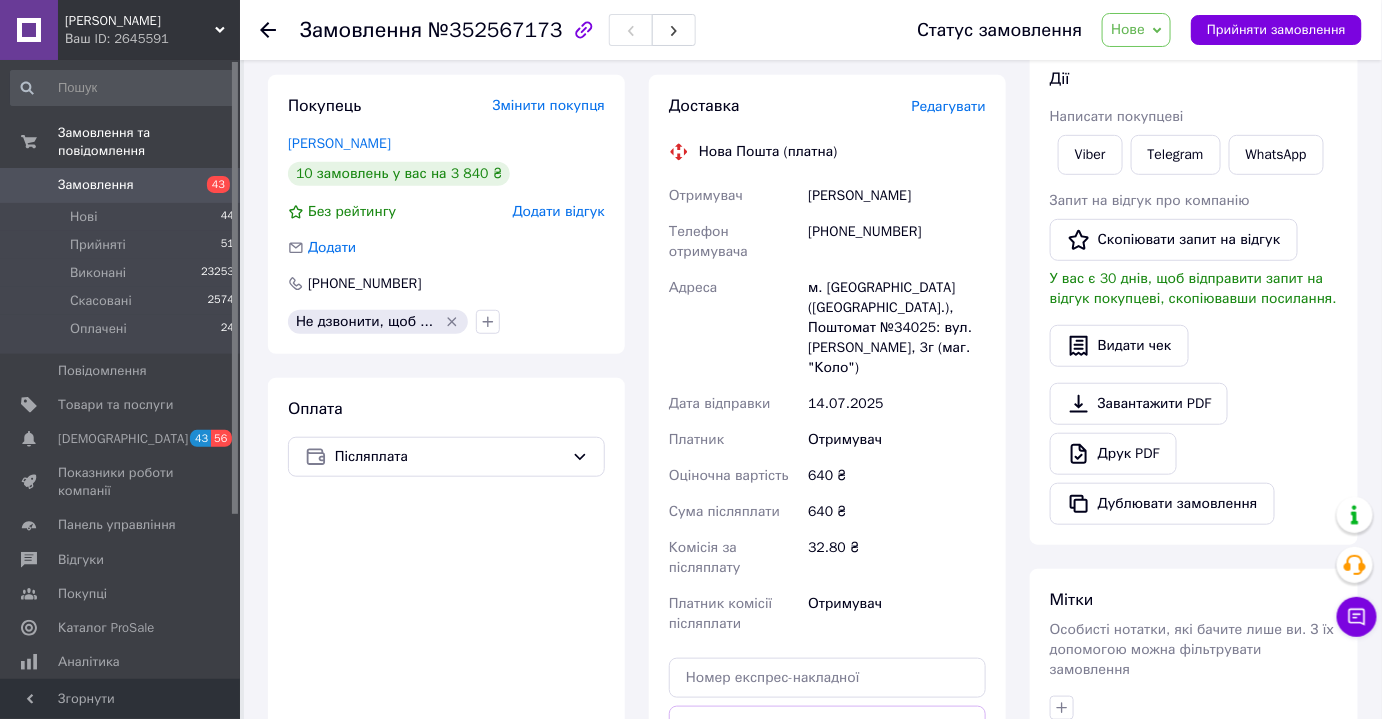 scroll, scrollTop: 0, scrollLeft: 0, axis: both 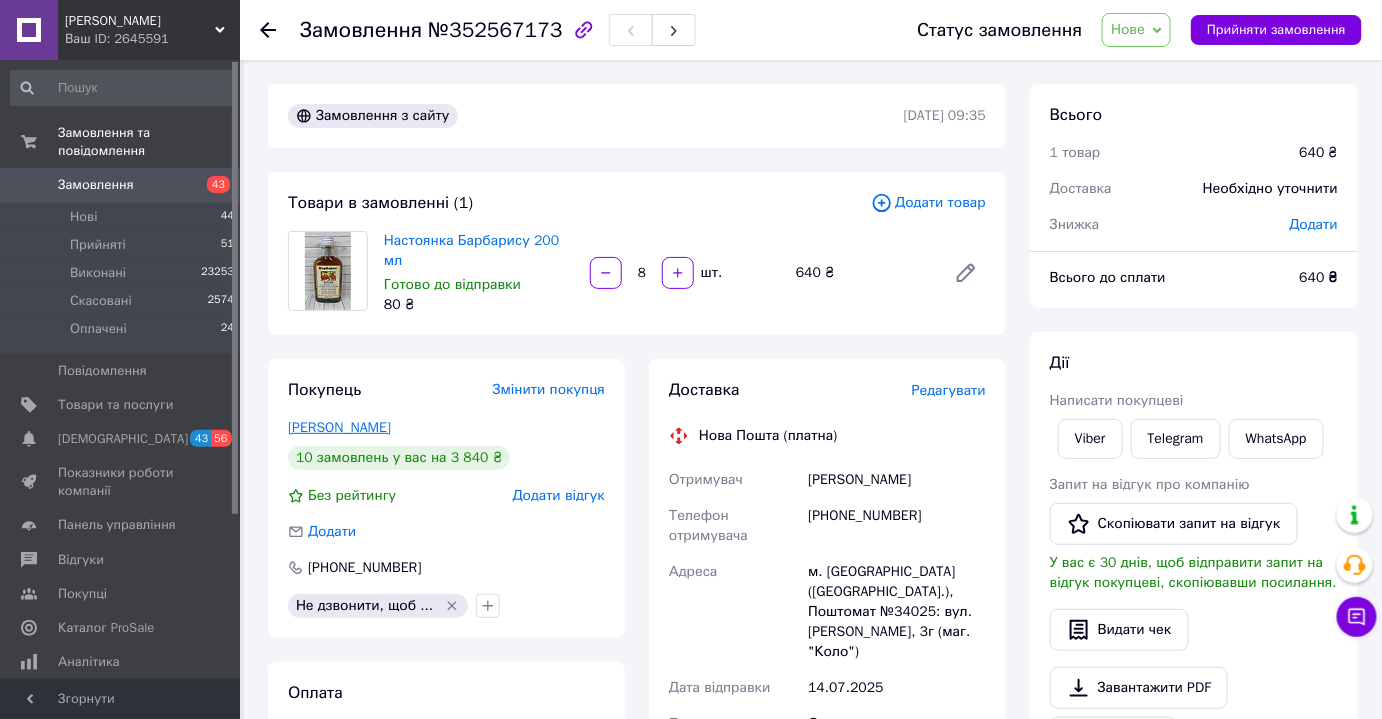 click on "[PERSON_NAME]" at bounding box center [339, 427] 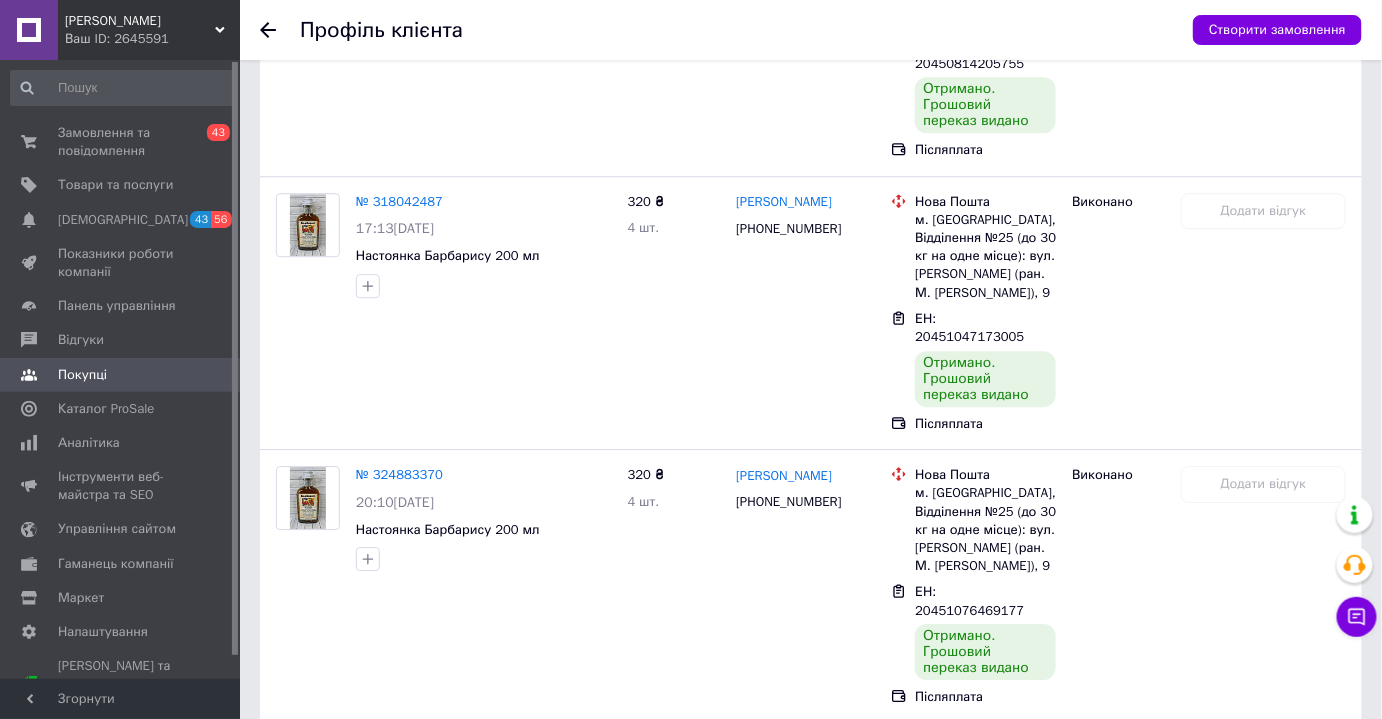 scroll, scrollTop: 2222, scrollLeft: 0, axis: vertical 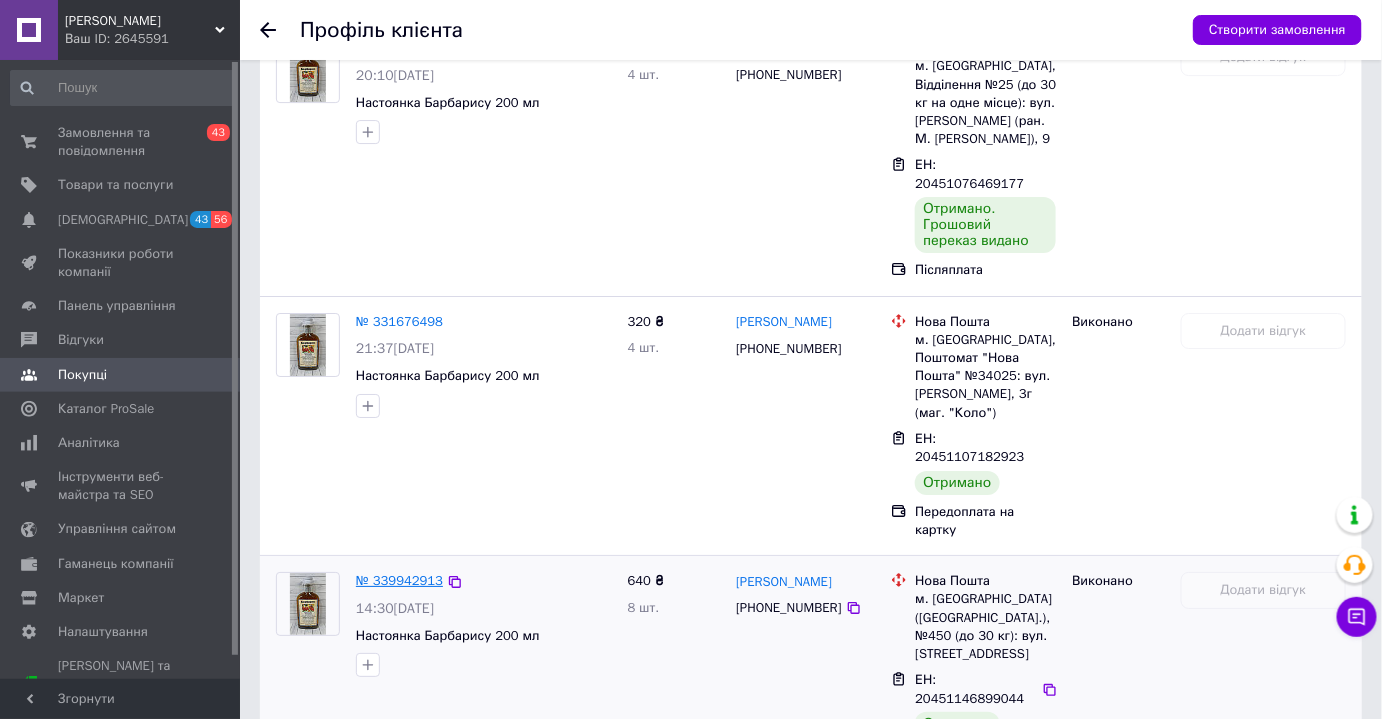 click on "№ 339942913" at bounding box center [399, 580] 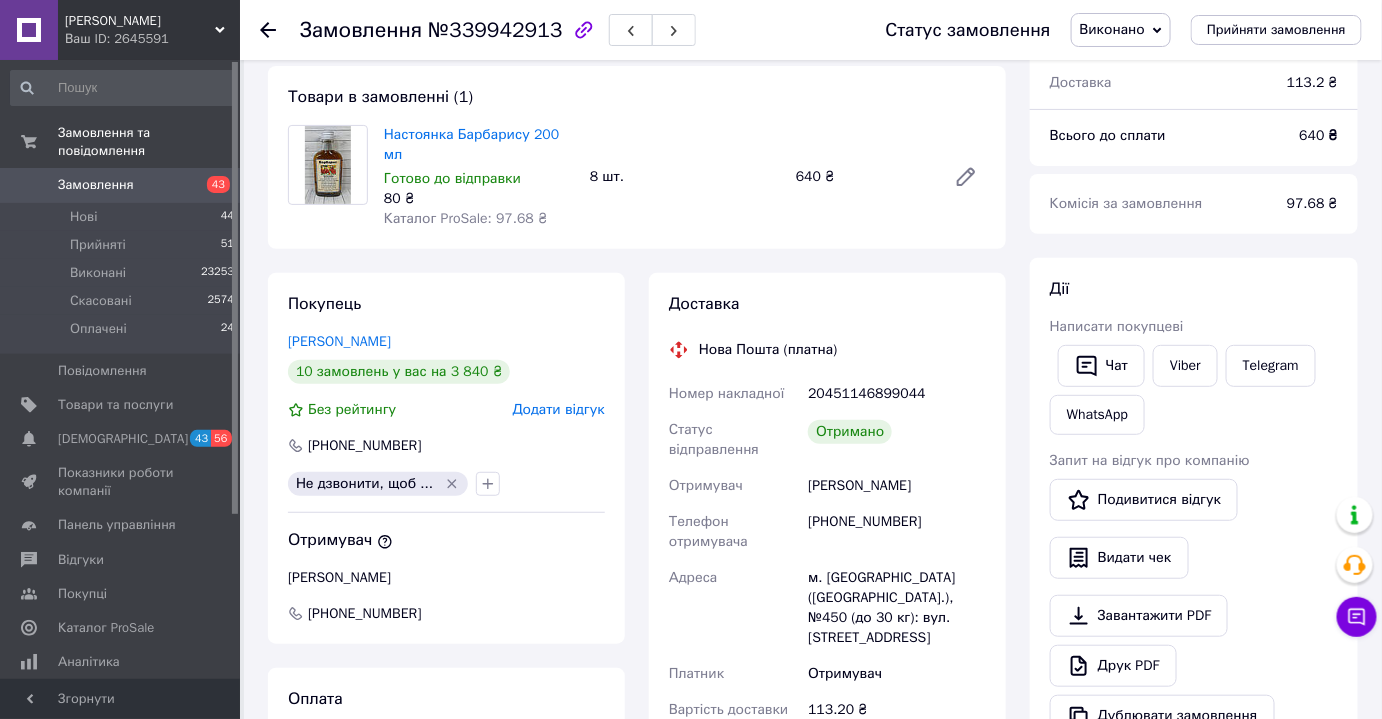 scroll, scrollTop: 98, scrollLeft: 0, axis: vertical 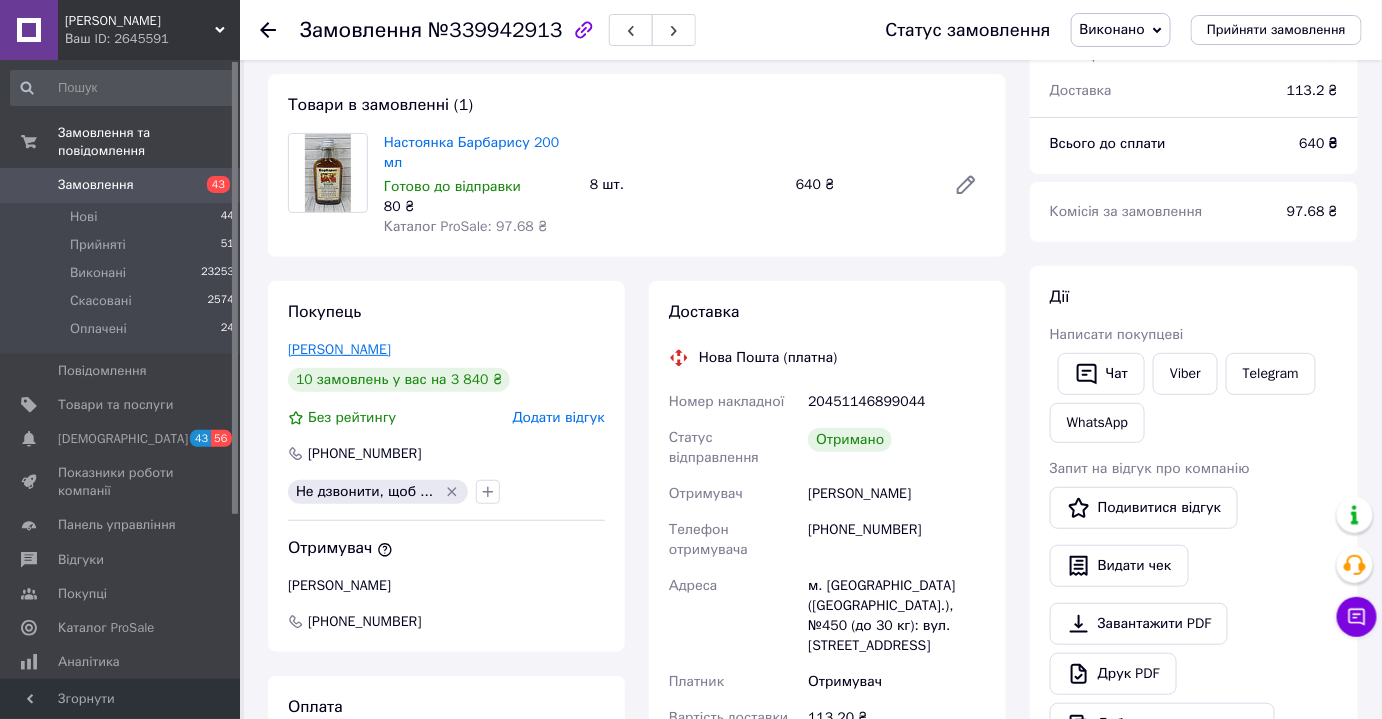 click on "[PERSON_NAME]" at bounding box center (339, 349) 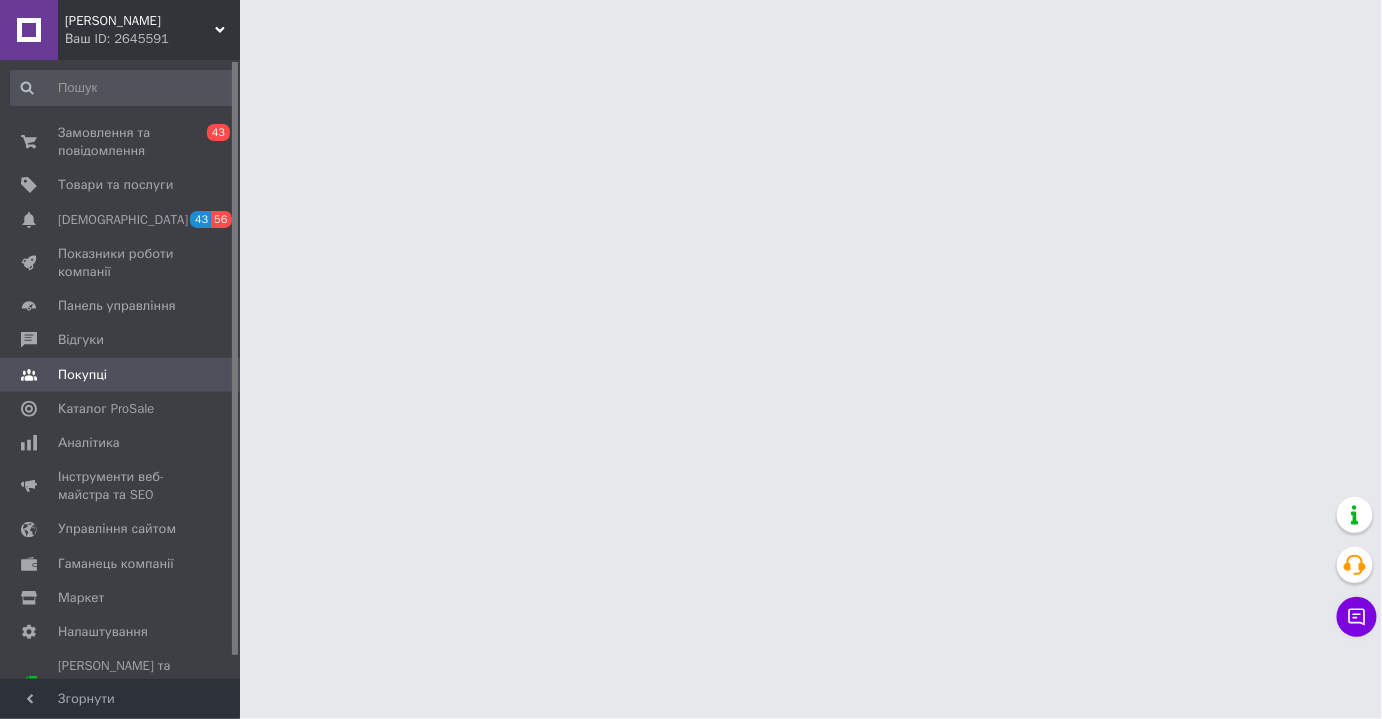 scroll, scrollTop: 0, scrollLeft: 0, axis: both 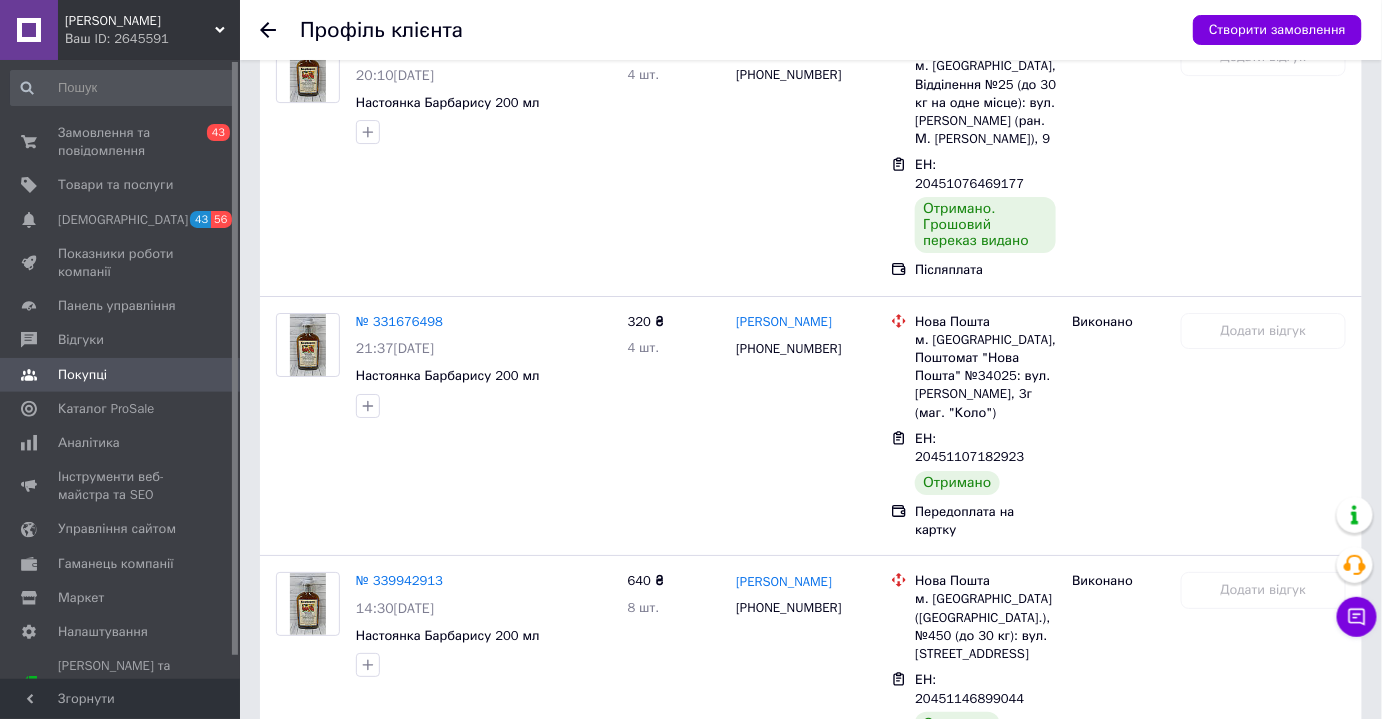 click on "№ 352567173" at bounding box center [399, 804] 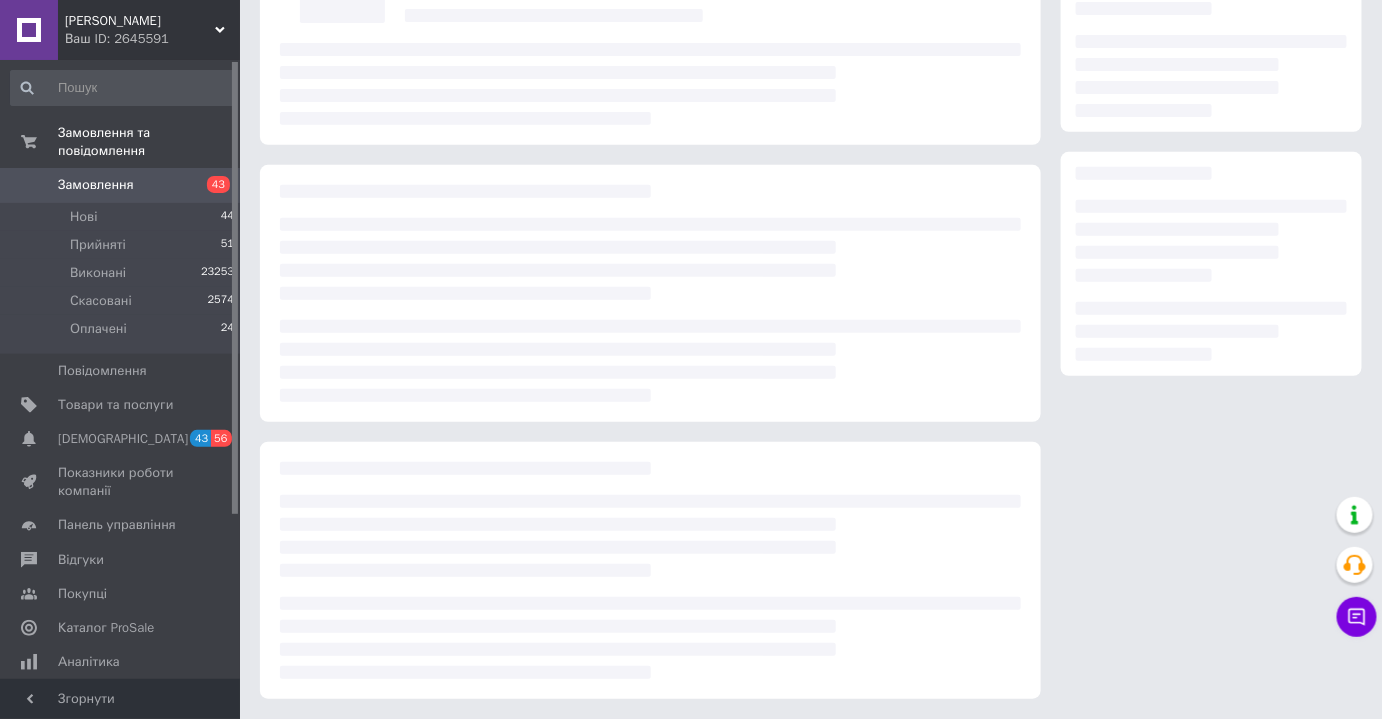 scroll, scrollTop: 0, scrollLeft: 0, axis: both 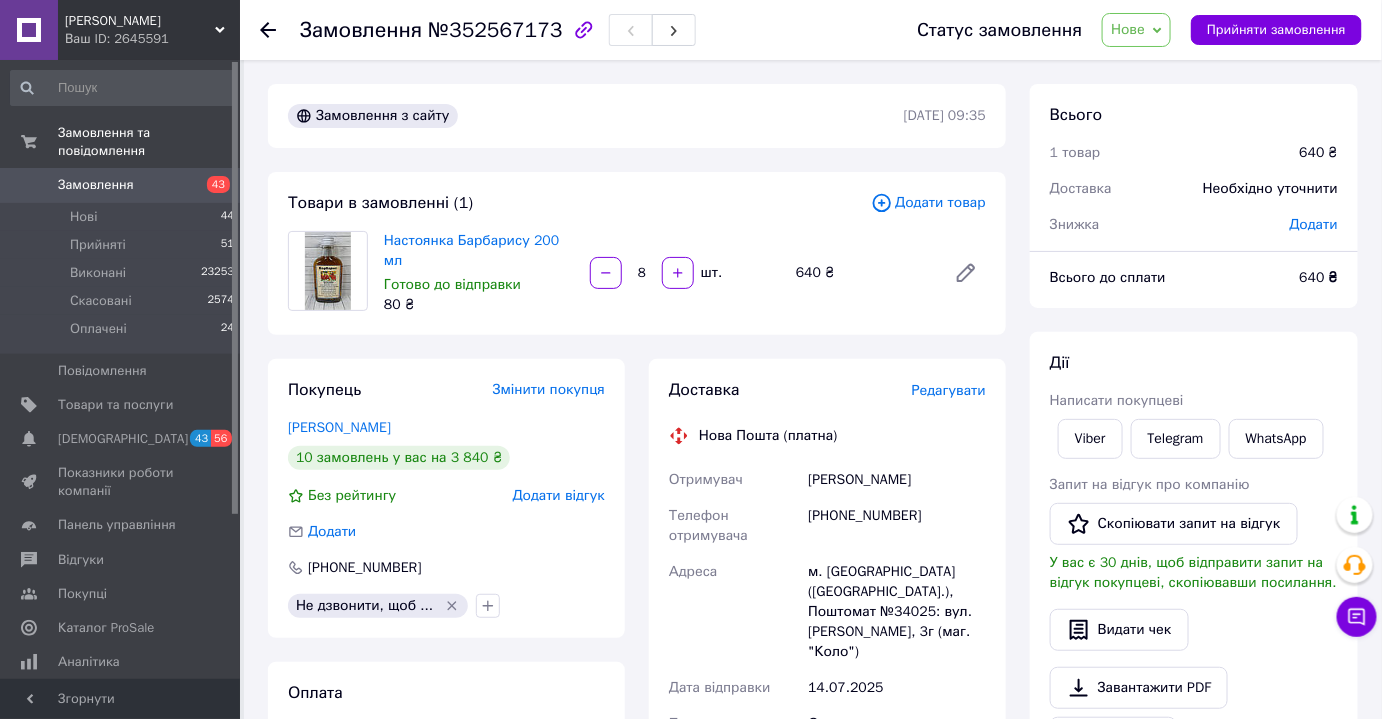 click on "Нове" at bounding box center [1136, 30] 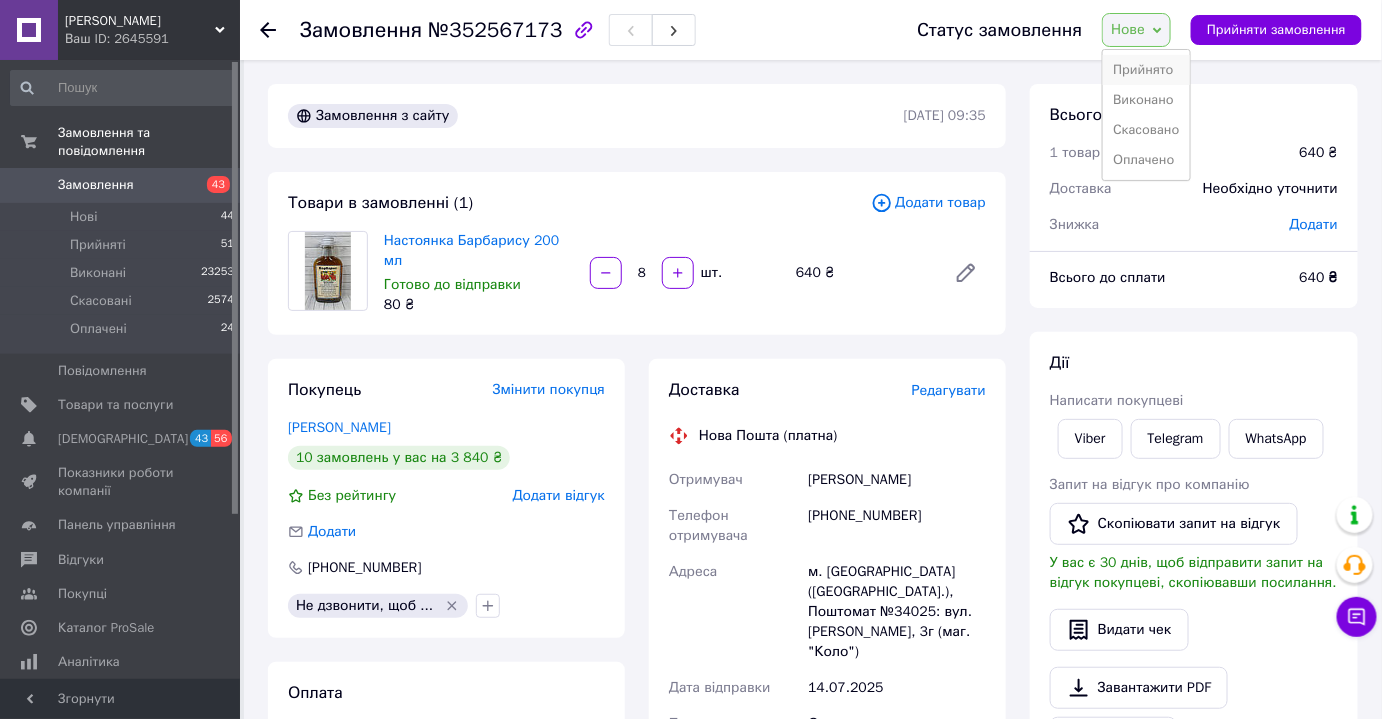click on "Прийнято" at bounding box center (1146, 70) 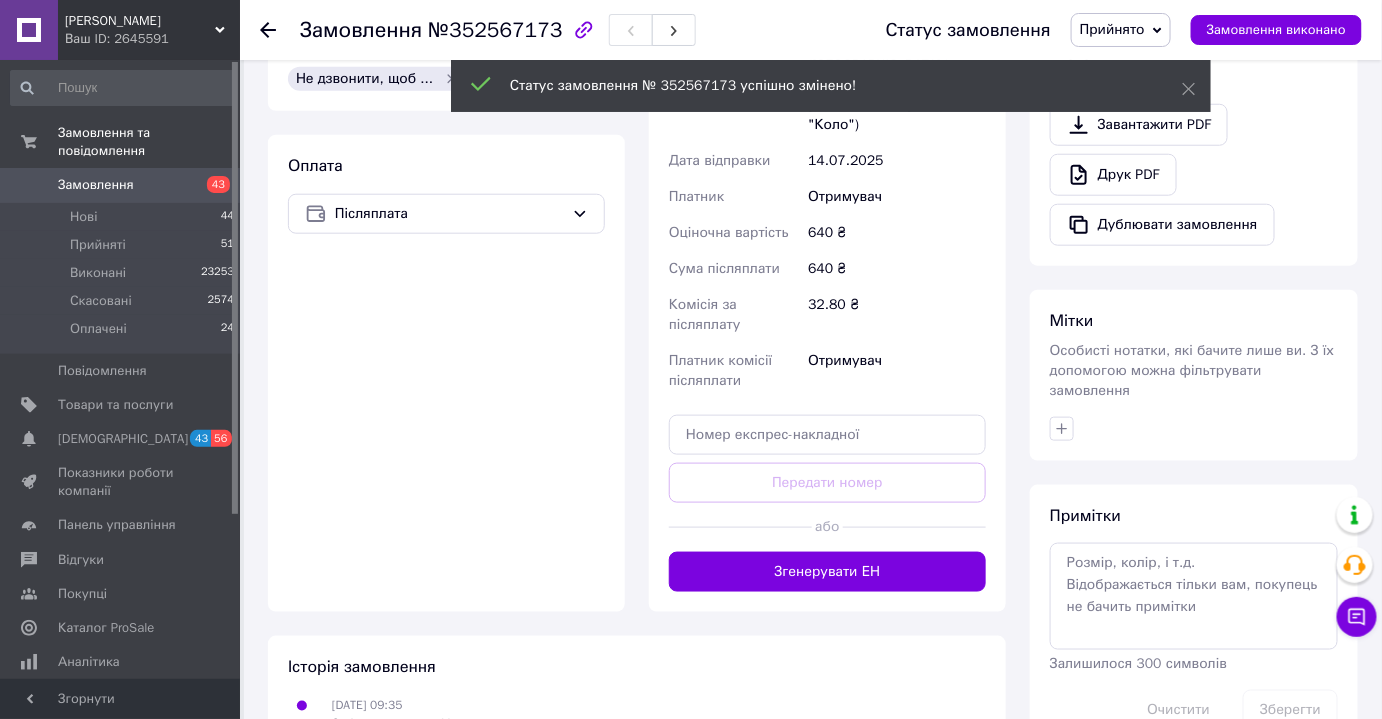 scroll, scrollTop: 528, scrollLeft: 0, axis: vertical 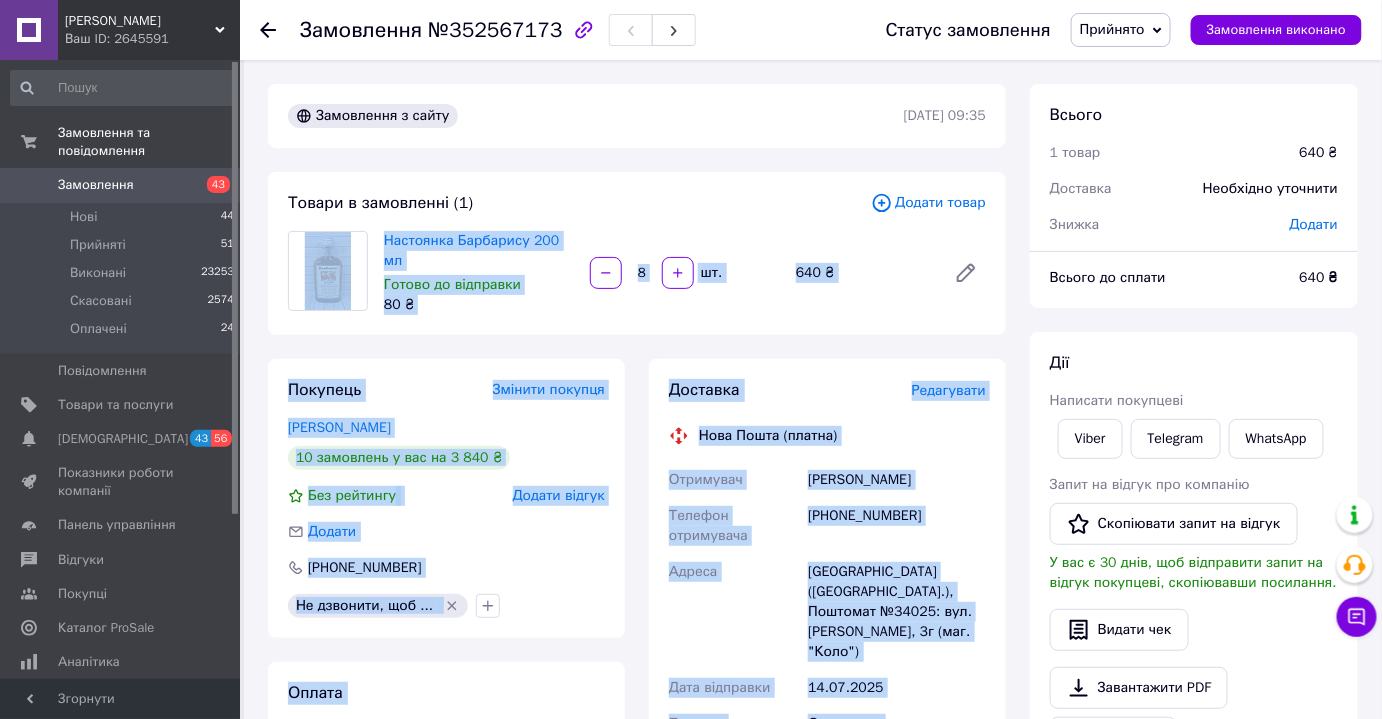drag, startPoint x: 890, startPoint y: 346, endPoint x: 322, endPoint y: 286, distance: 571.1602 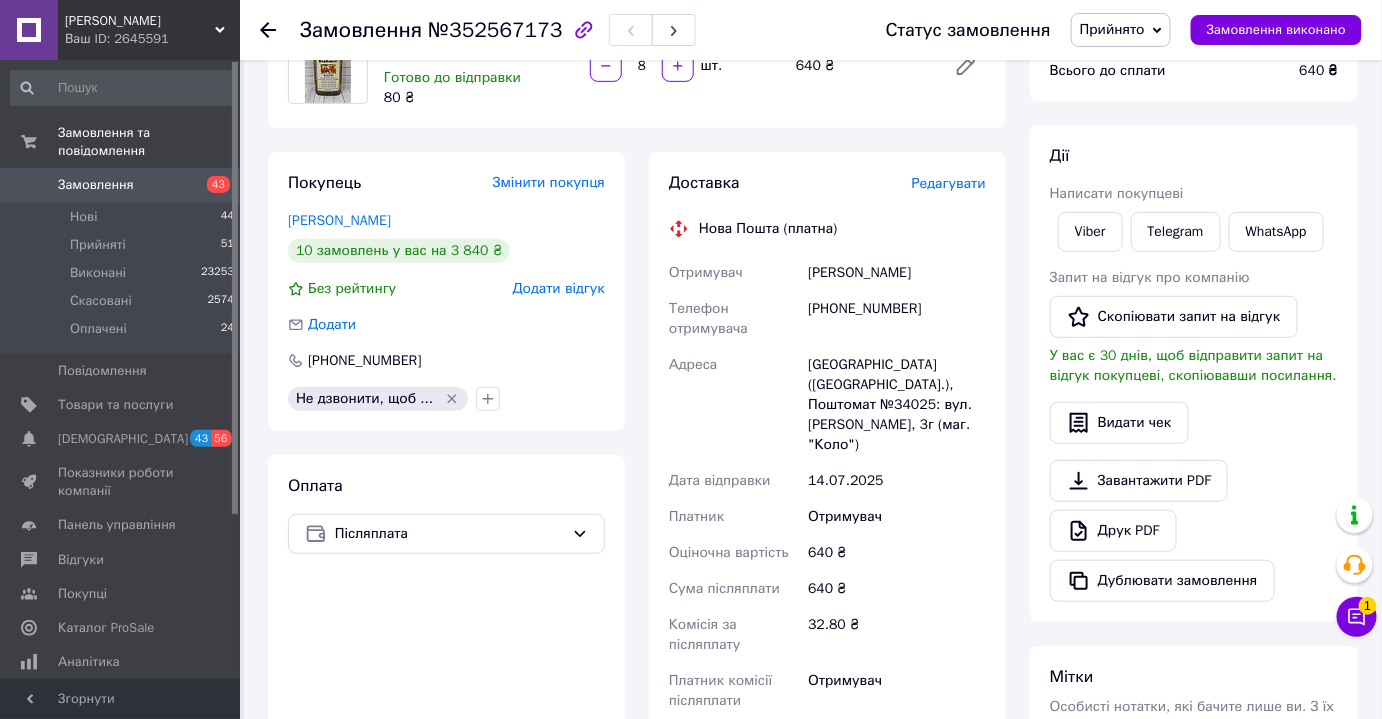 scroll, scrollTop: 217, scrollLeft: 0, axis: vertical 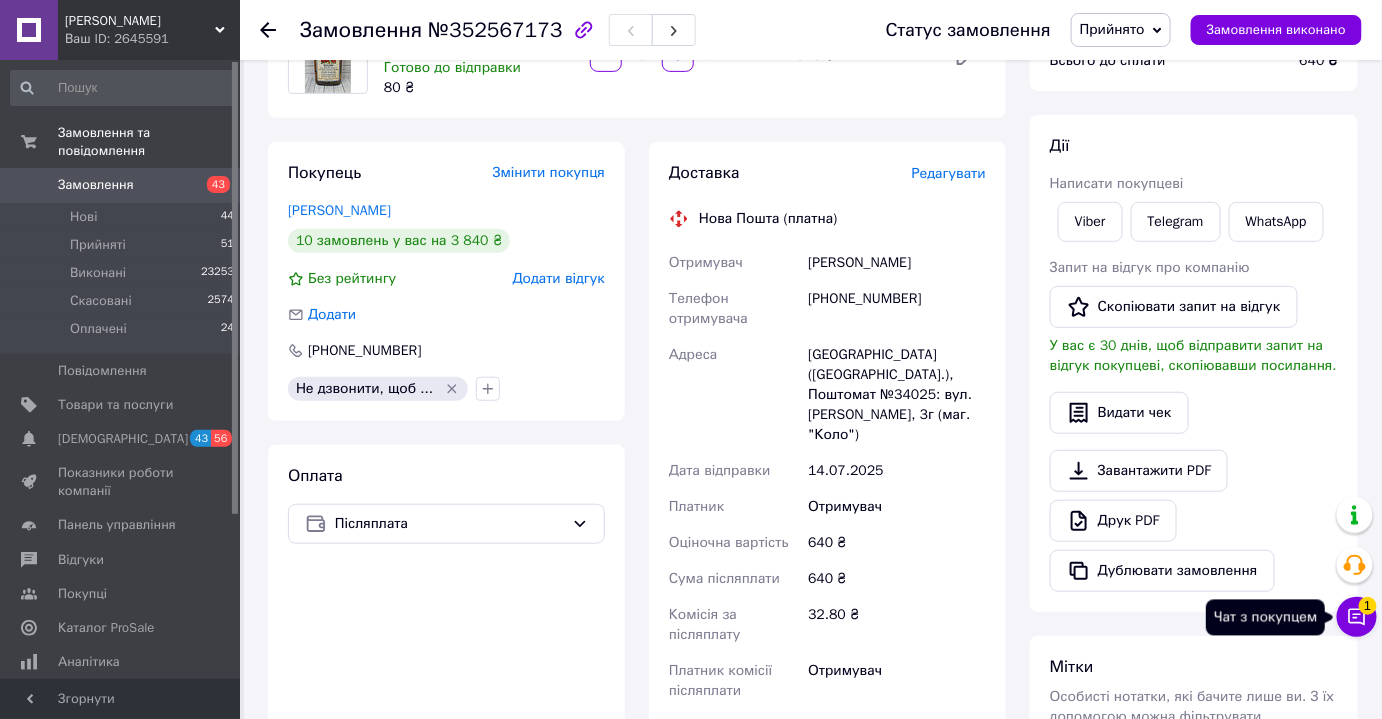 click on "1" at bounding box center (1368, 606) 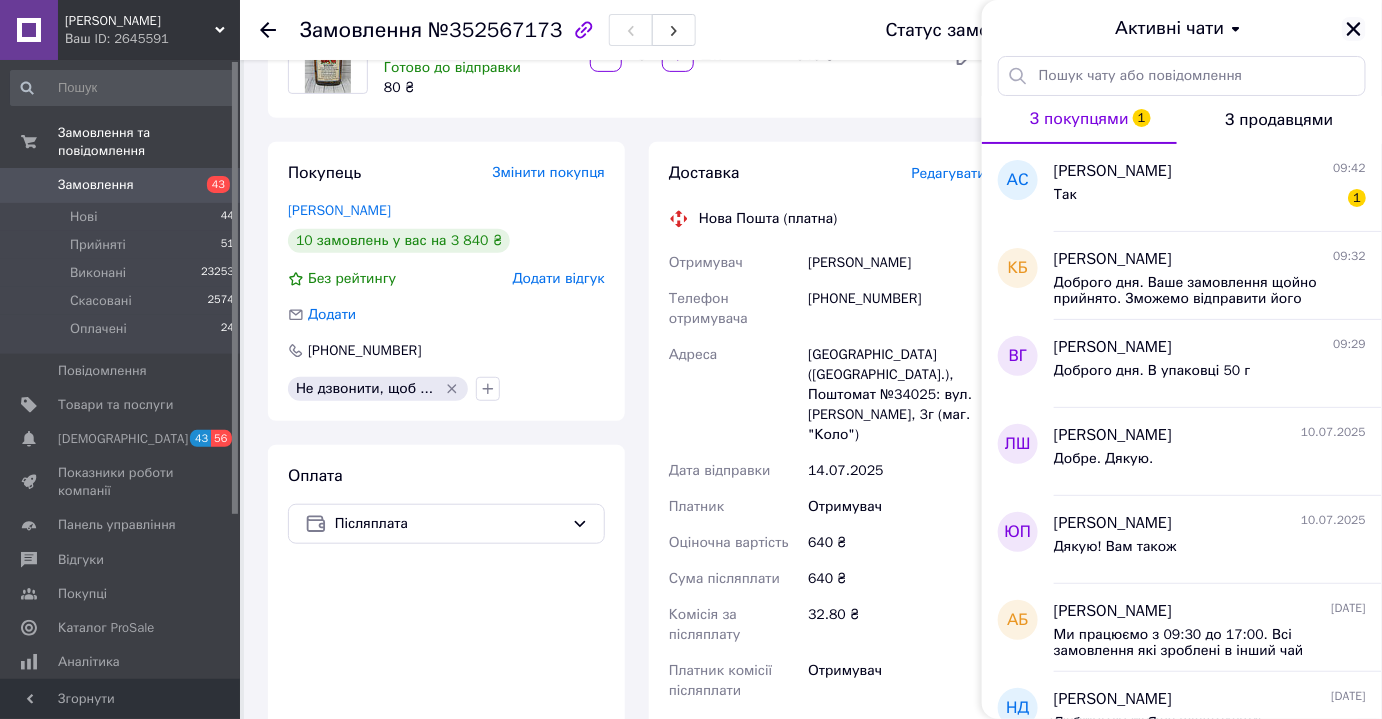 click at bounding box center [1354, 29] 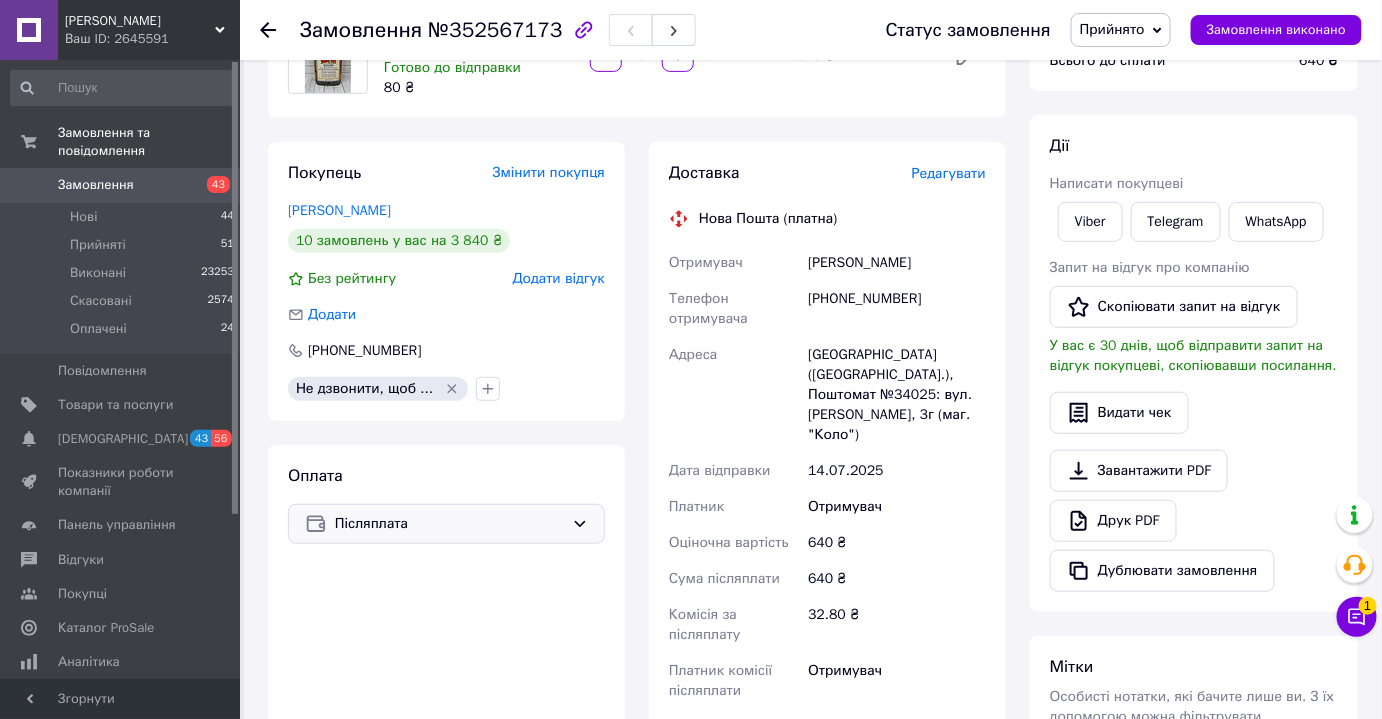 click on "Післяплата" at bounding box center [446, 524] 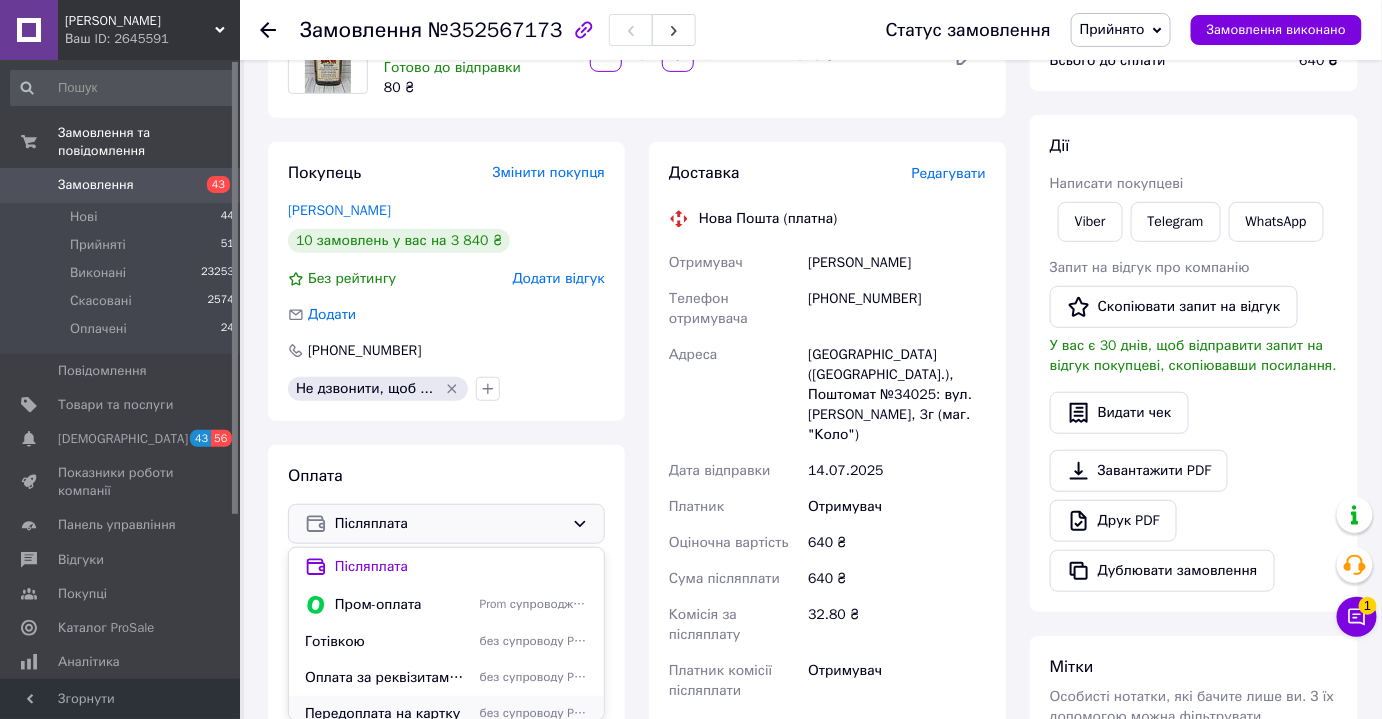 click on "Передоплата на картку" at bounding box center [388, 714] 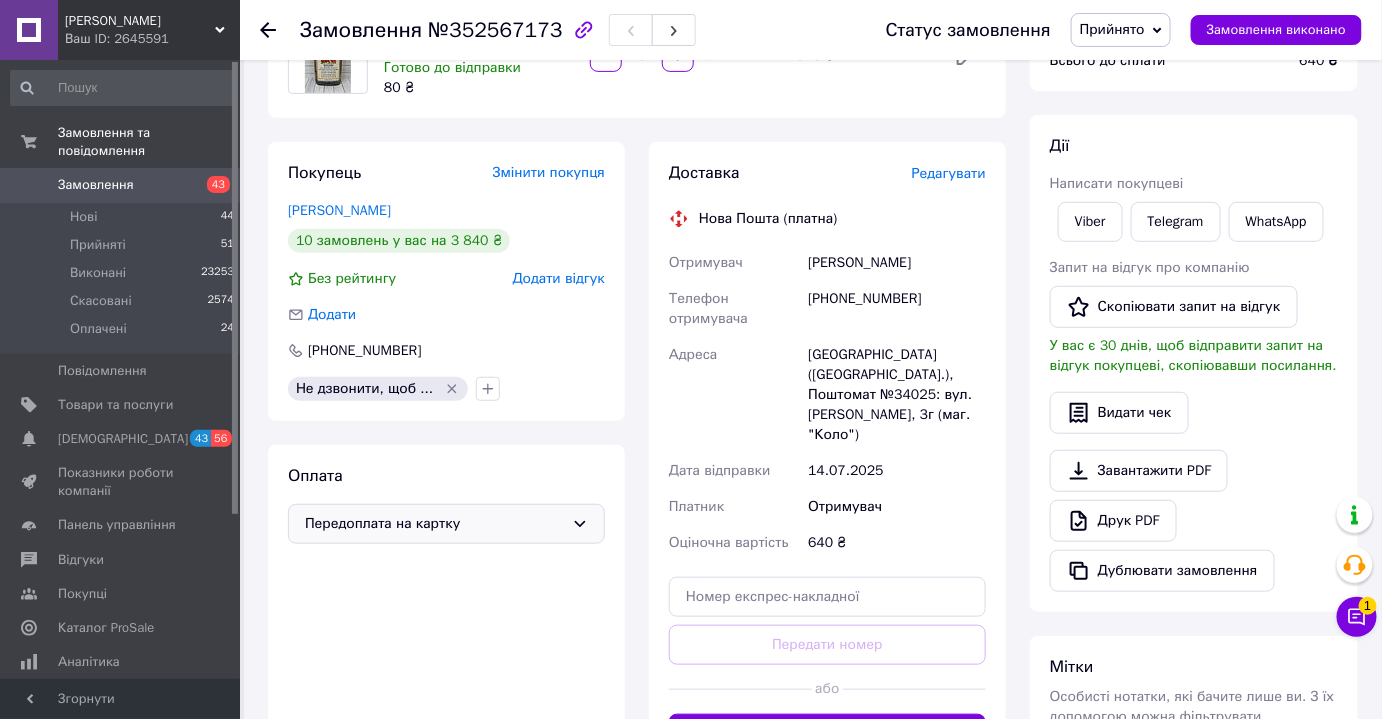 click on "[PHONE_NUMBER]" at bounding box center [897, 309] 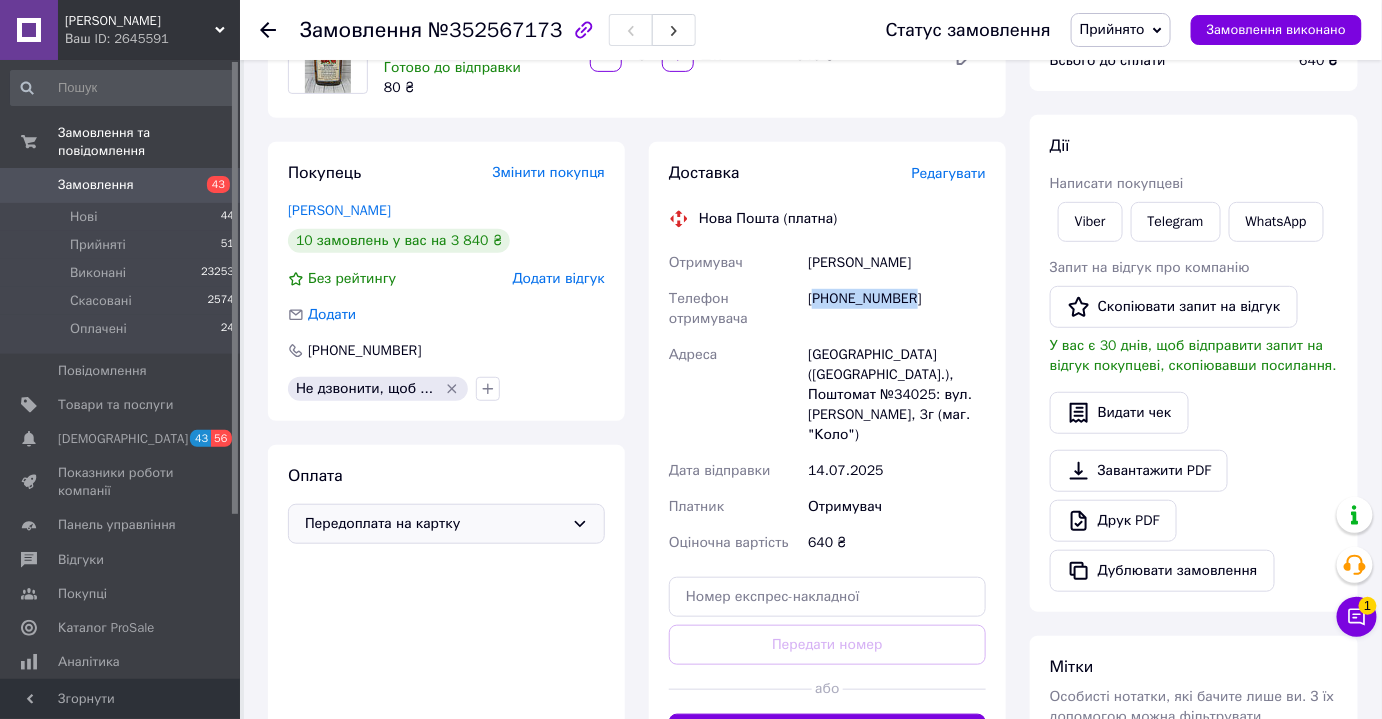 click on "[PHONE_NUMBER]" at bounding box center (897, 309) 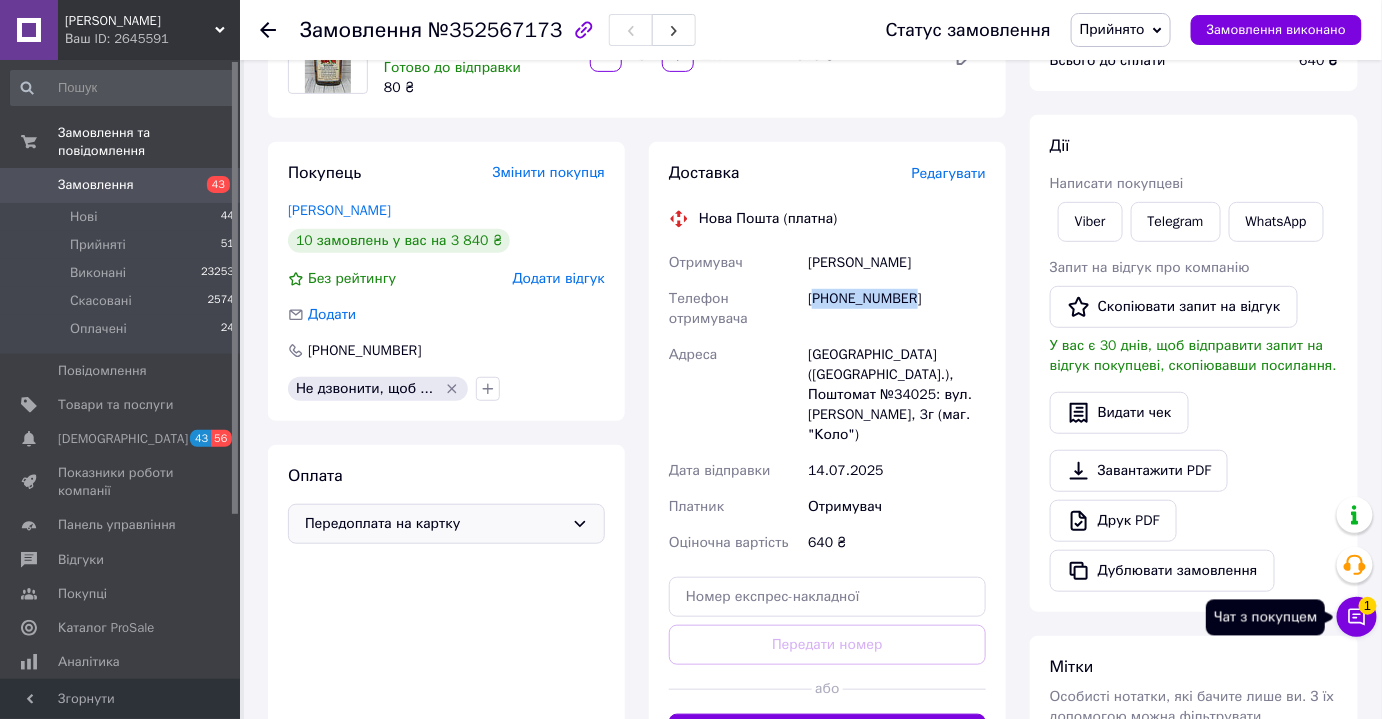 click 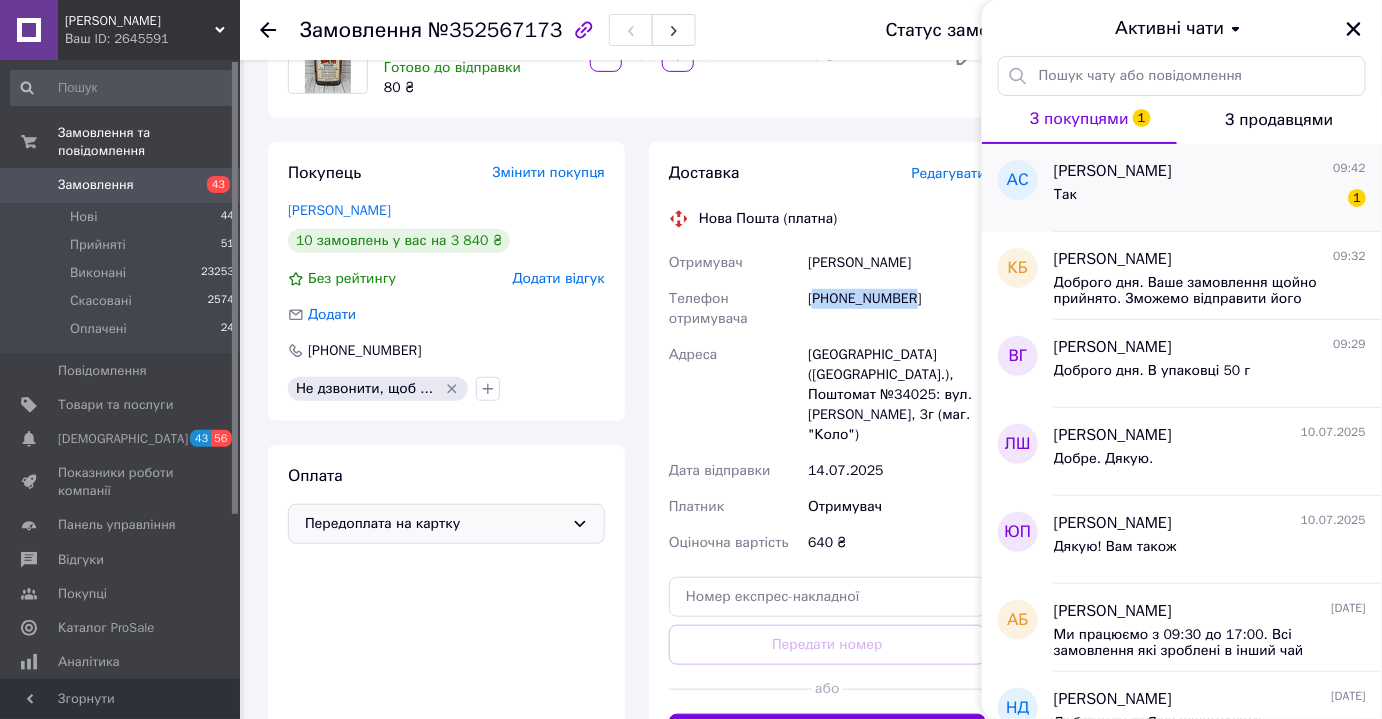 click on "[PERSON_NAME] 09:42" at bounding box center [1210, 171] 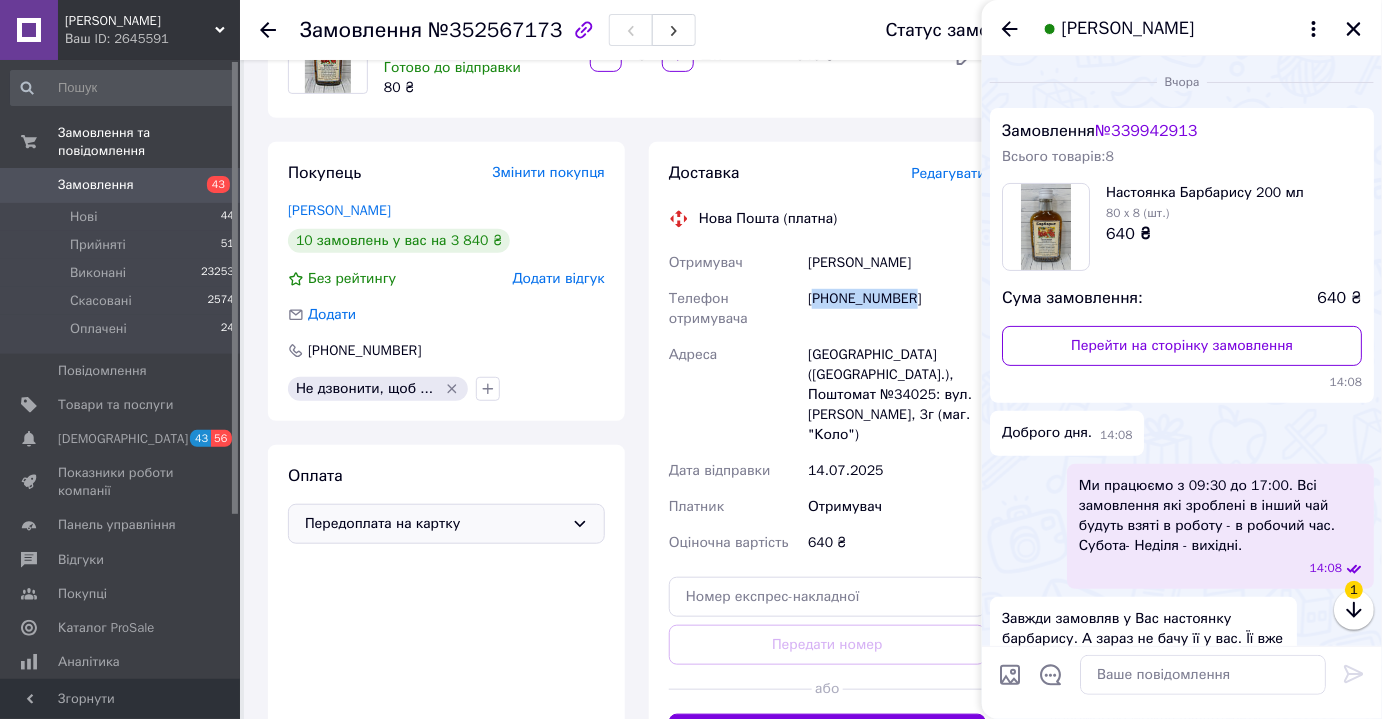 scroll, scrollTop: 787, scrollLeft: 0, axis: vertical 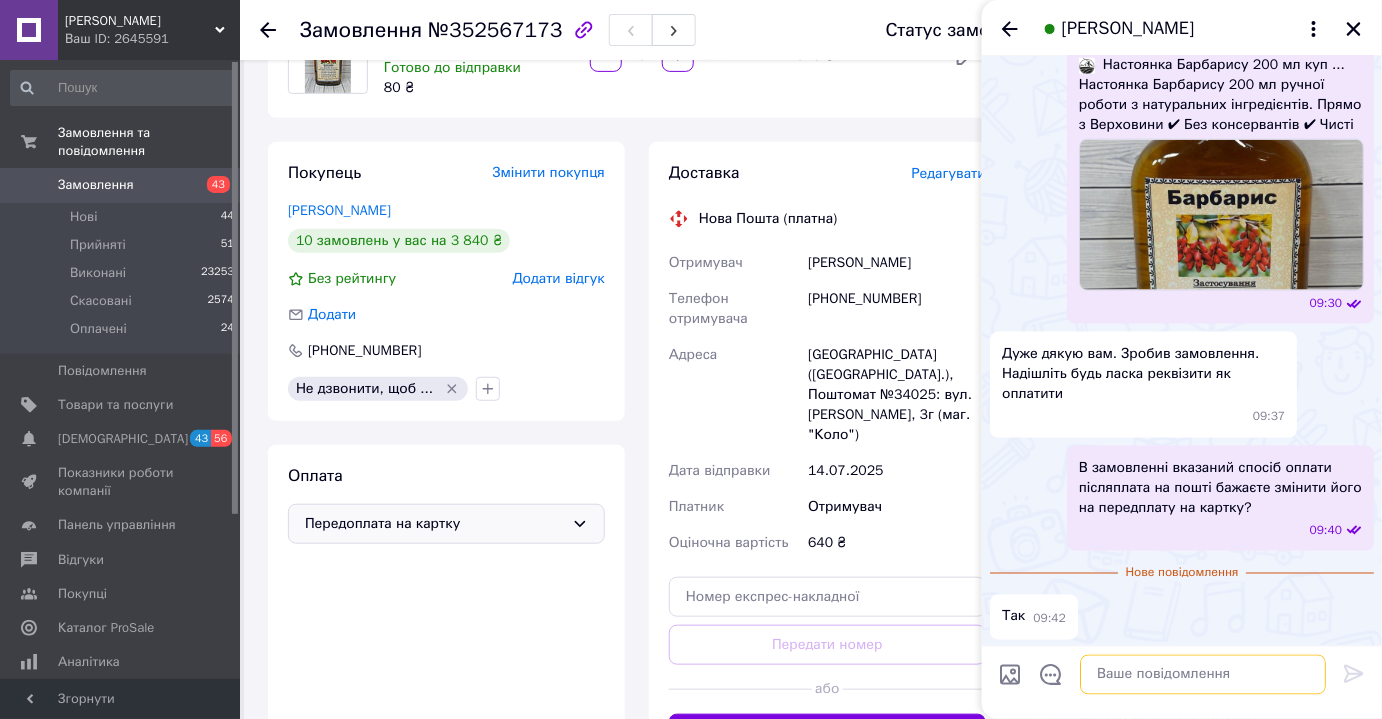 click at bounding box center (1203, 675) 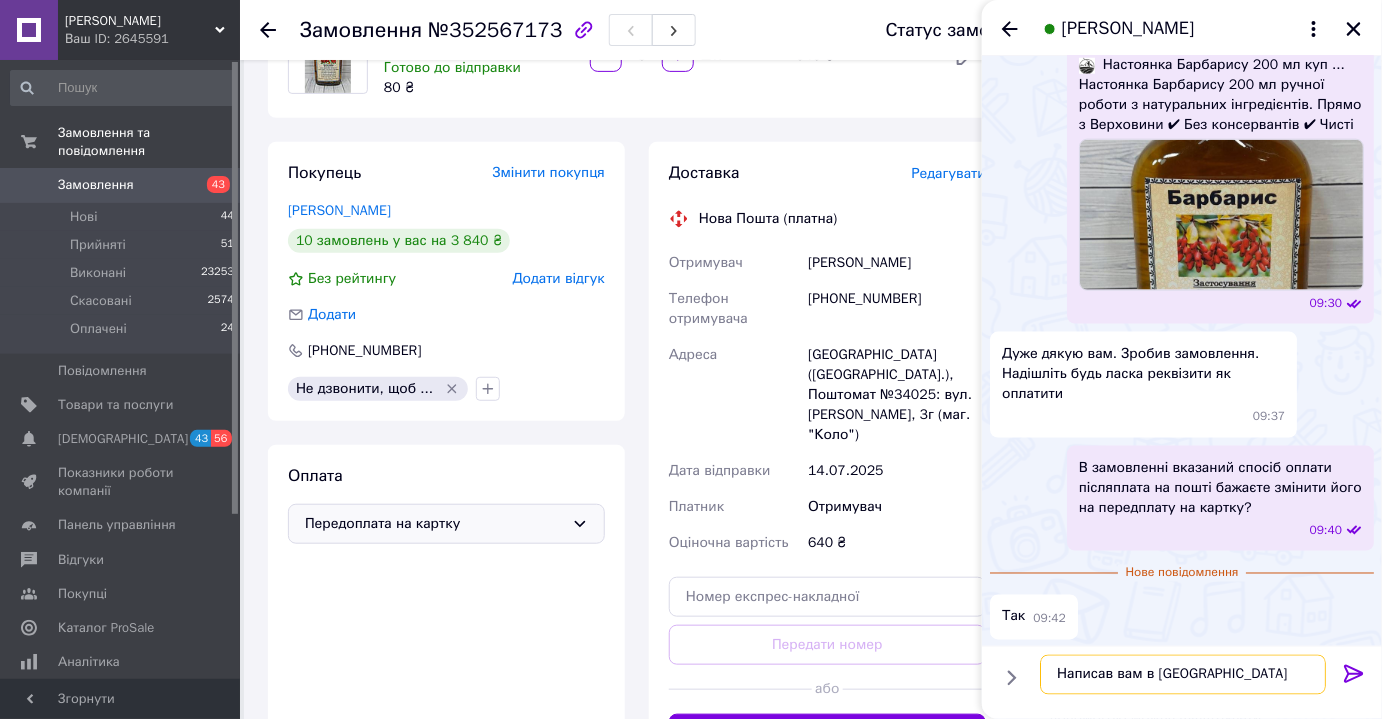 type on "Написав вам в [GEOGRAPHIC_DATA]" 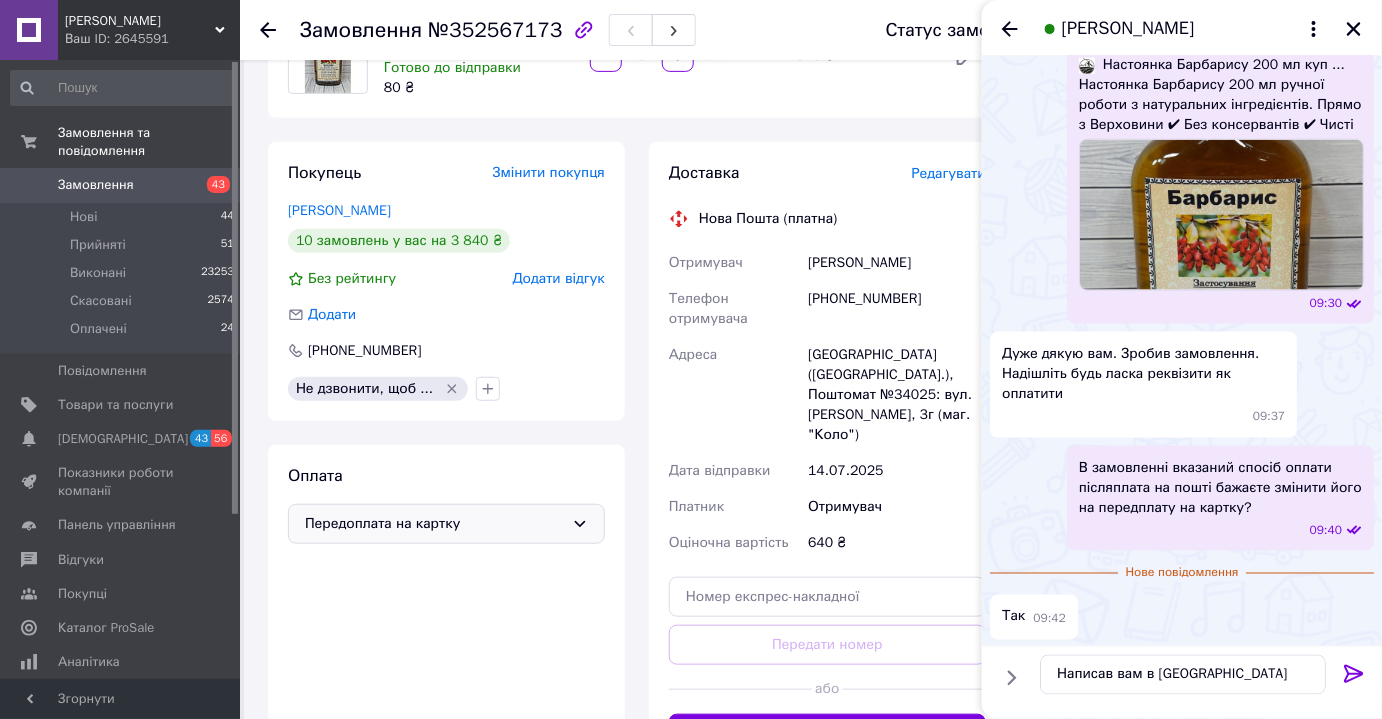 click 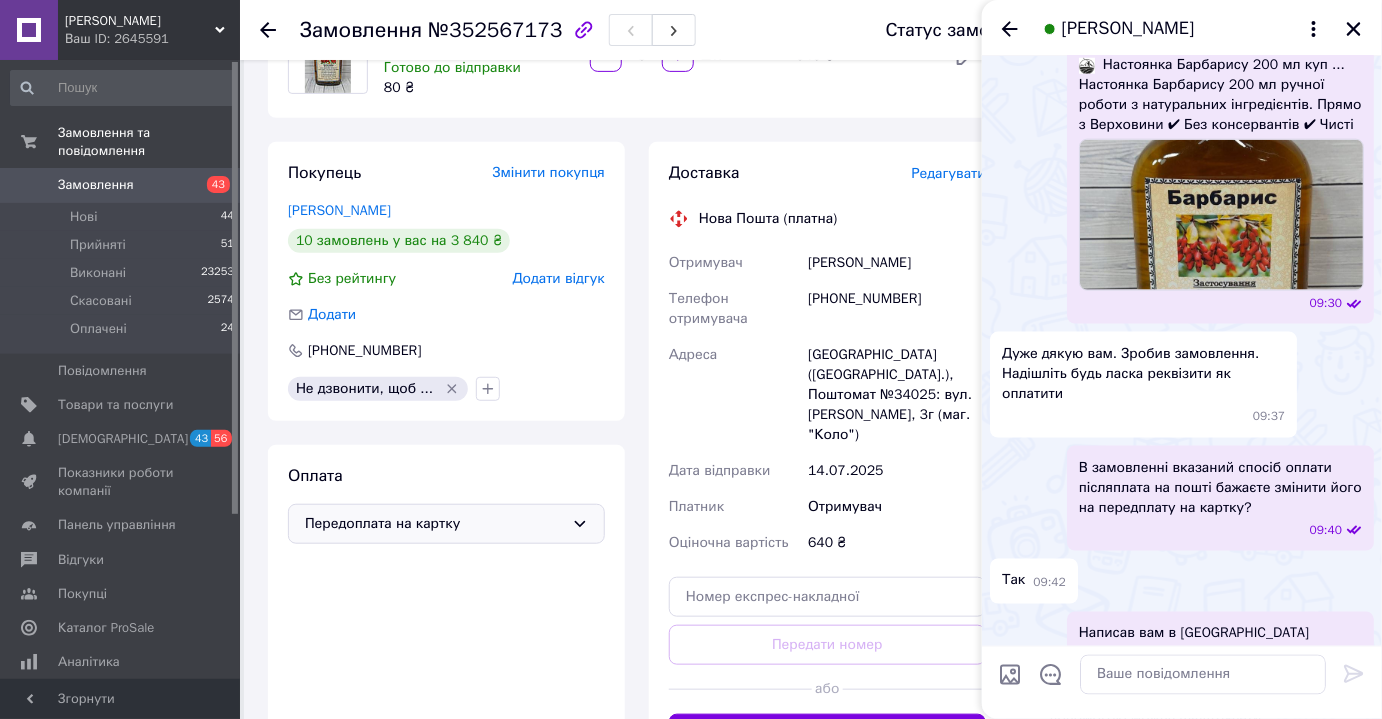 scroll, scrollTop: 804, scrollLeft: 0, axis: vertical 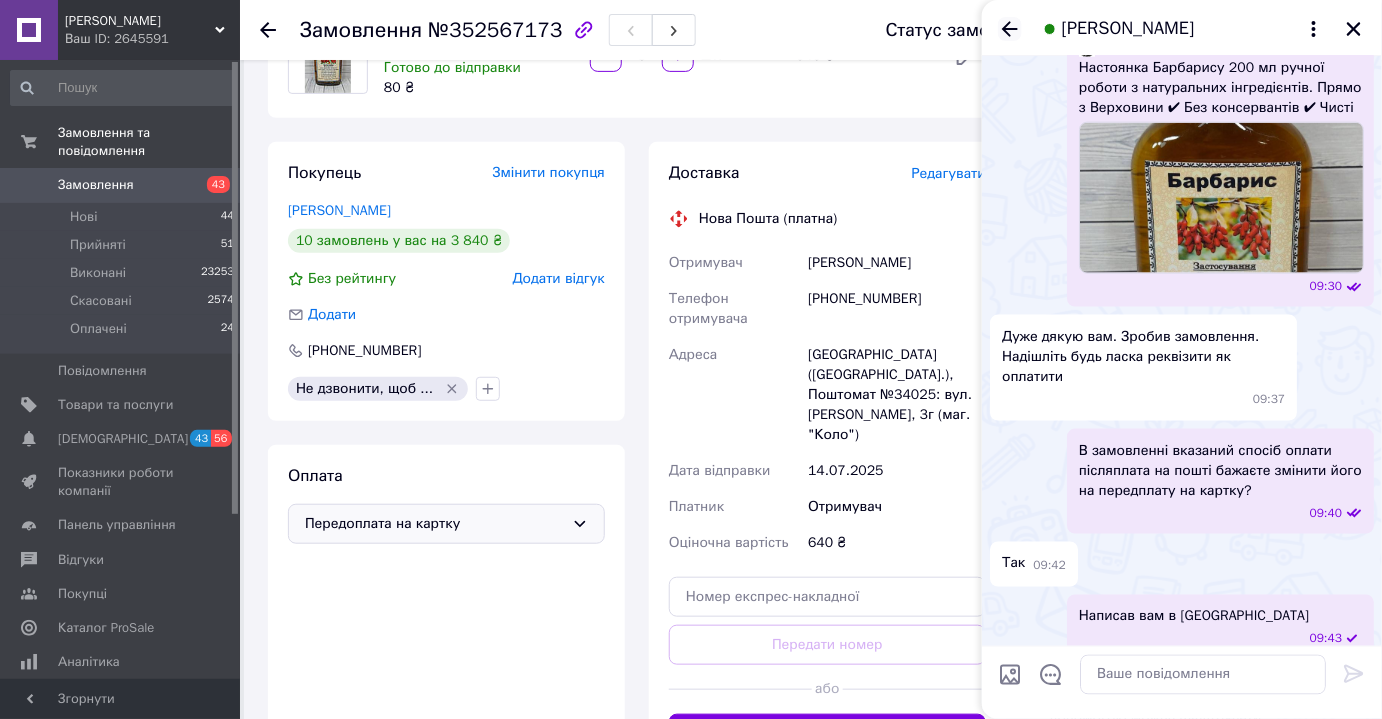 click 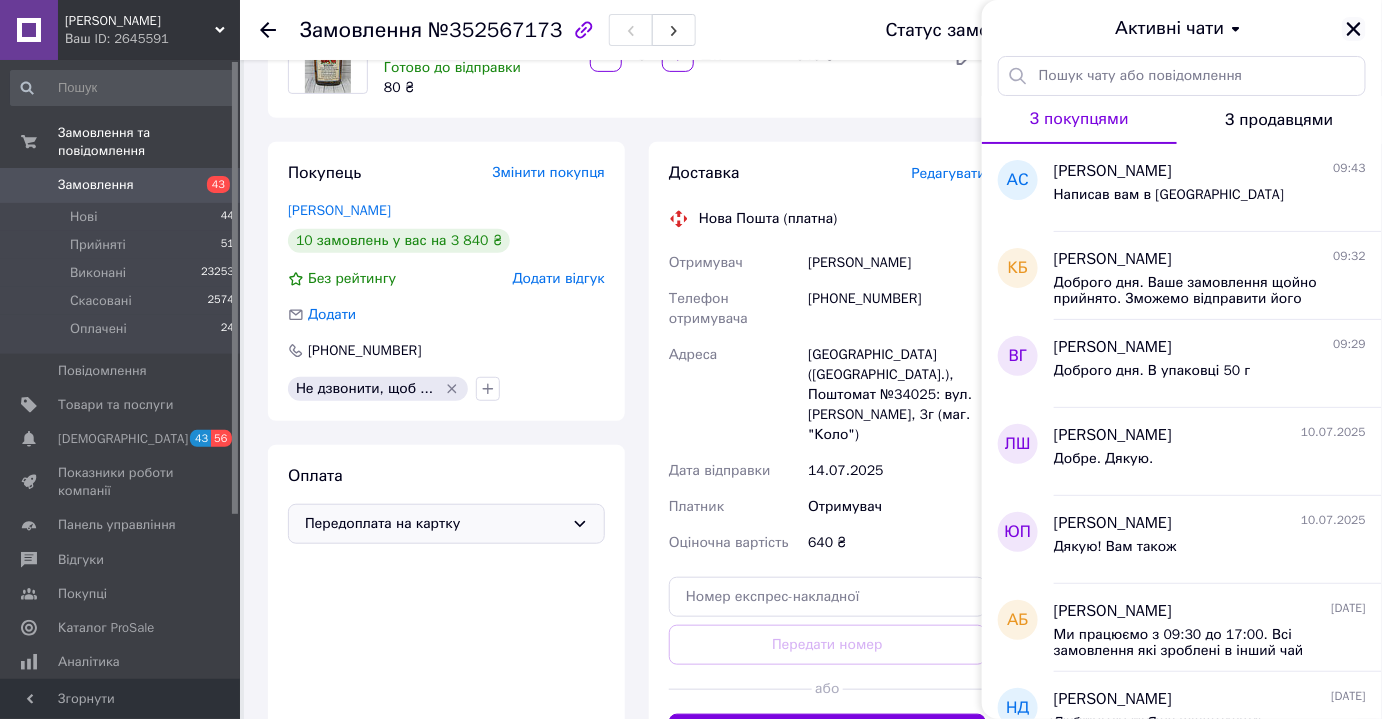 click 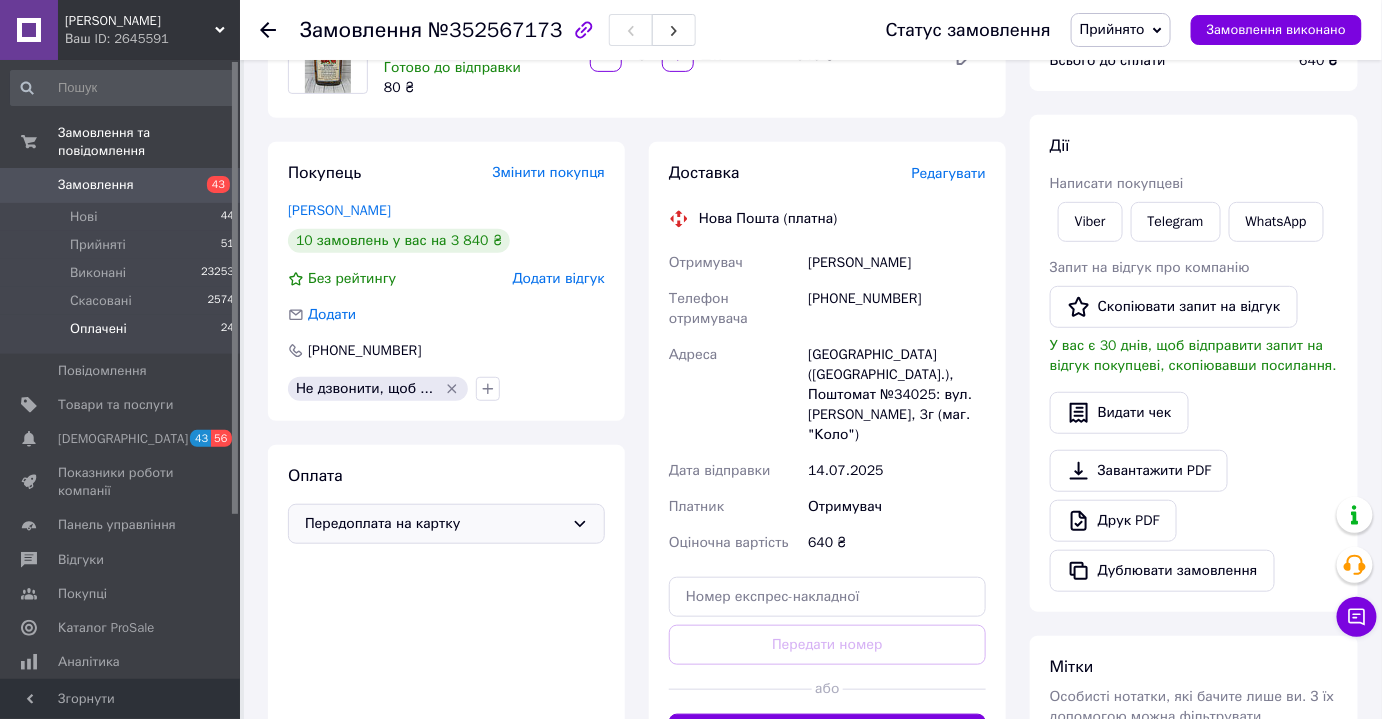 click on "Оплачені 24" at bounding box center [123, 334] 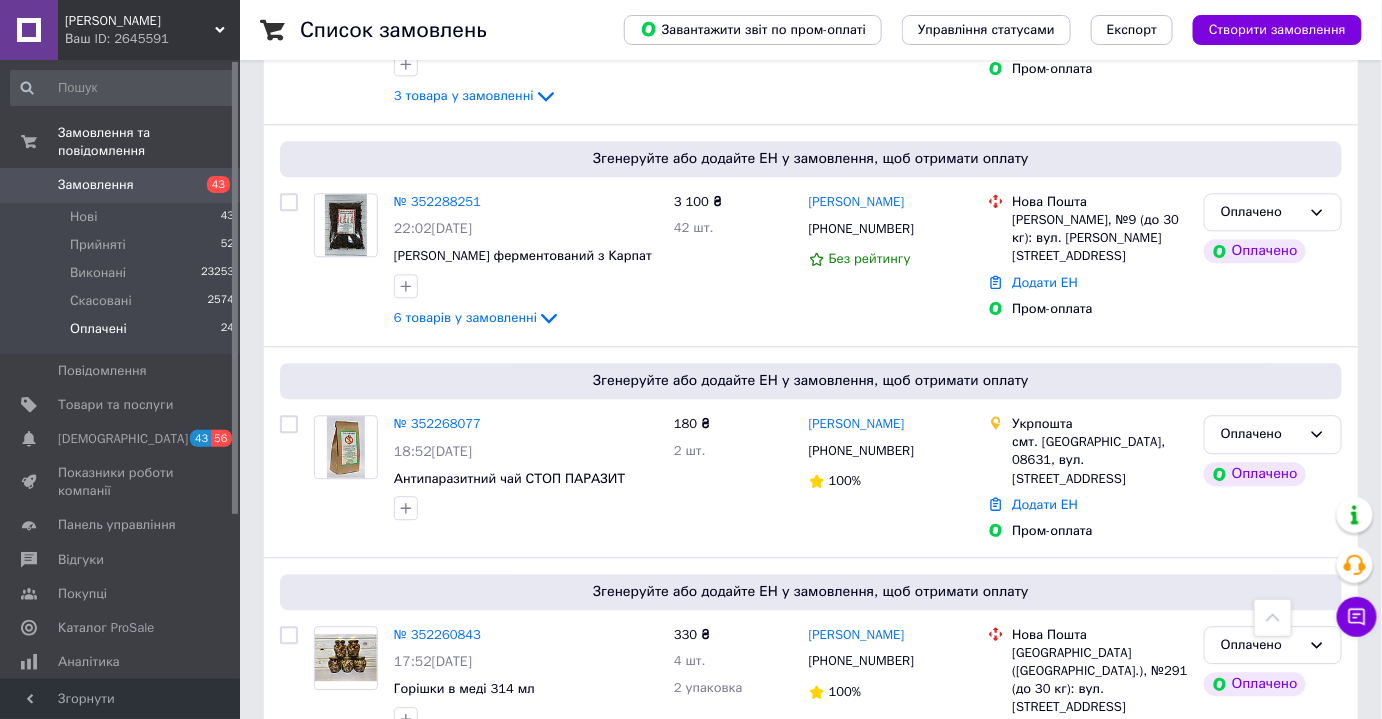 scroll, scrollTop: 4117, scrollLeft: 0, axis: vertical 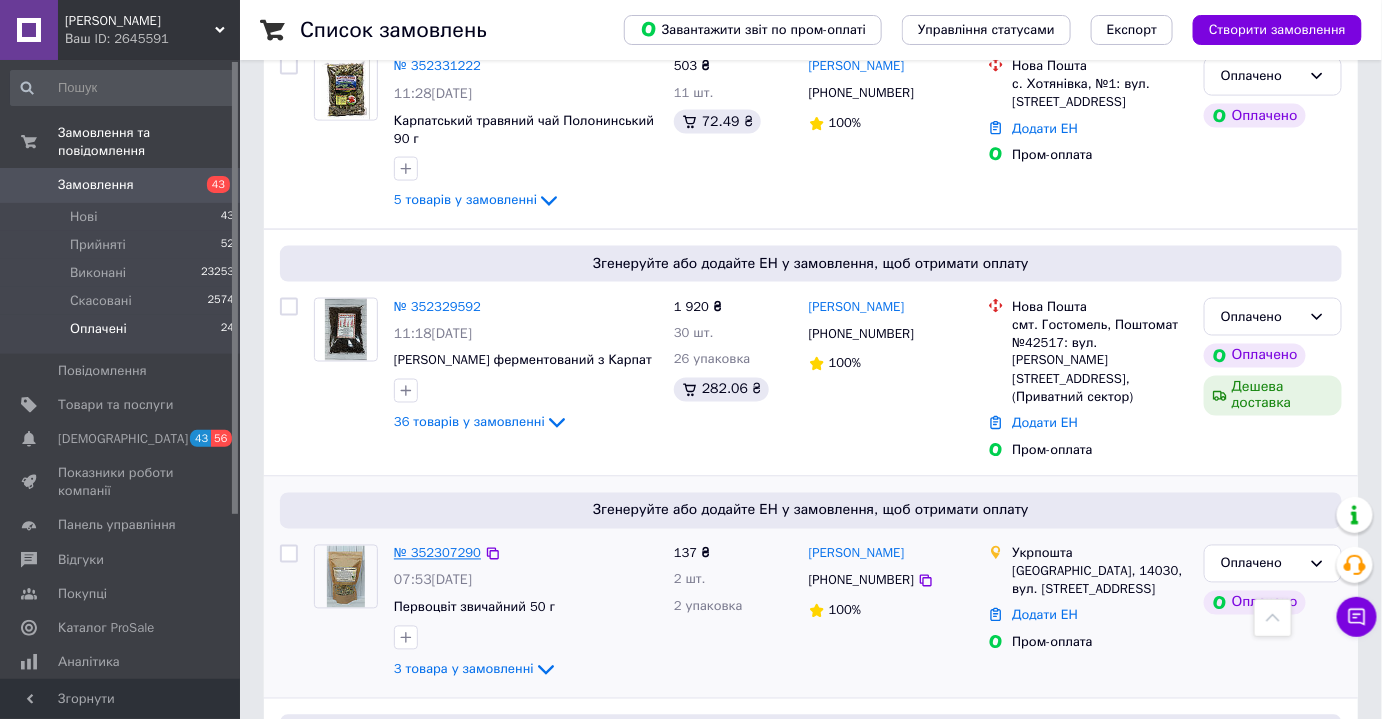 click on "№ 352307290" at bounding box center (437, 553) 